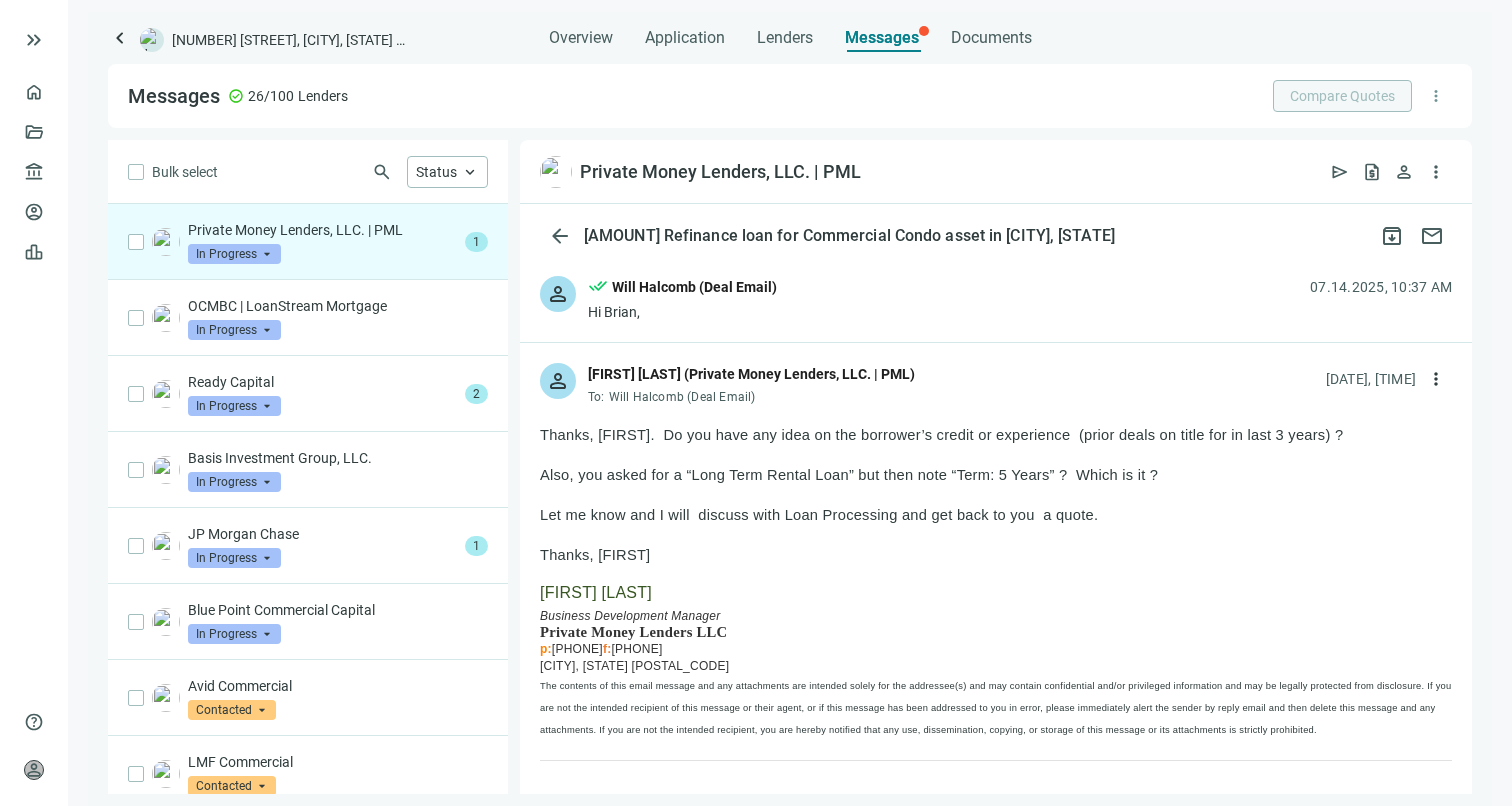 scroll, scrollTop: 0, scrollLeft: 0, axis: both 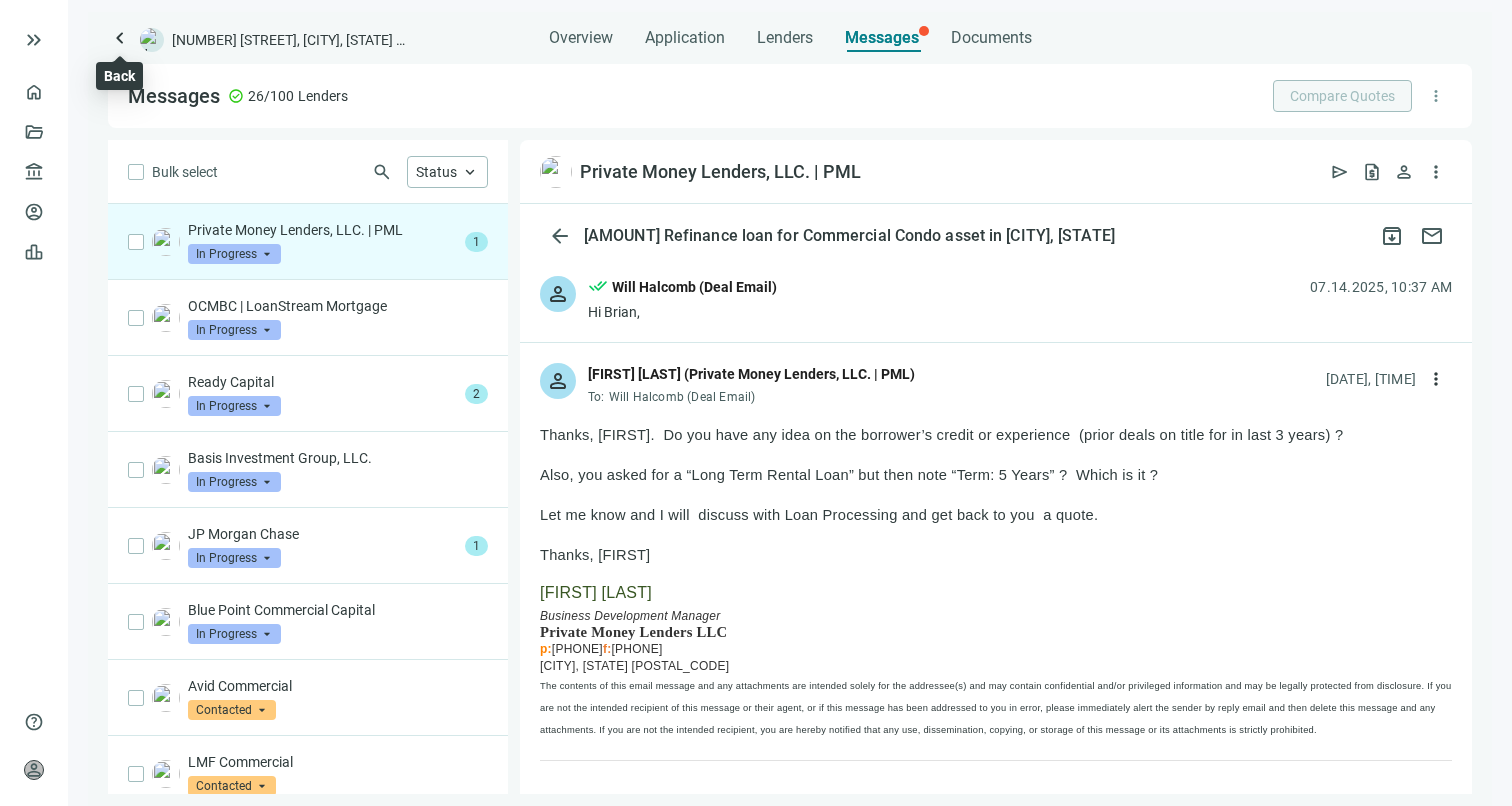 click on "keyboard_arrow_left" at bounding box center [120, 38] 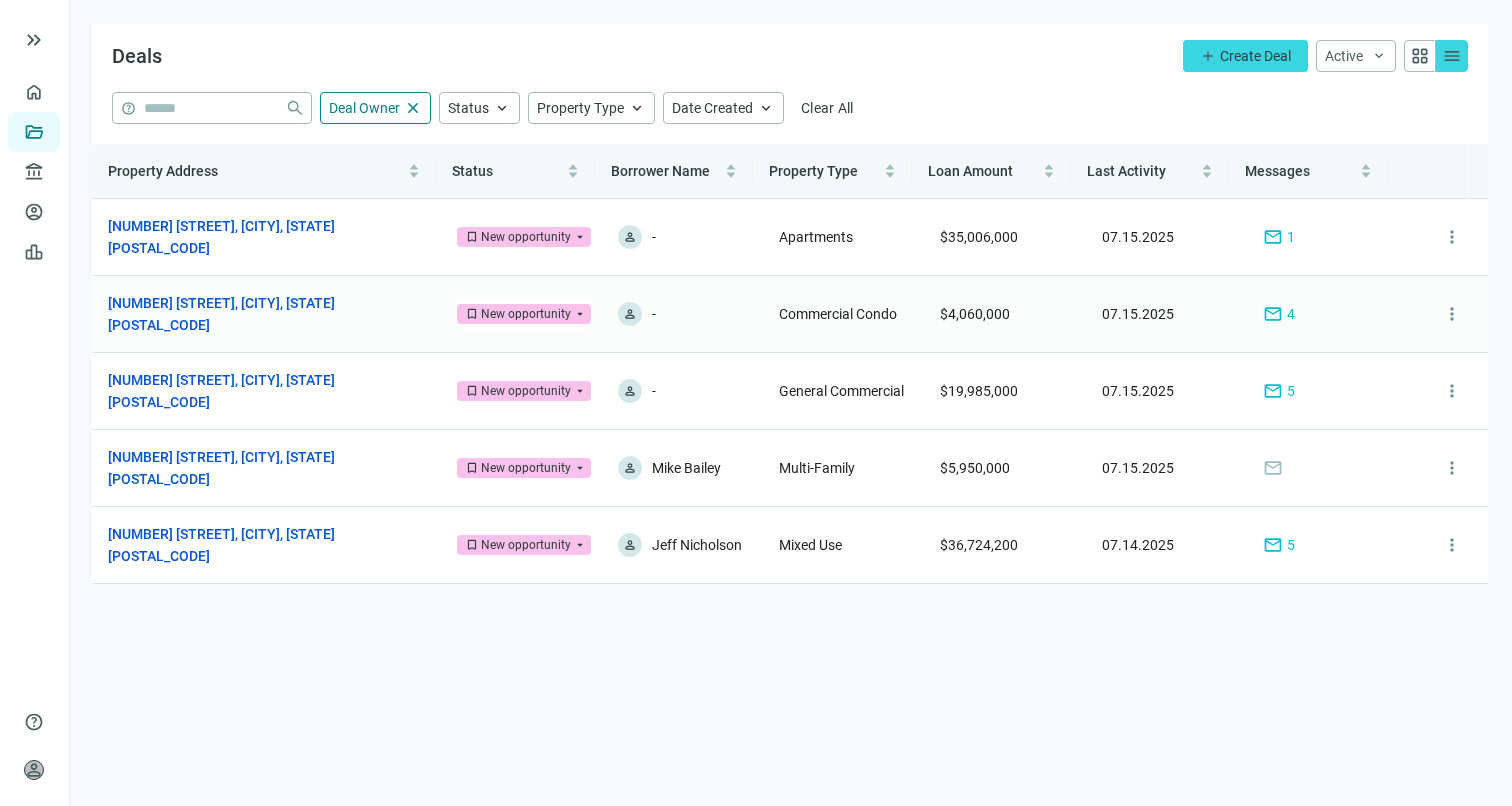 click on "Commercial Condo" at bounding box center (838, 314) 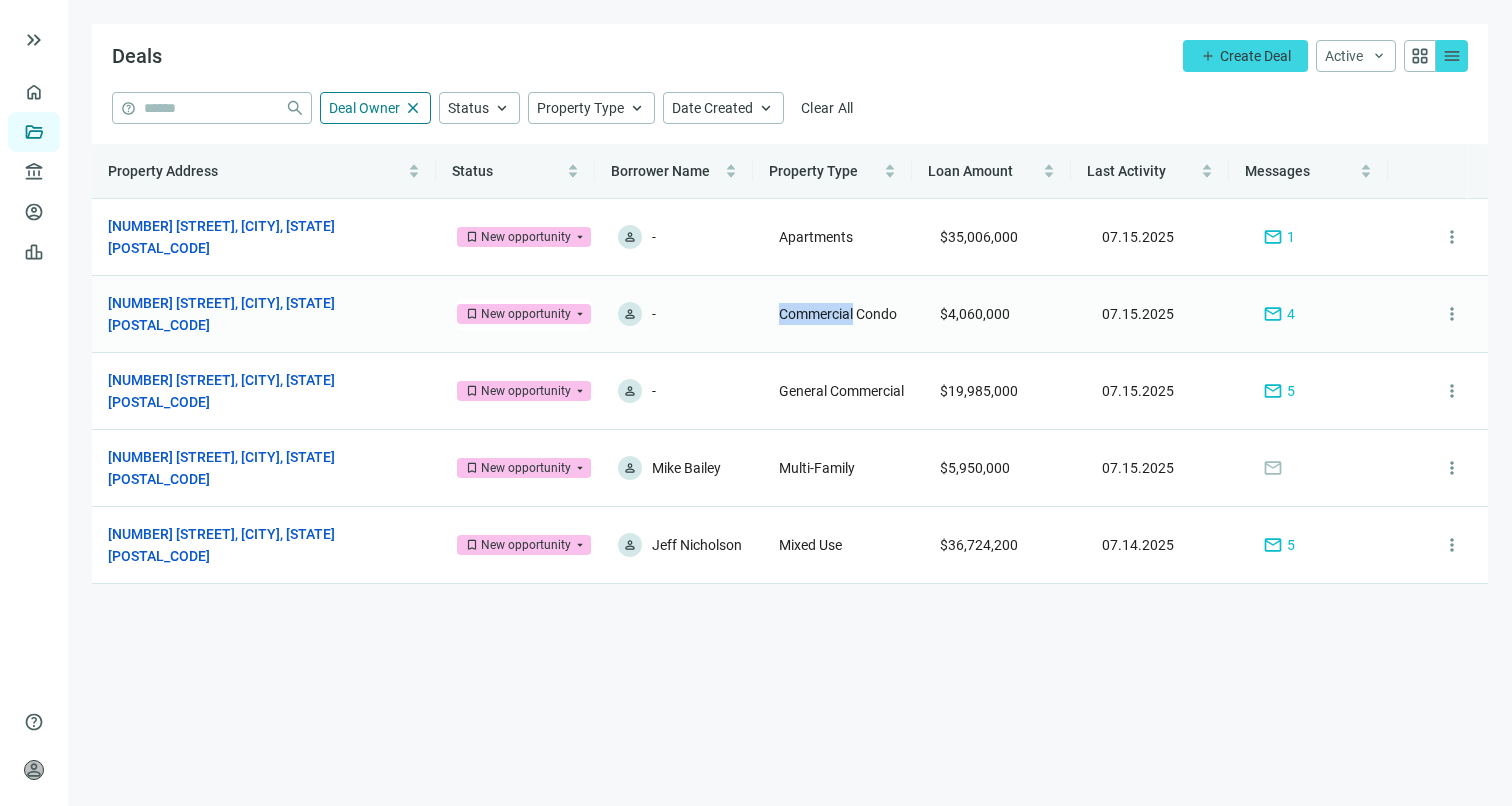 click on "Commercial Condo" at bounding box center [838, 314] 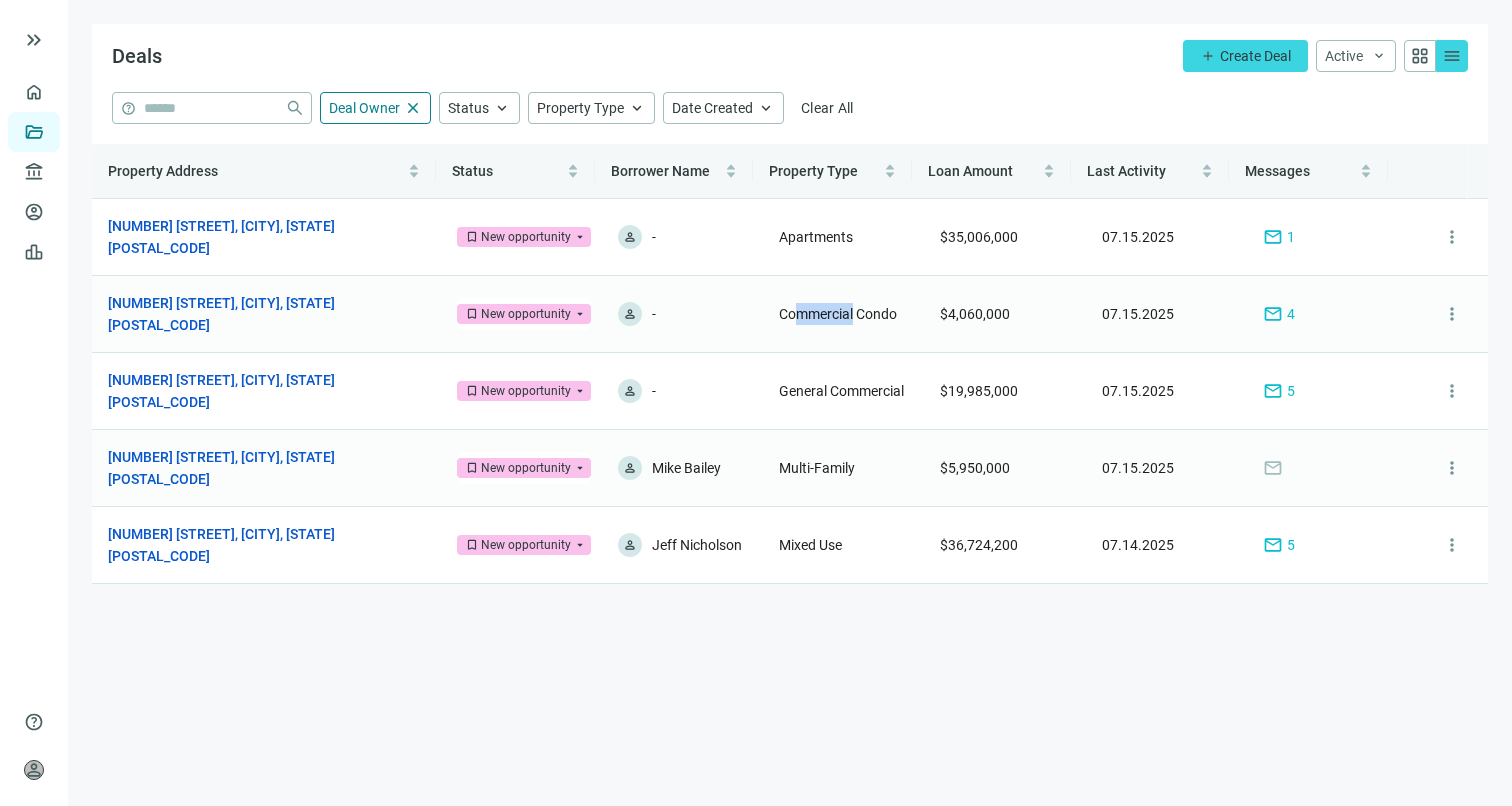 drag, startPoint x: 792, startPoint y: 311, endPoint x: 908, endPoint y: 427, distance: 164.04877 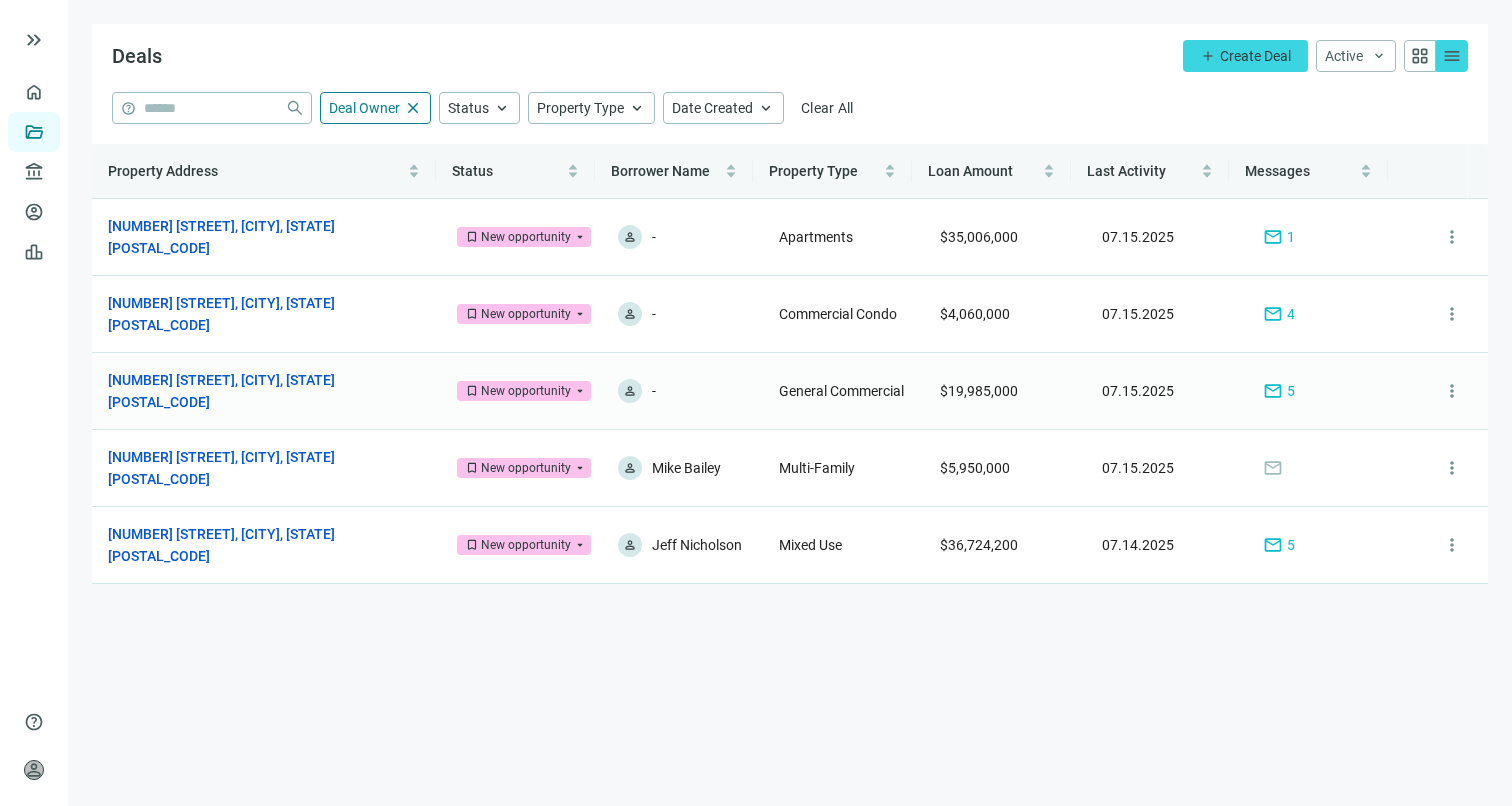 click on "$19,985,000" at bounding box center [1004, 391] 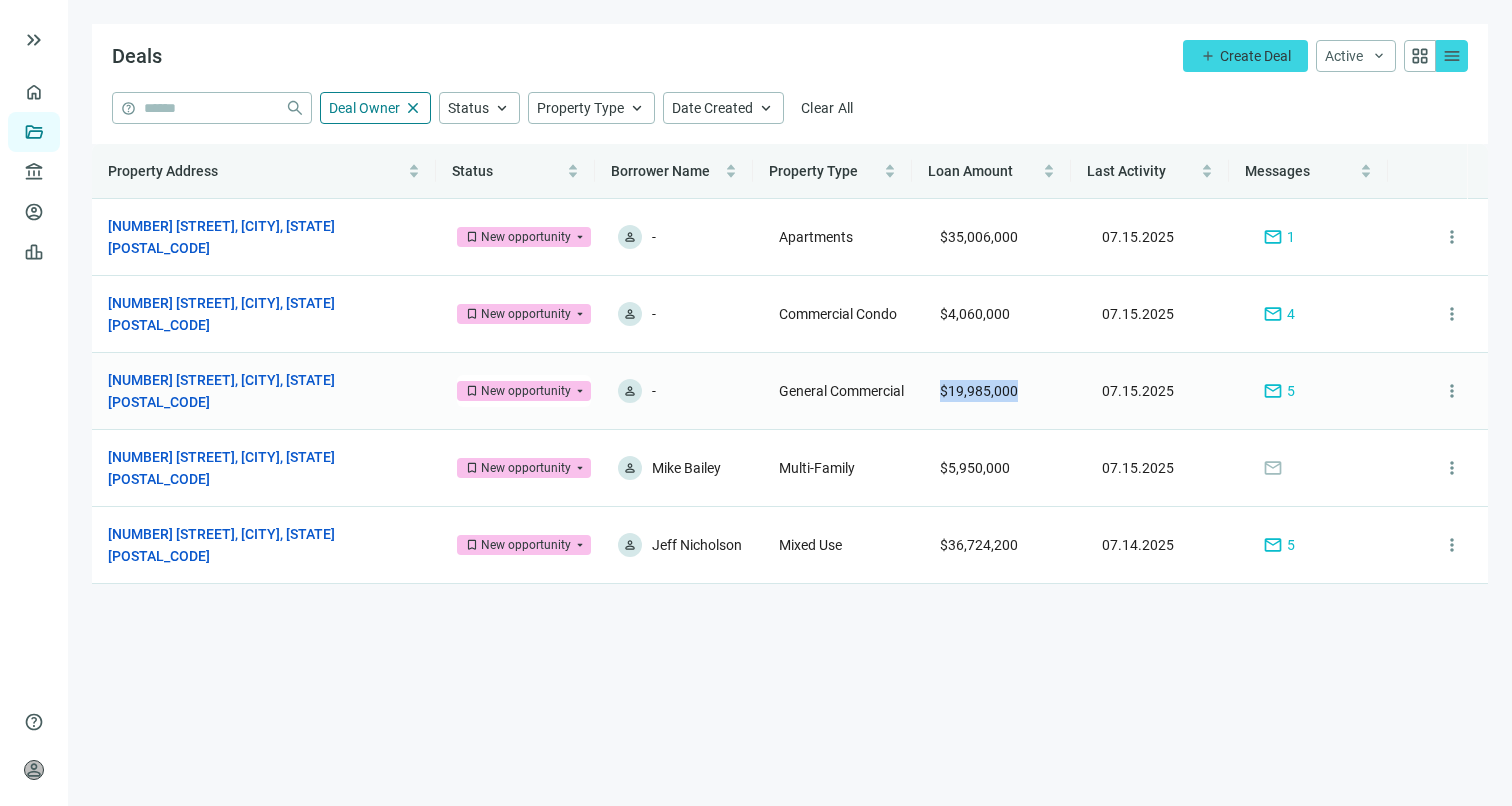 click on "$19,985,000" at bounding box center (1004, 391) 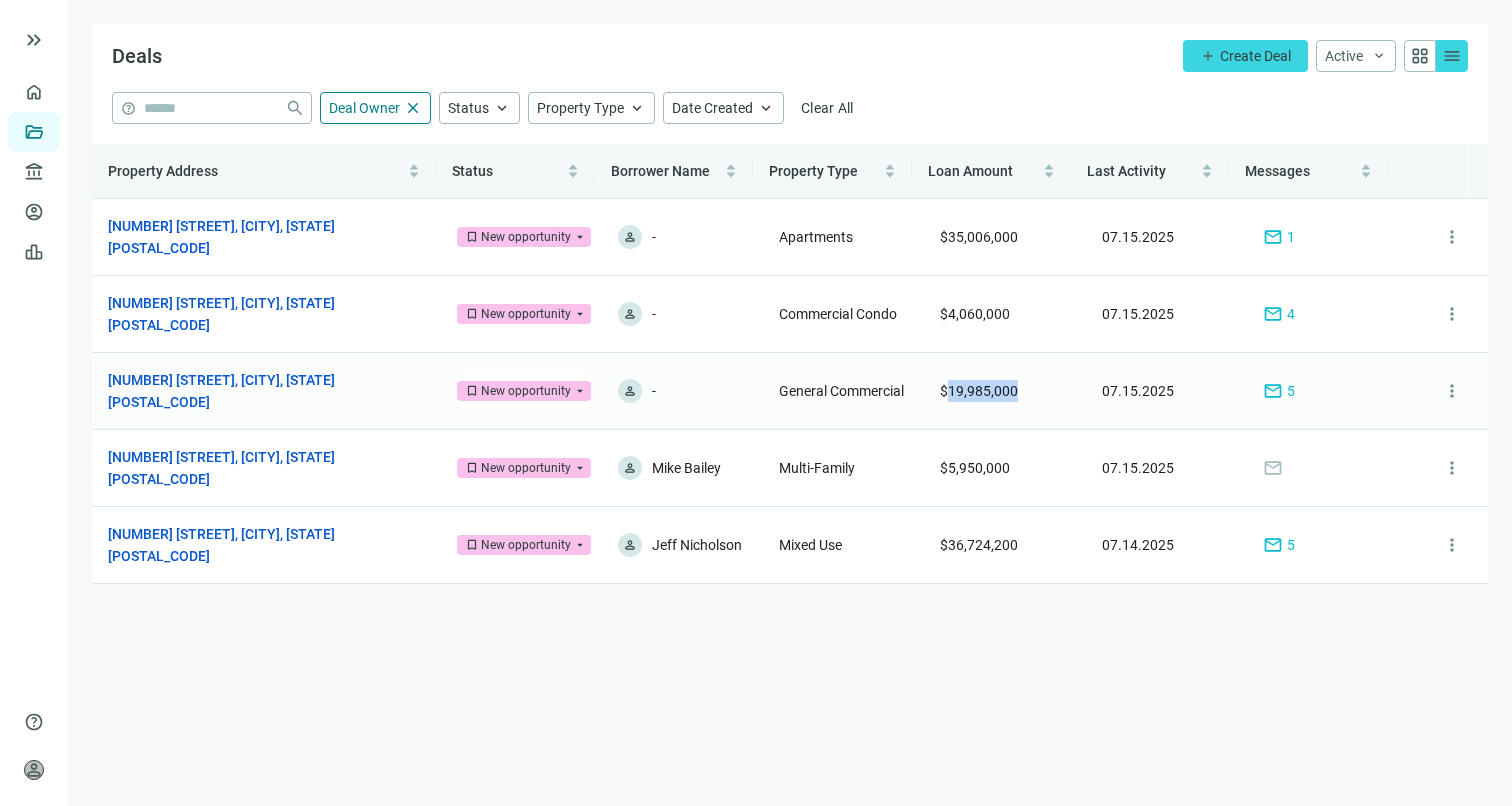 click on "$19,985,000" at bounding box center (979, 391) 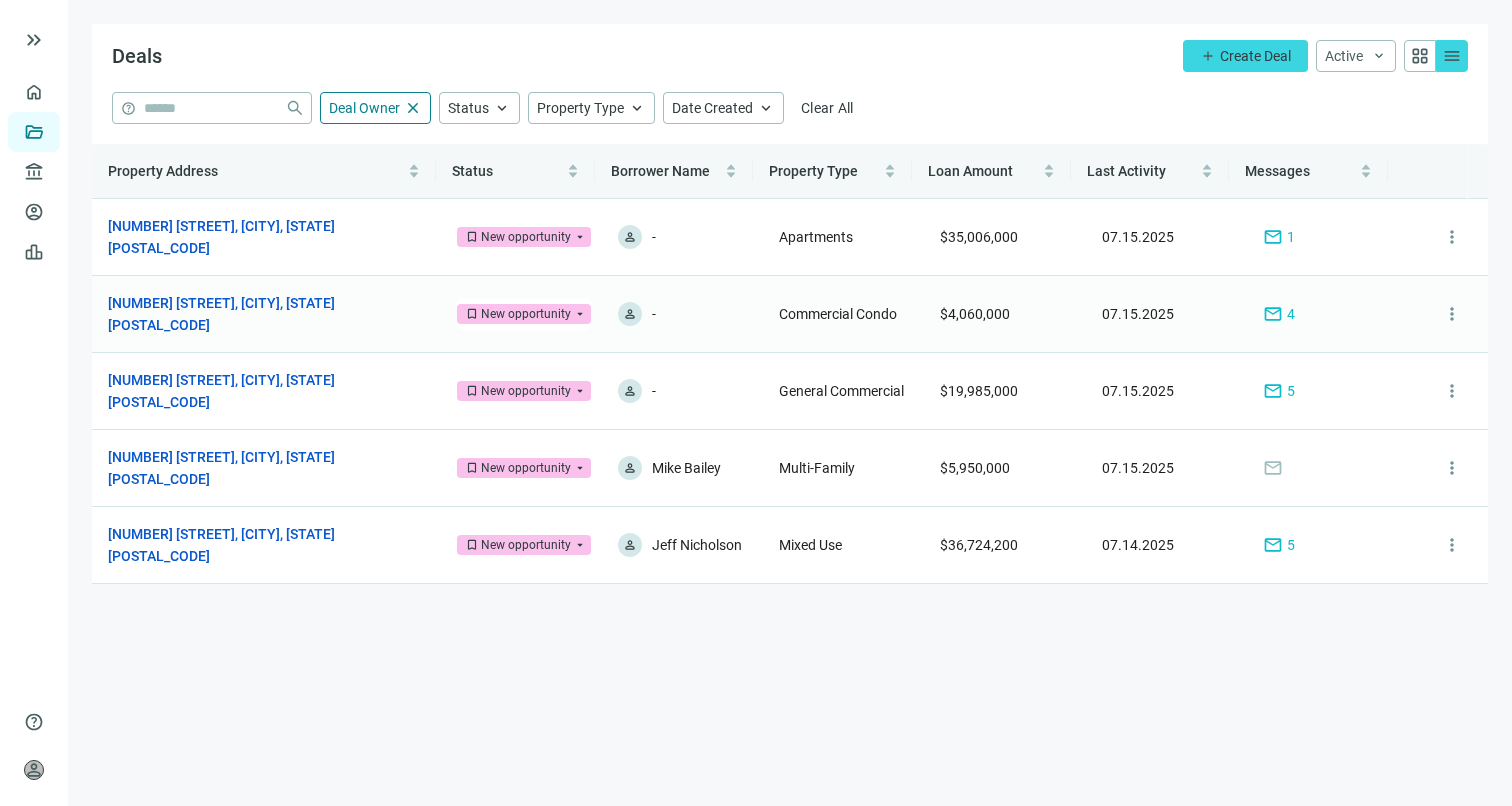 click on "$4,060,000" at bounding box center [1004, 314] 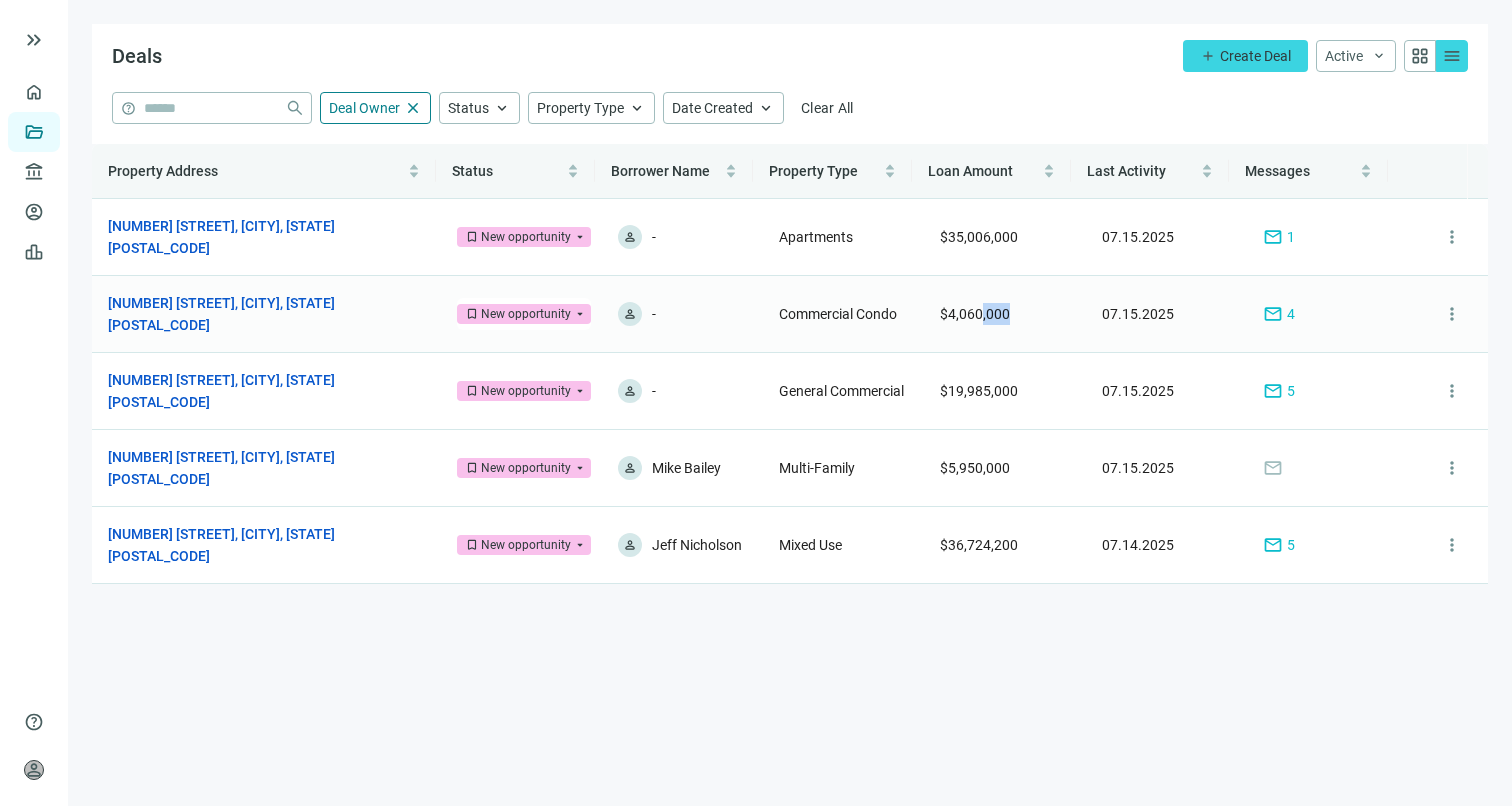 click on "$4,060,000" at bounding box center (1004, 314) 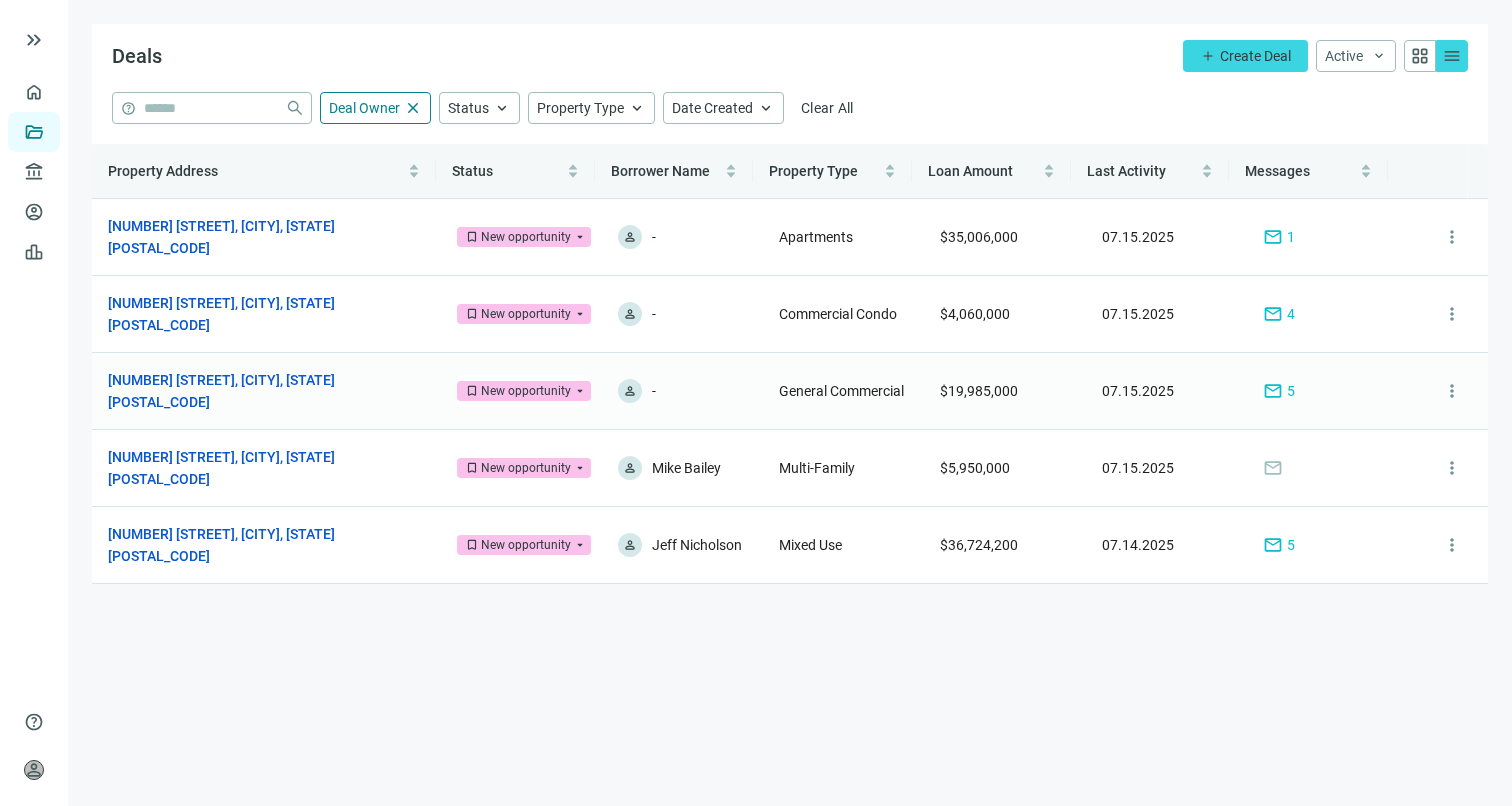 click on "$19,985,000" at bounding box center (979, 391) 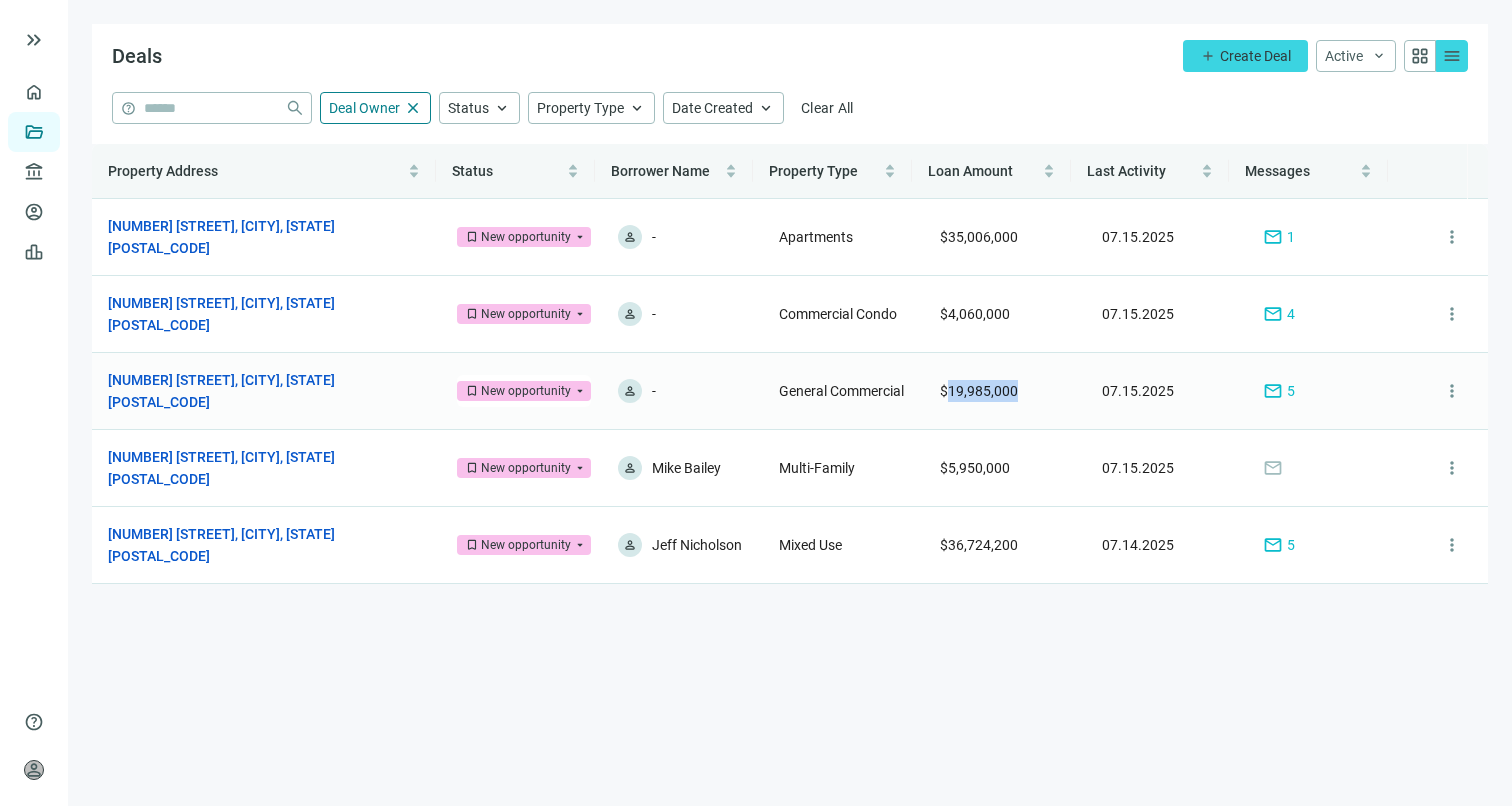 click on "$19,985,000" at bounding box center [979, 391] 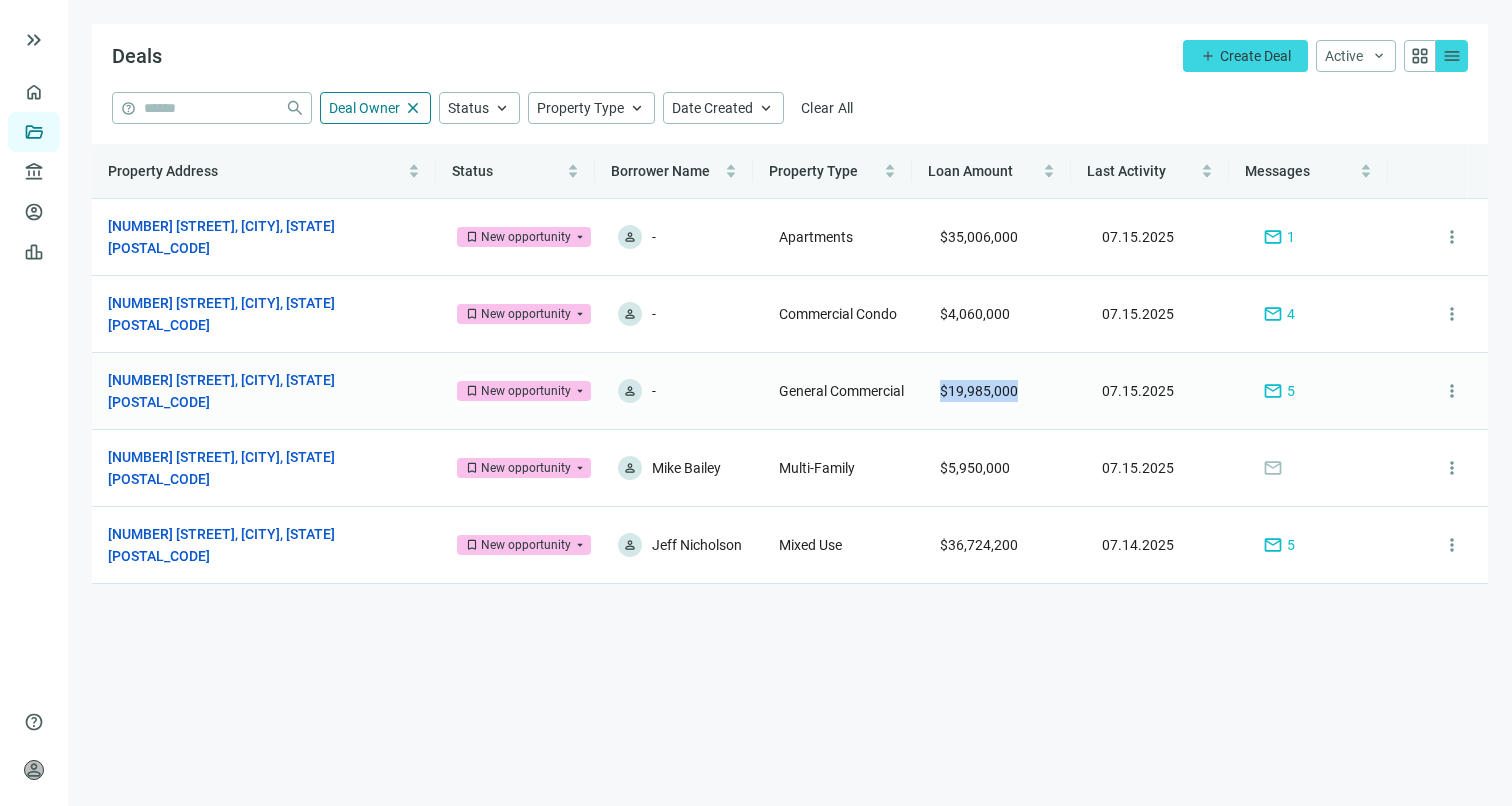 click on "$19,985,000" at bounding box center [979, 391] 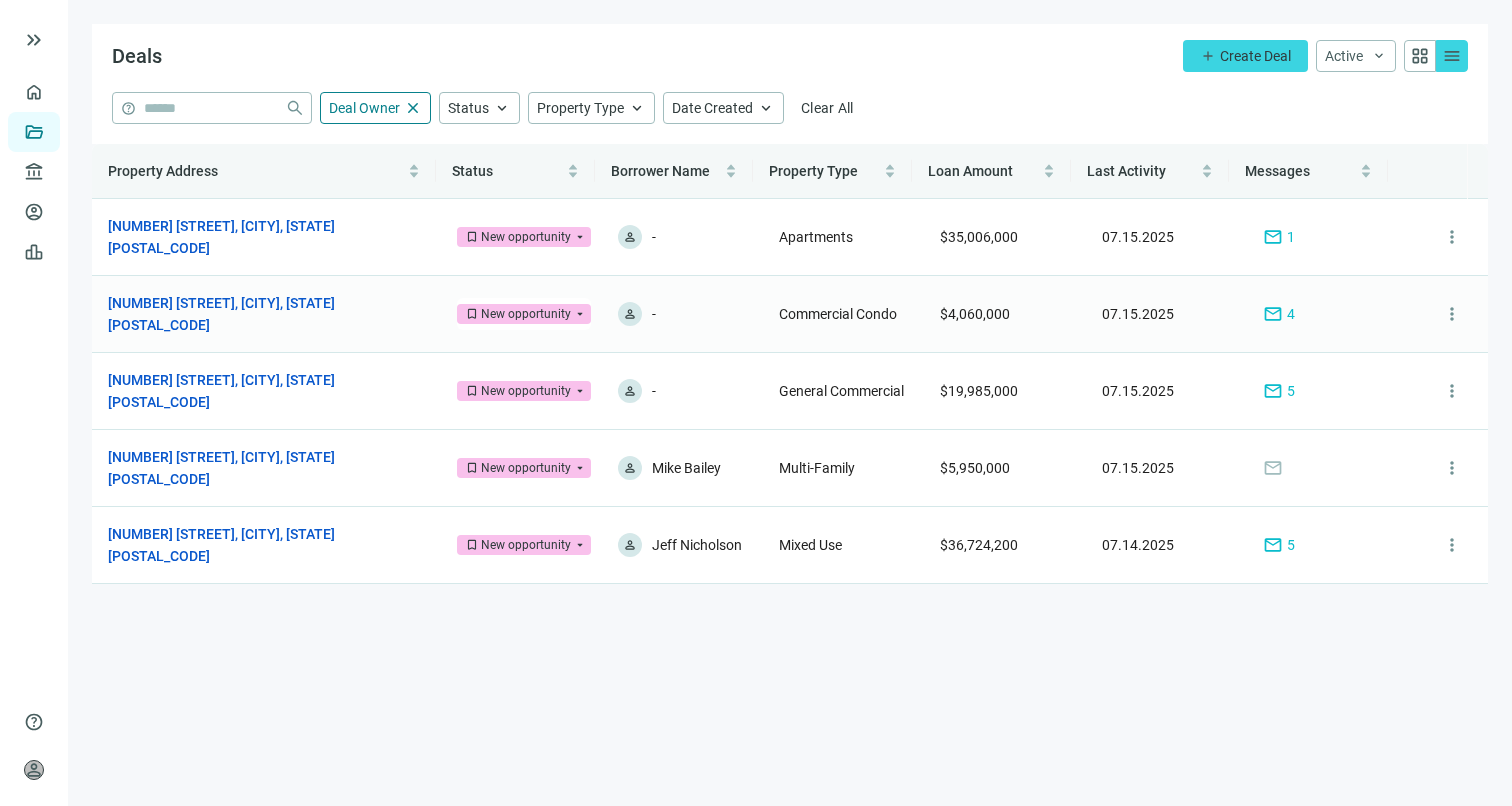 click on "$4,060,000" at bounding box center [975, 314] 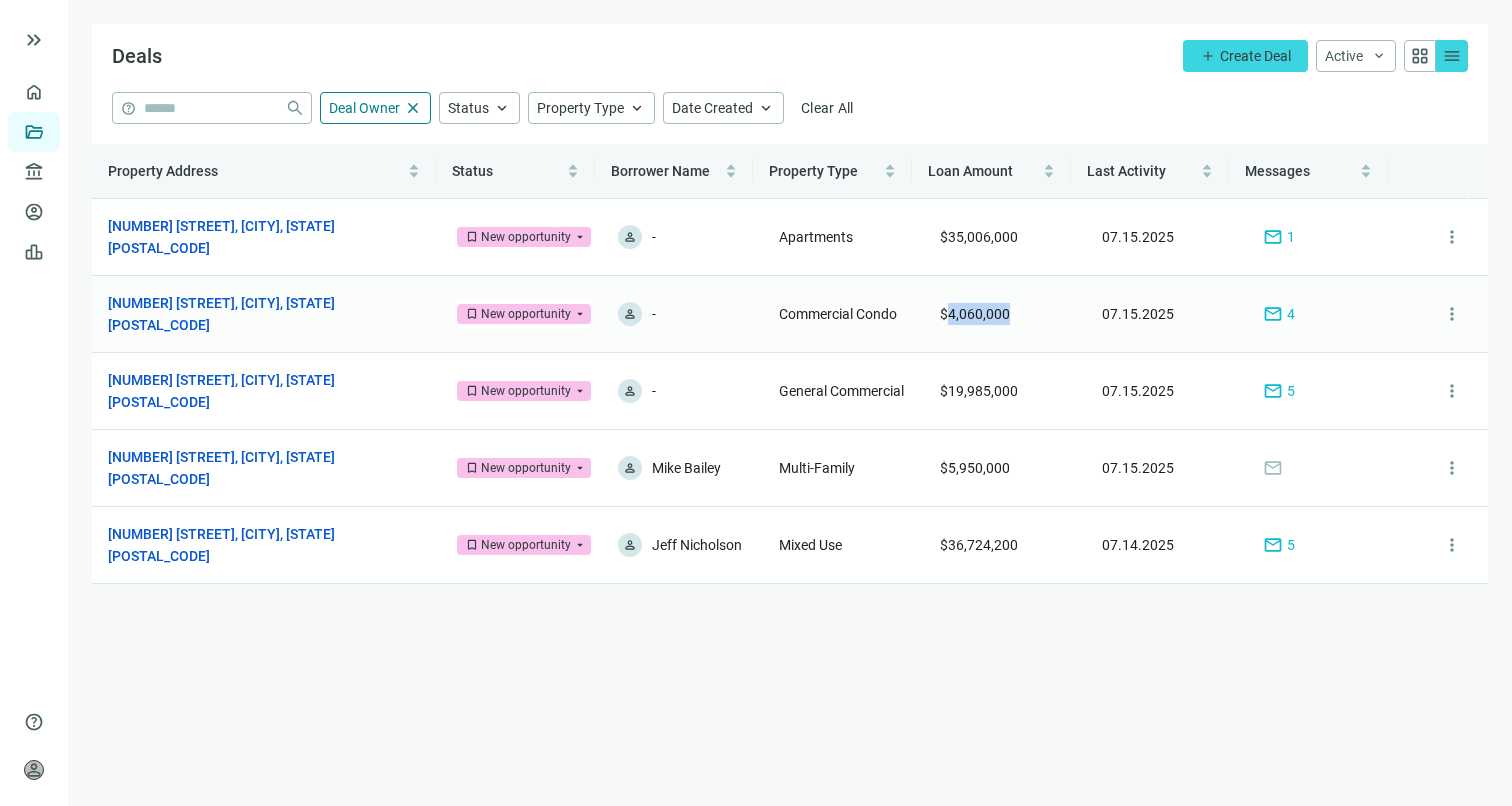 click on "$4,060,000" at bounding box center [975, 314] 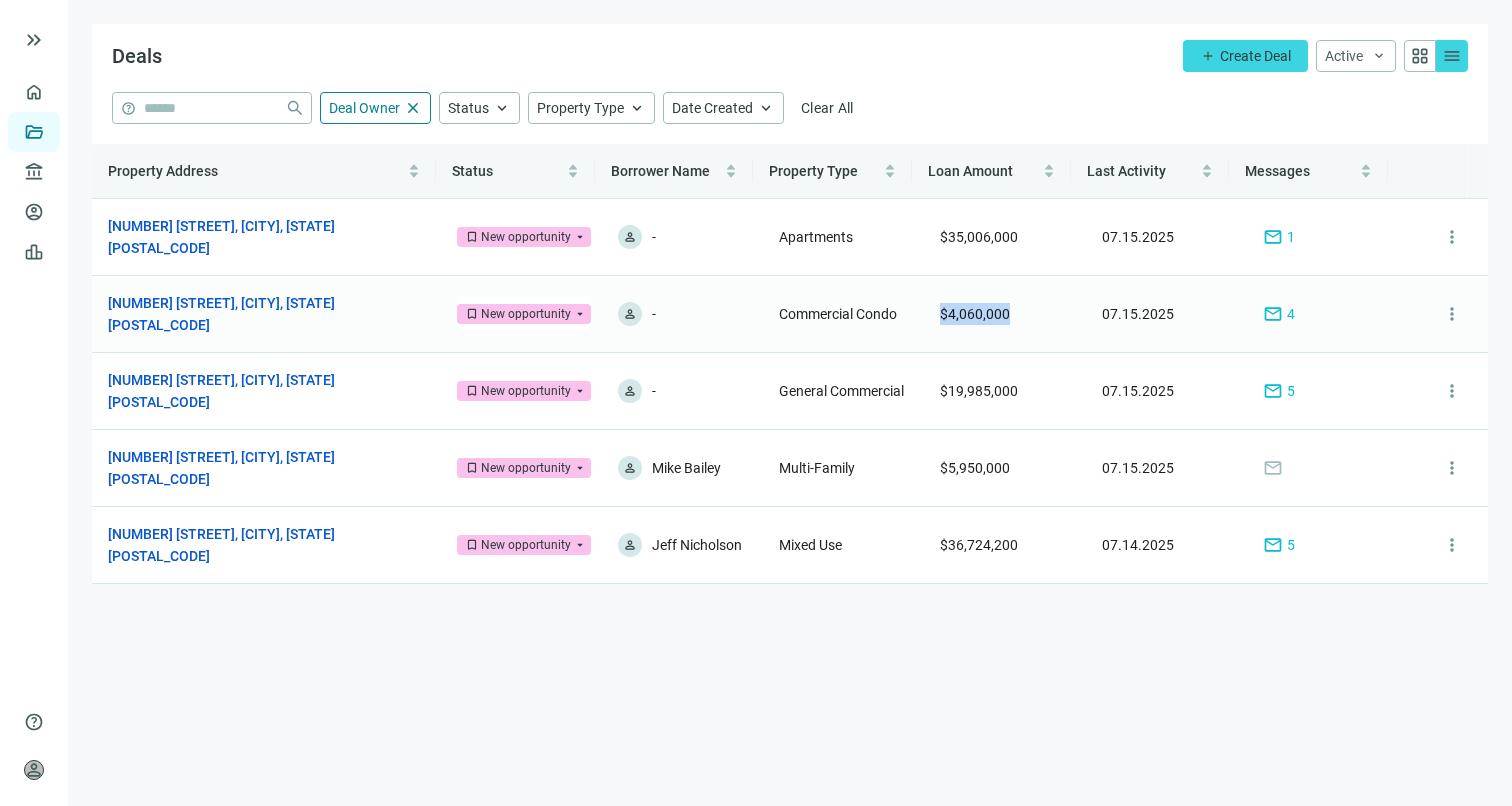 drag, startPoint x: 951, startPoint y: 313, endPoint x: 943, endPoint y: 324, distance: 13.601471 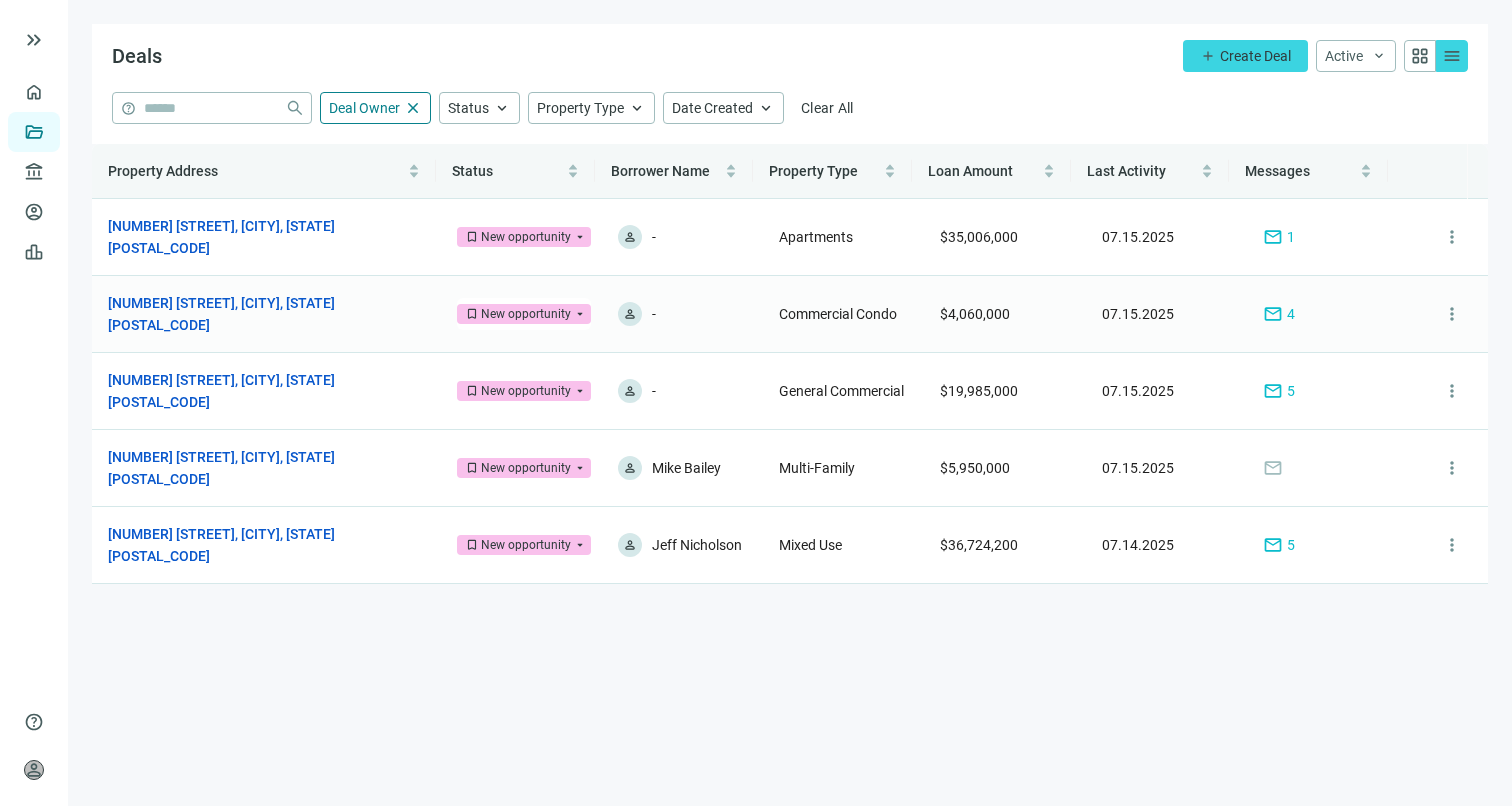 click on "Commercial Condo" at bounding box center [838, 314] 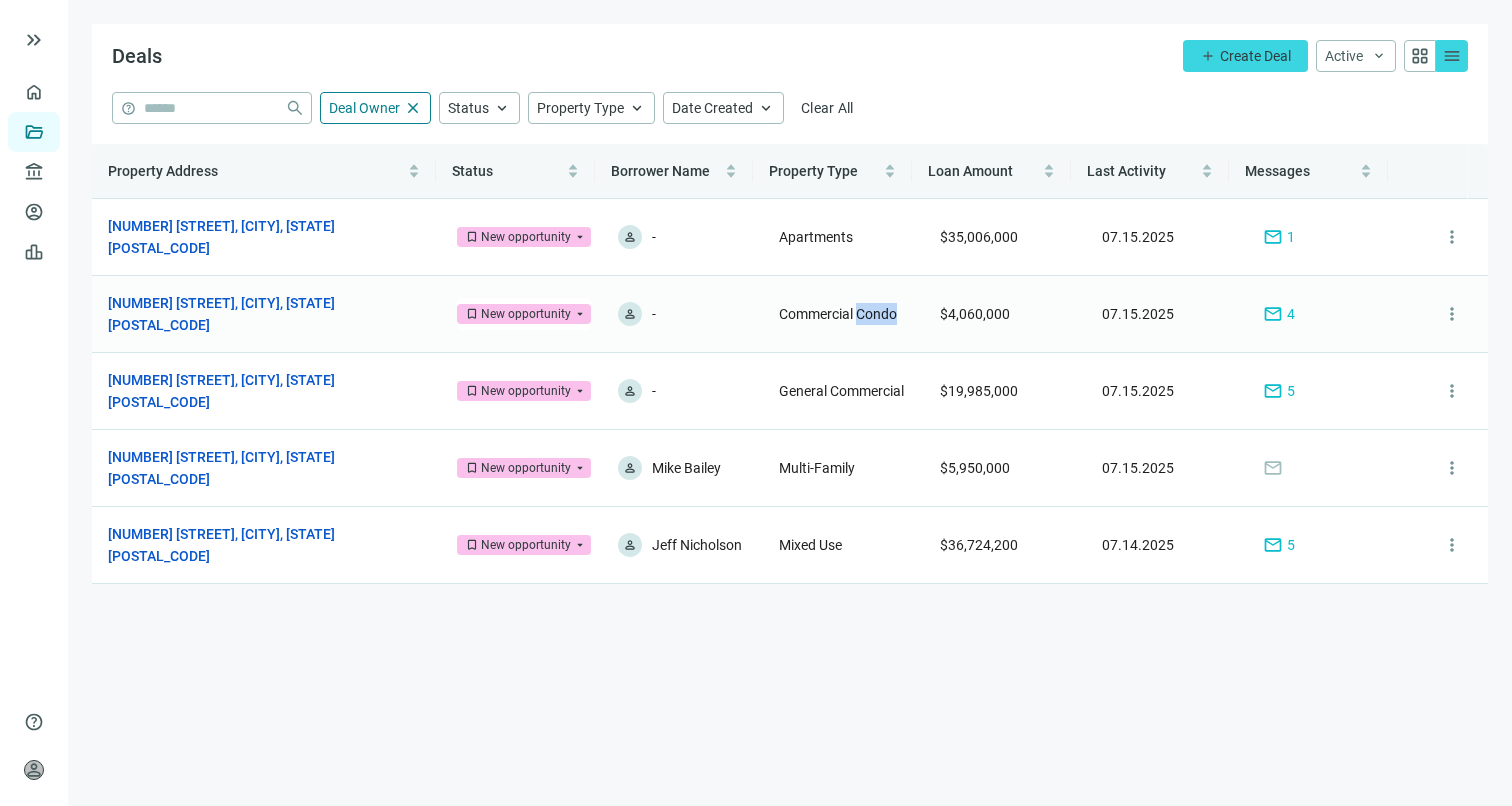 drag, startPoint x: 854, startPoint y: 303, endPoint x: 826, endPoint y: 320, distance: 32.75668 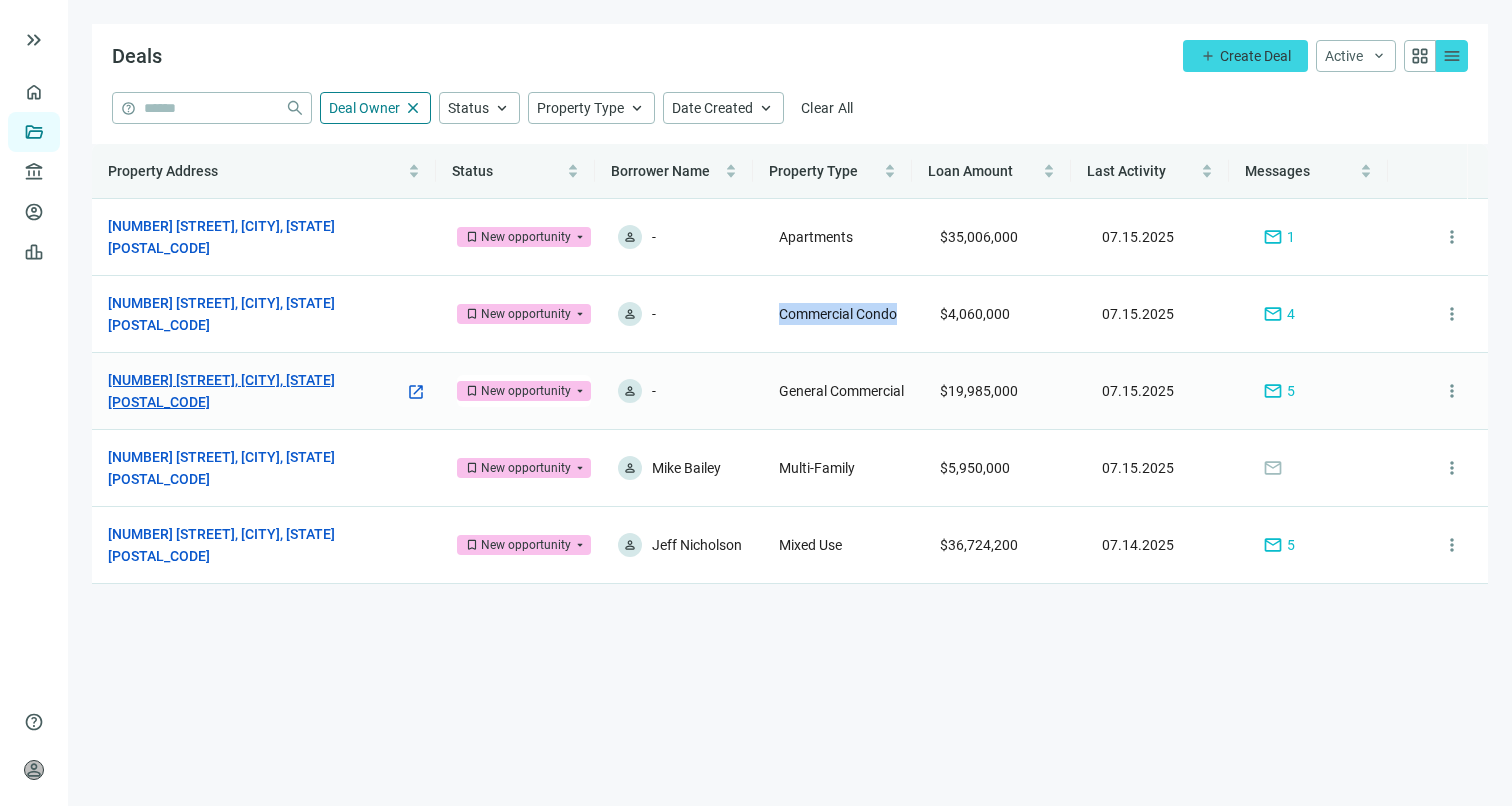 click on "[NUMBER] [STREET], [CITY], [STATE] [POSTAL_CODE]" at bounding box center (256, 391) 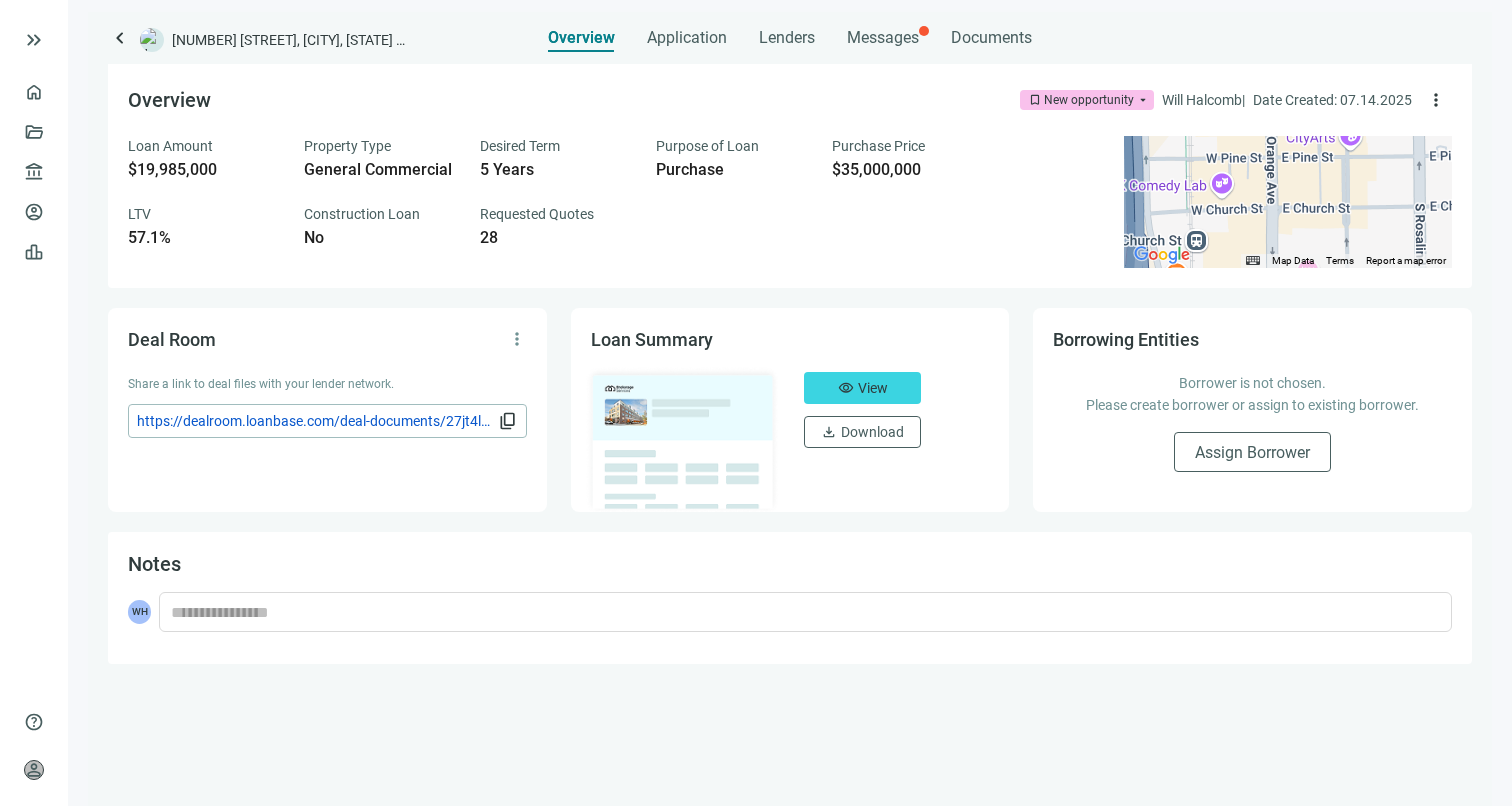 drag, startPoint x: 871, startPoint y: 46, endPoint x: 881, endPoint y: 61, distance: 18.027756 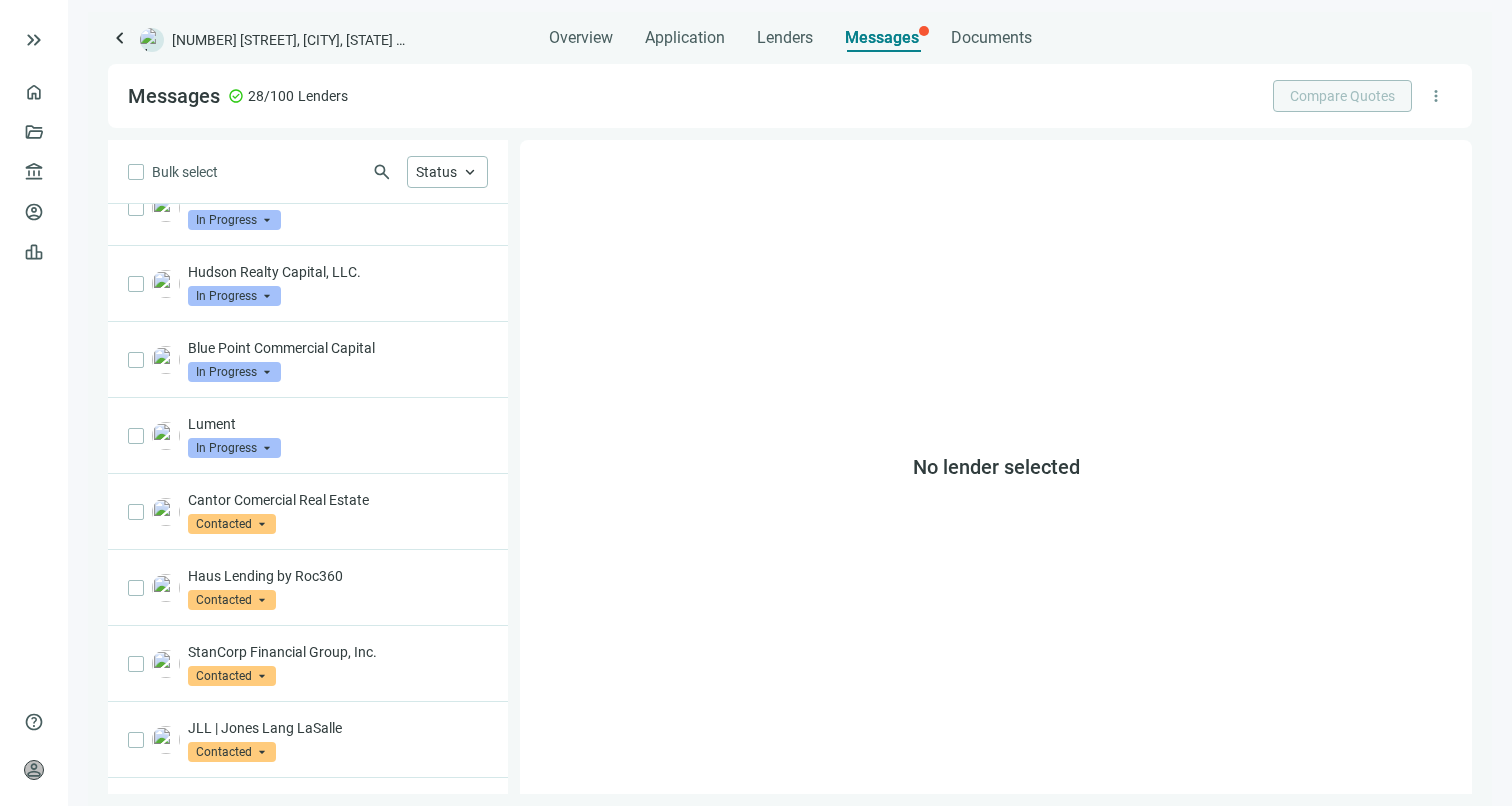 scroll, scrollTop: 0, scrollLeft: 0, axis: both 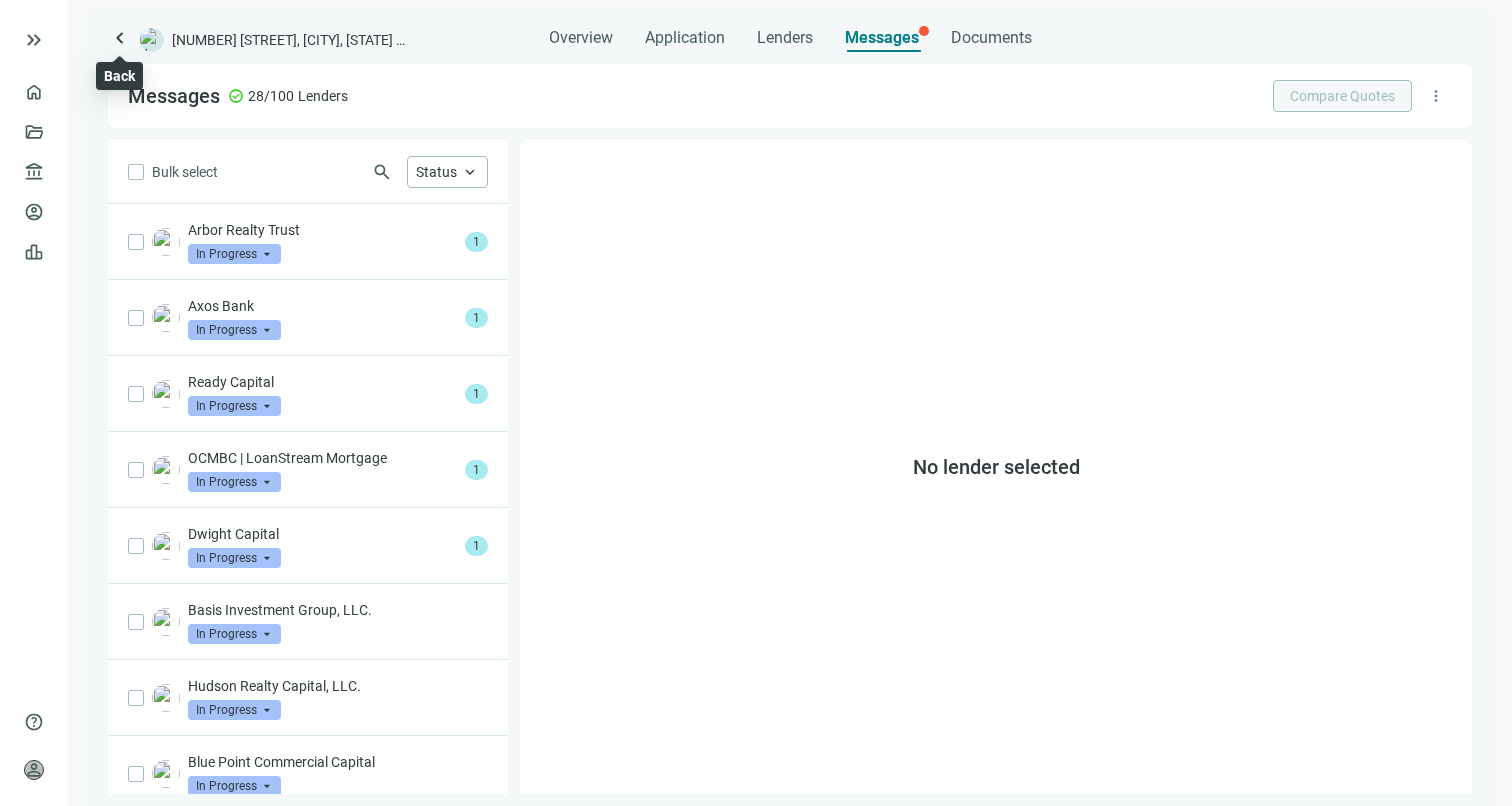 click on "keyboard_arrow_left" at bounding box center [120, 38] 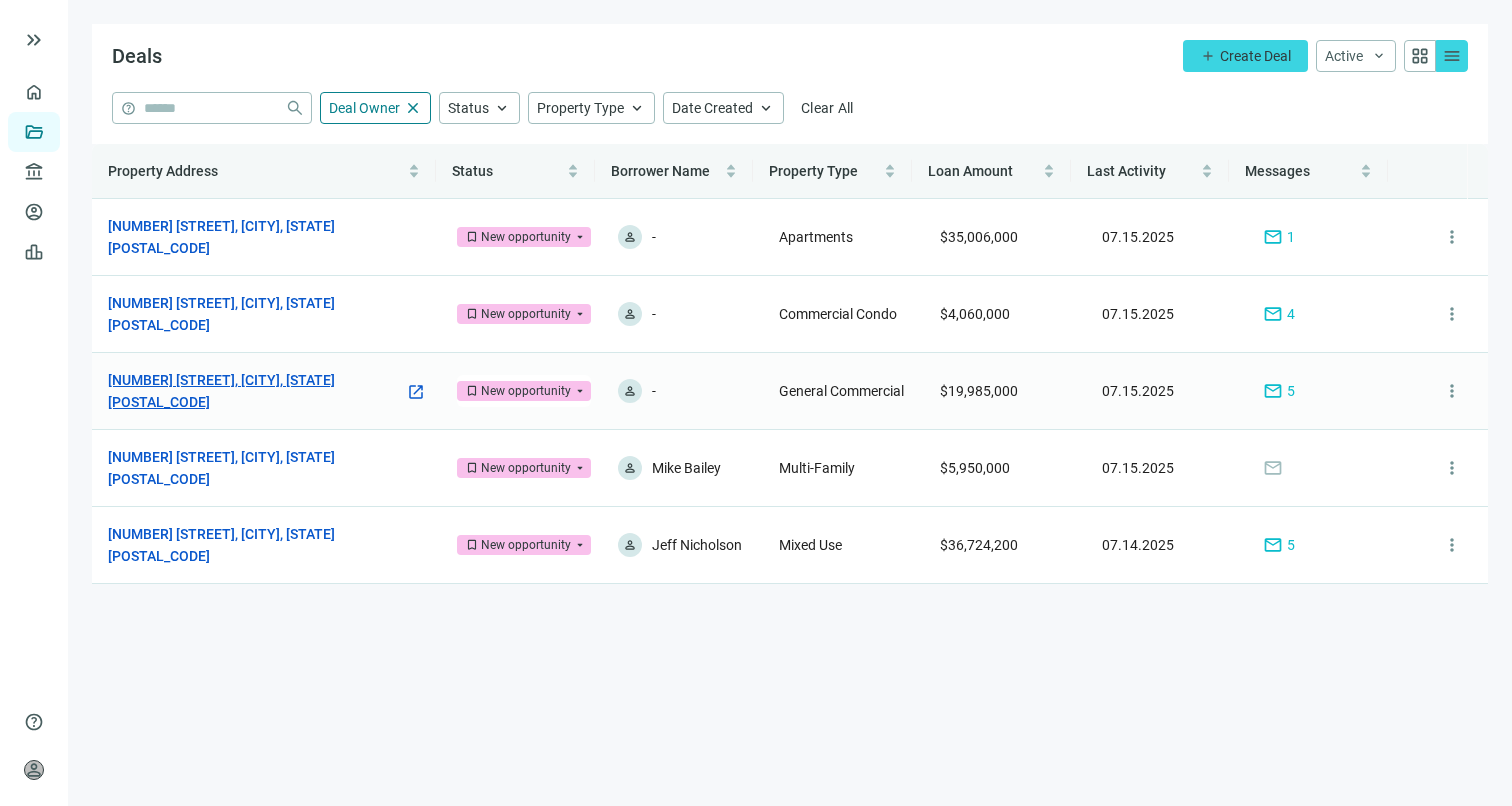 click on "[NUMBER] [STREET], [CITY], [STATE] [POSTAL_CODE]" at bounding box center [256, 391] 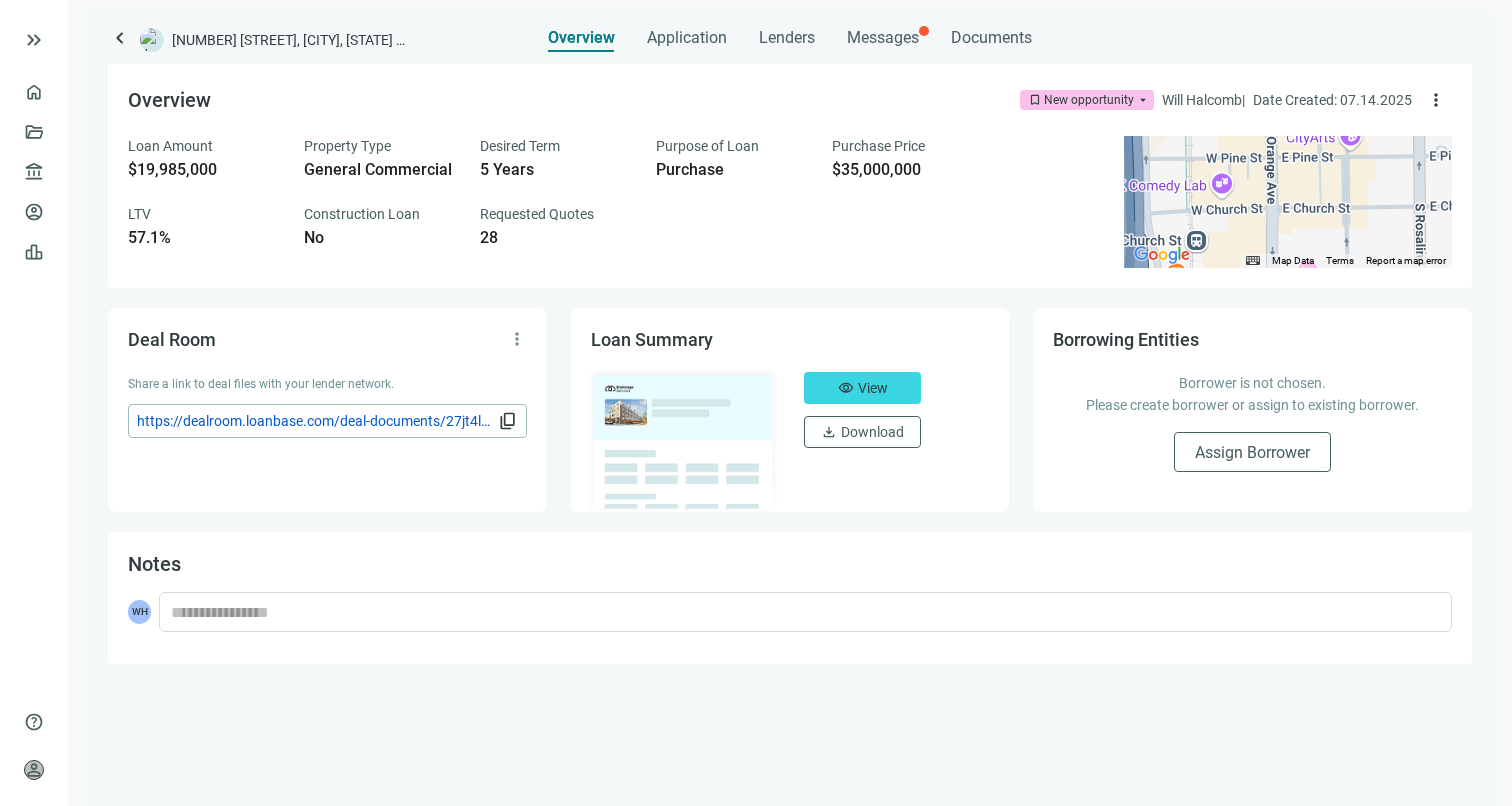 drag, startPoint x: 924, startPoint y: 37, endPoint x: 914, endPoint y: 39, distance: 10.198039 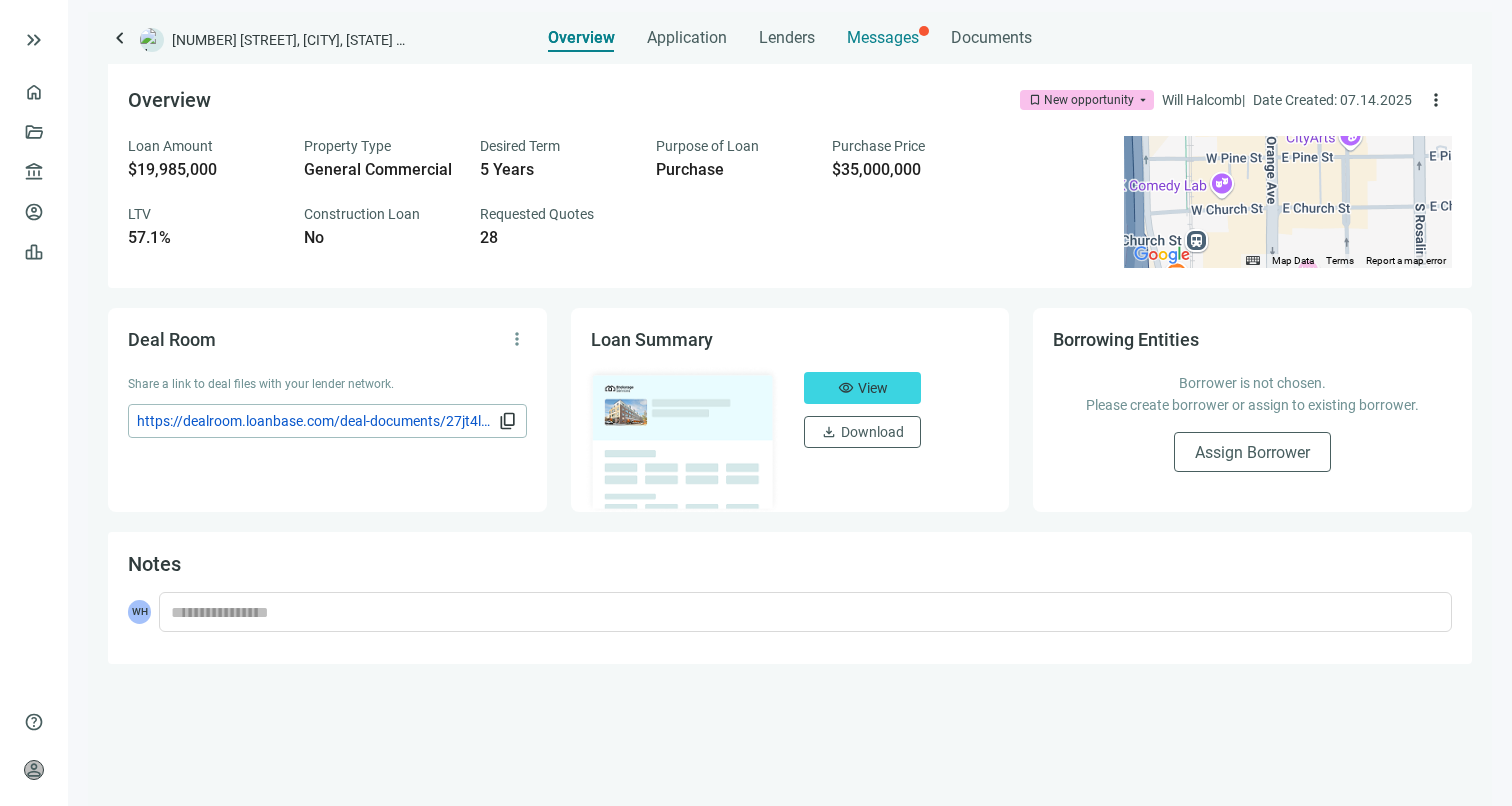 click on "Overview Application Lenders Messages Documents" at bounding box center (790, 32) 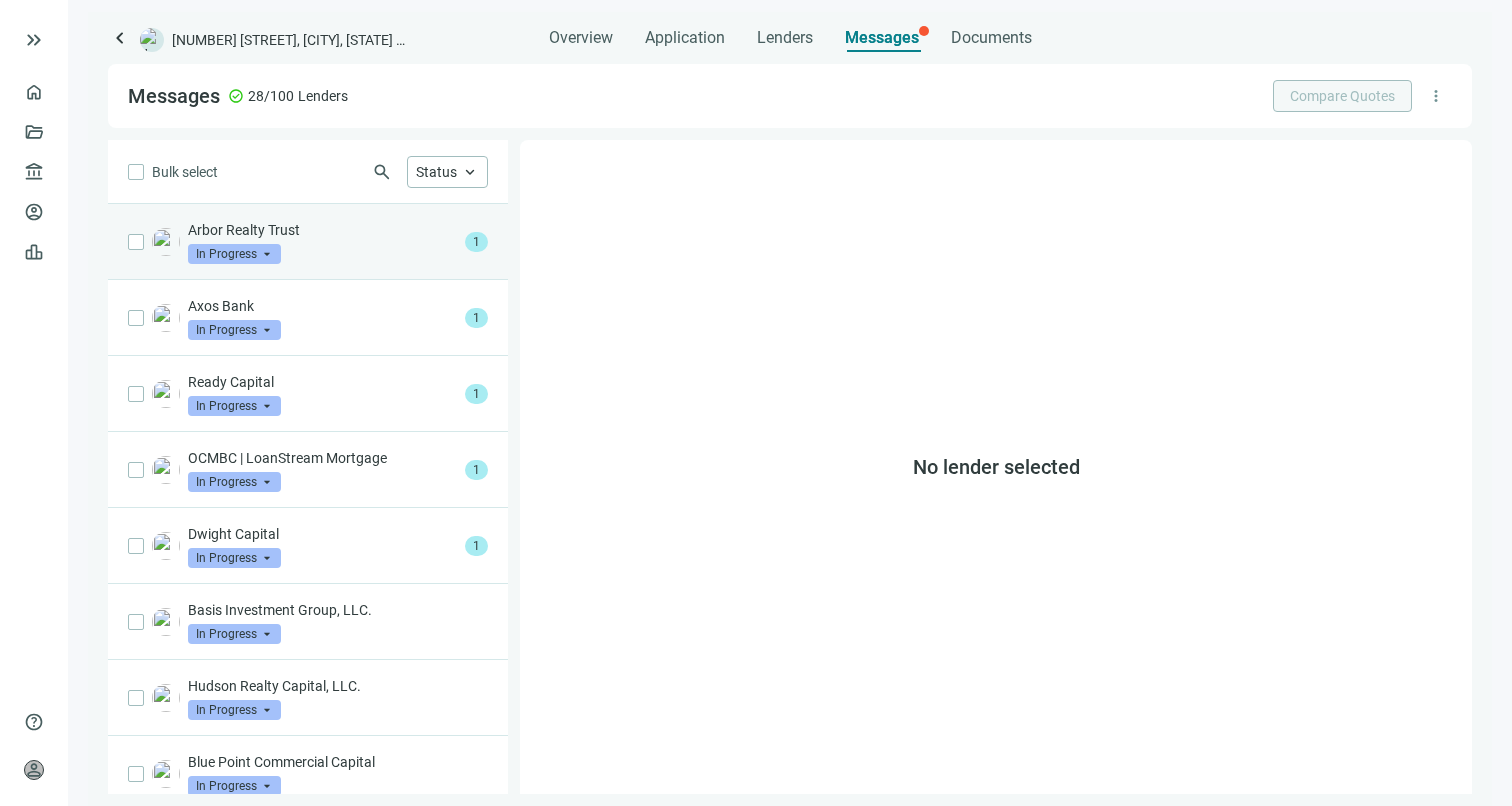 drag, startPoint x: 285, startPoint y: 246, endPoint x: 297, endPoint y: 250, distance: 12.649111 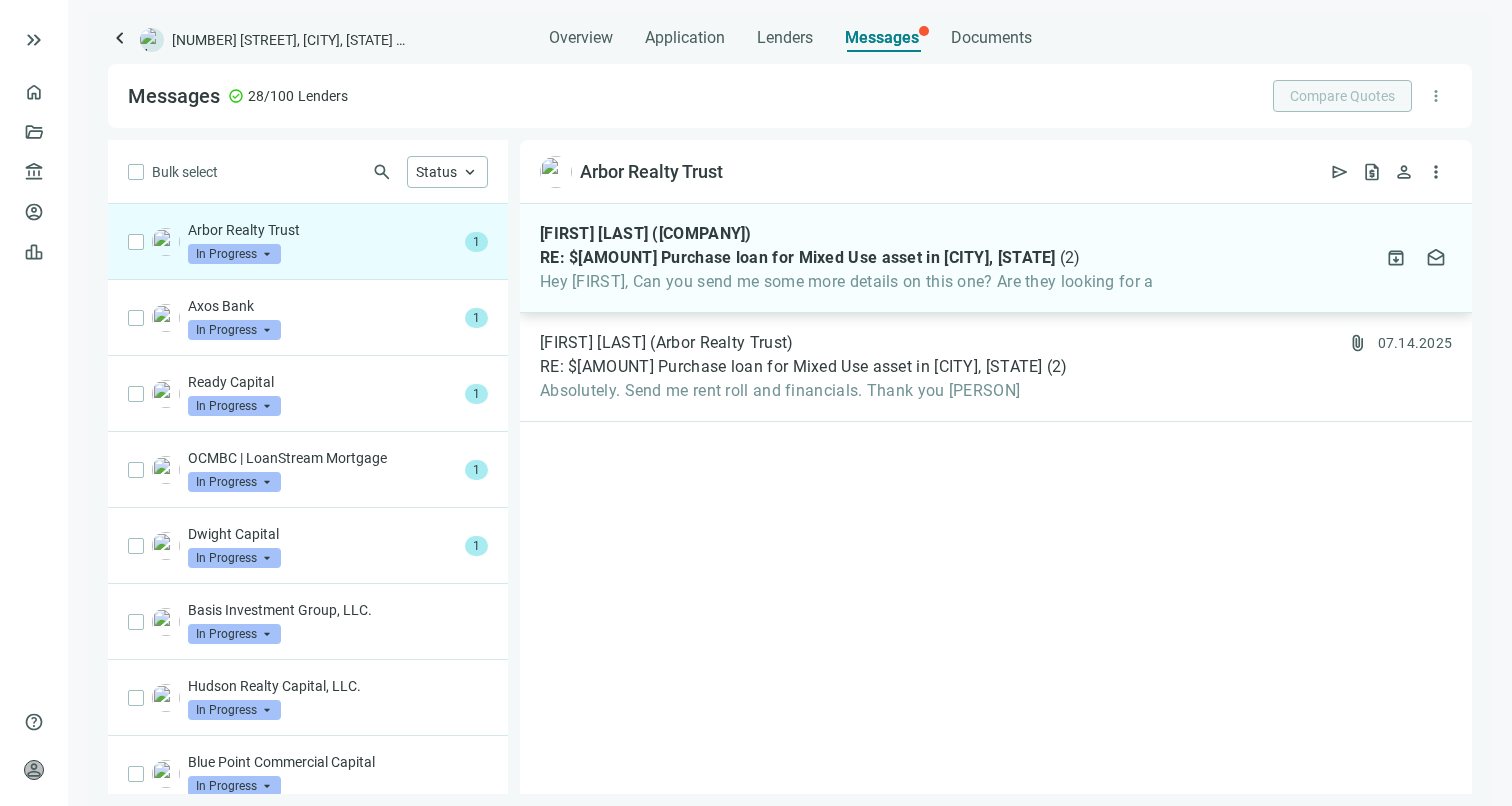 click on "[FIRST] [LAST] ([COMPANY])" at bounding box center (847, 234) 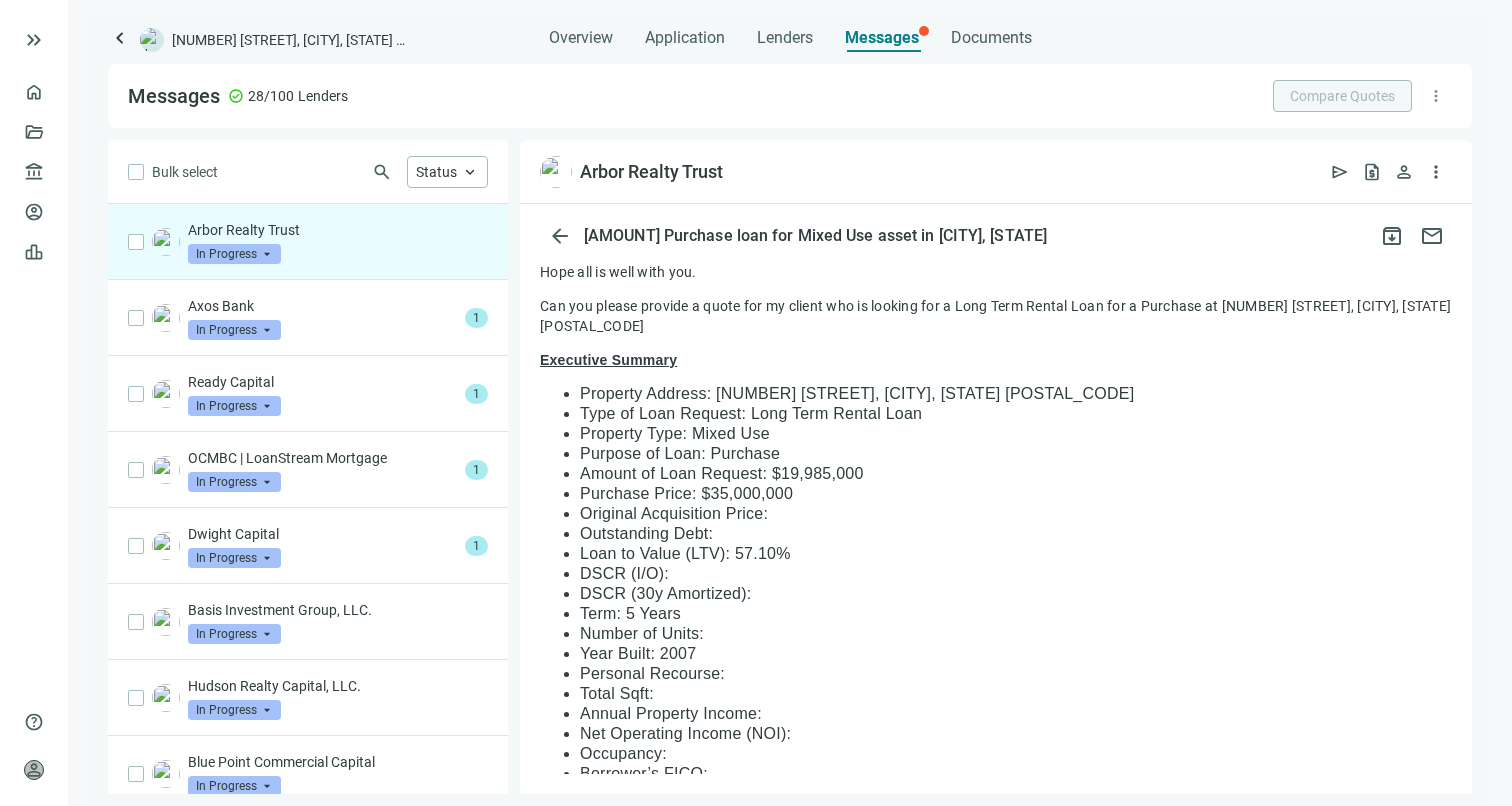 scroll, scrollTop: 804, scrollLeft: 0, axis: vertical 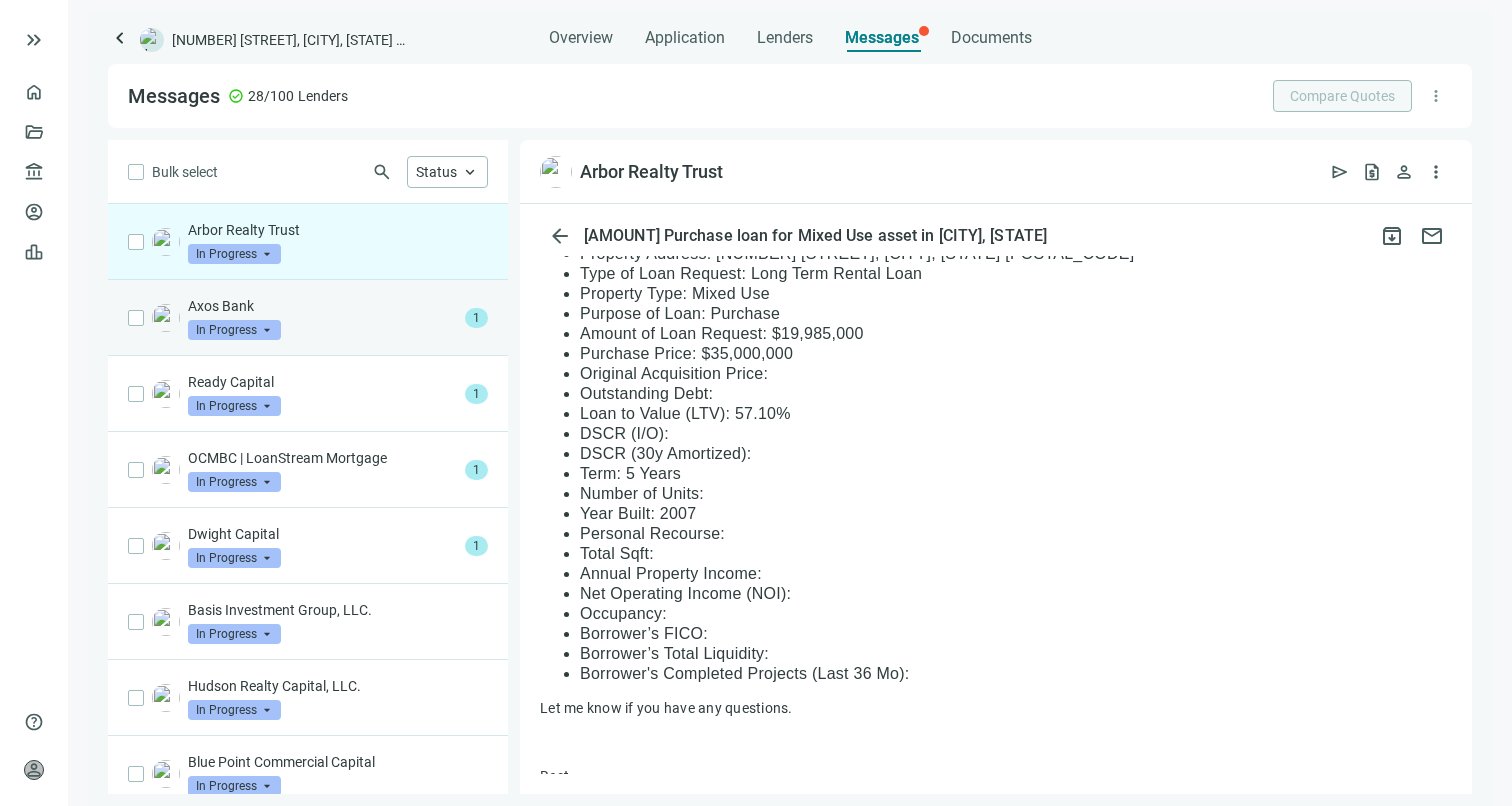 click on "Axos Bank In Progress arrow_drop_down" at bounding box center [322, 318] 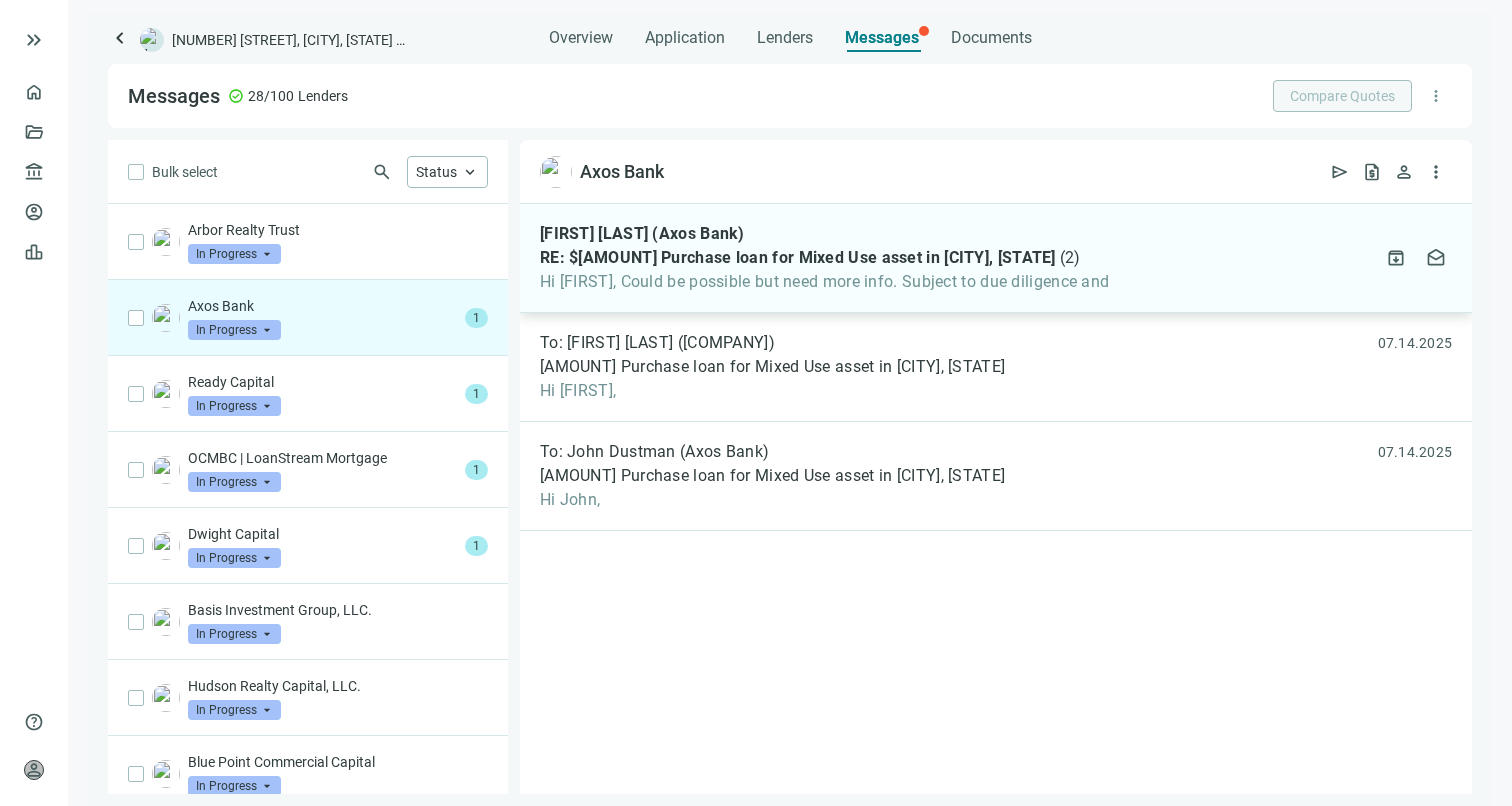 click on "Hi [FIRST], Could be possible but need more info. Subject to due diligence and" at bounding box center (824, 282) 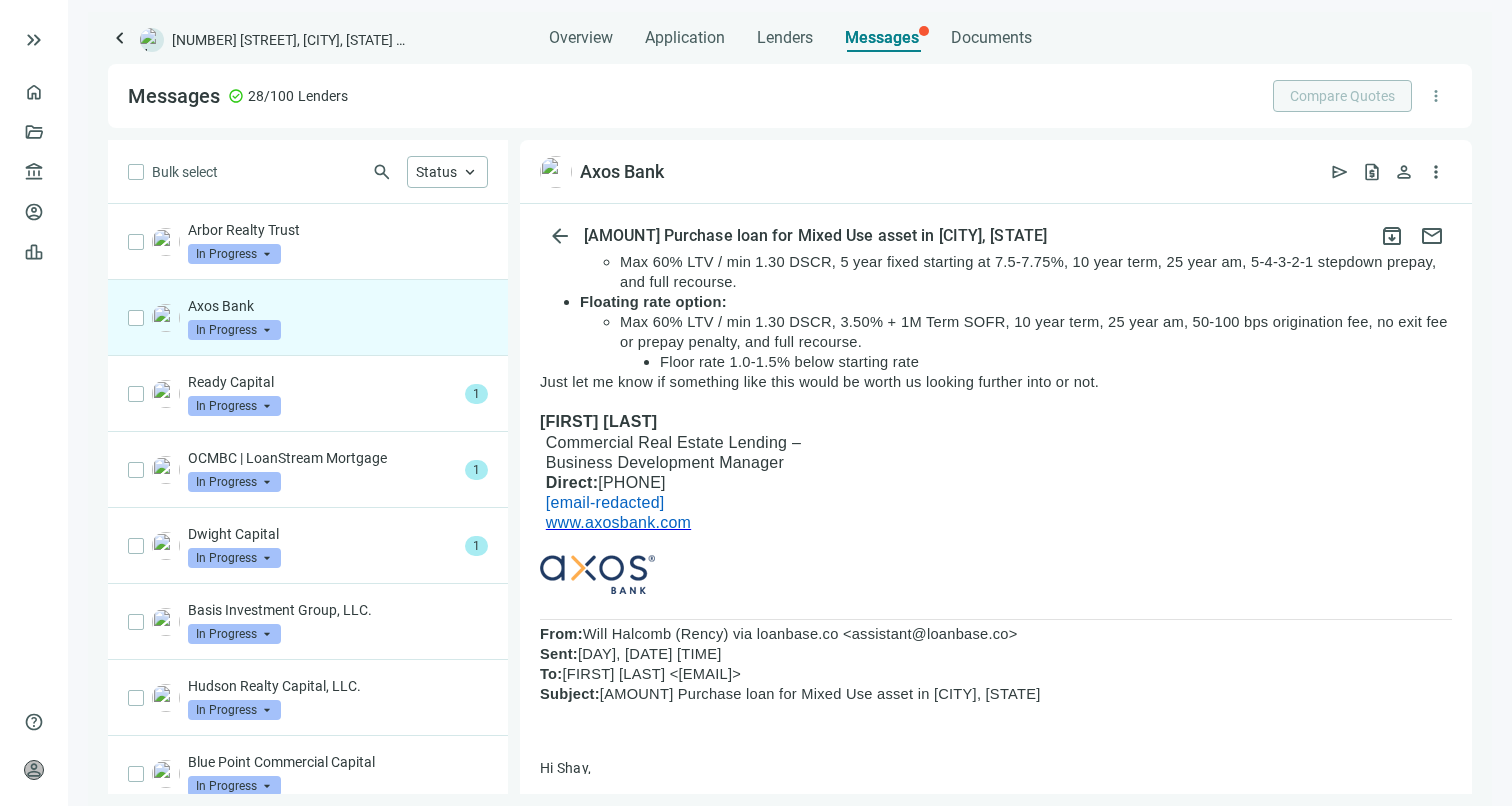 scroll, scrollTop: 254, scrollLeft: 0, axis: vertical 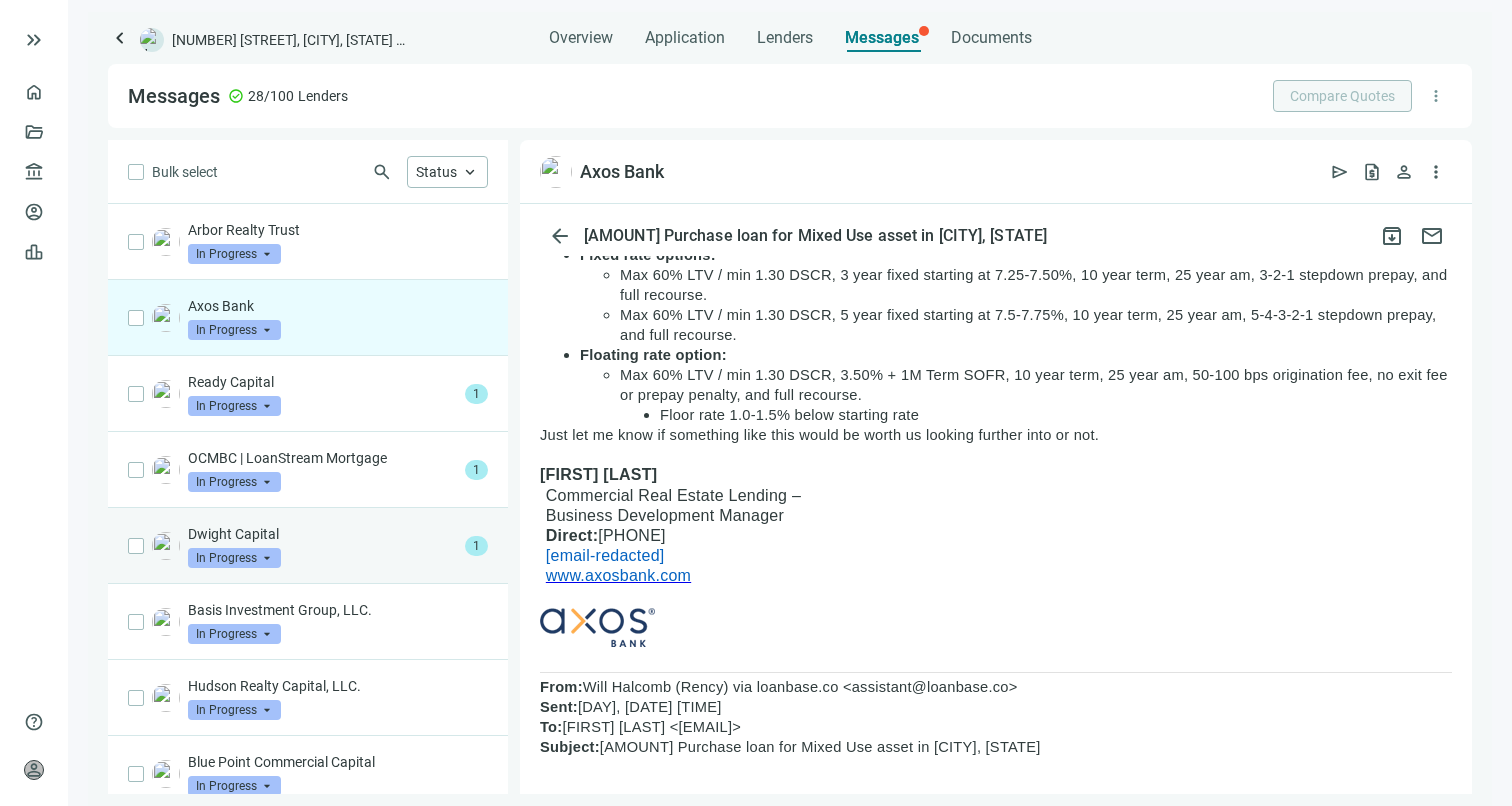 click on "Dwight Capital In Progress arrow_drop_down" at bounding box center (322, 546) 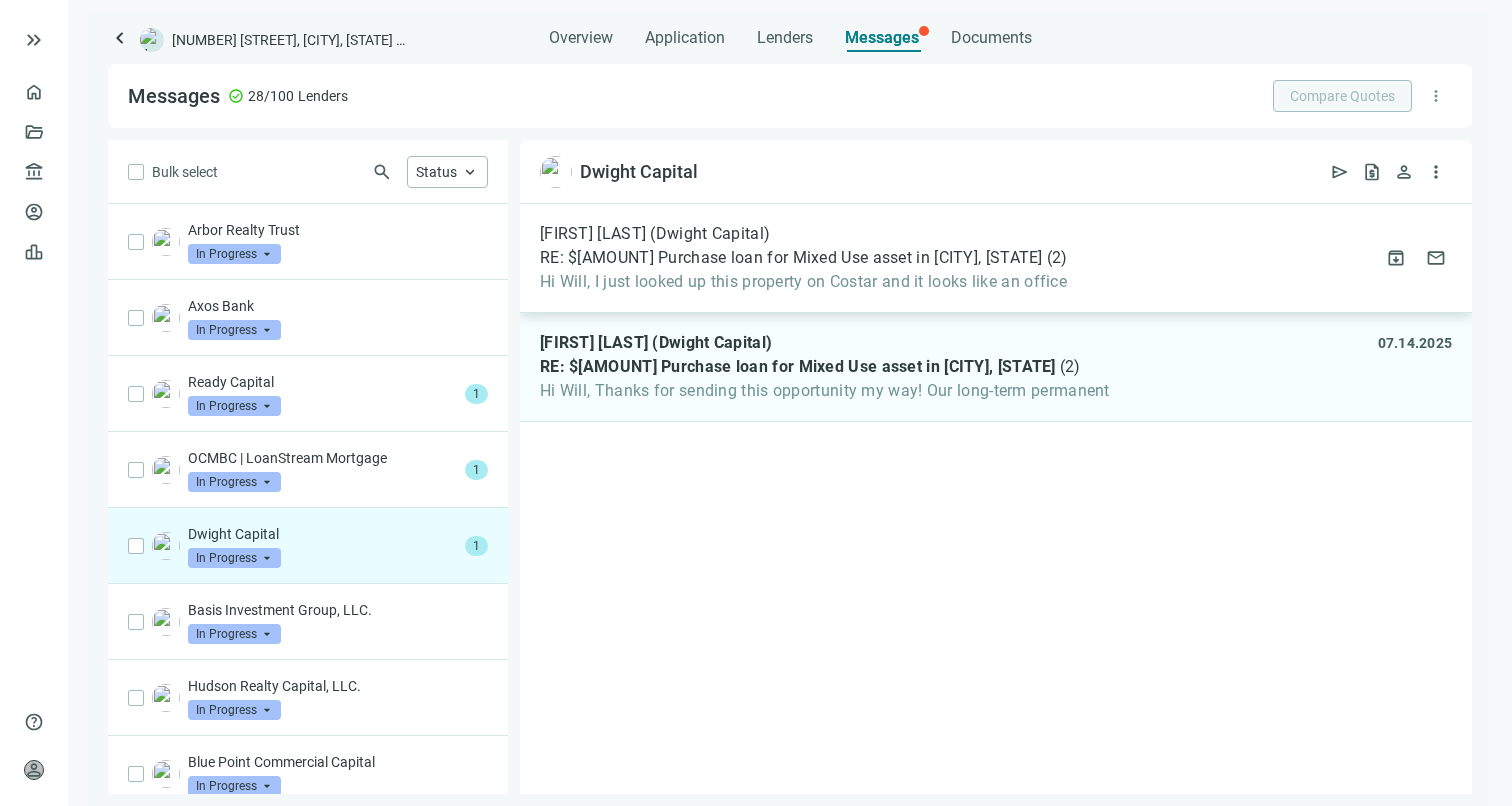 click on "Hi Will, I just looked up this property on Costar and it looks like an office" at bounding box center [804, 282] 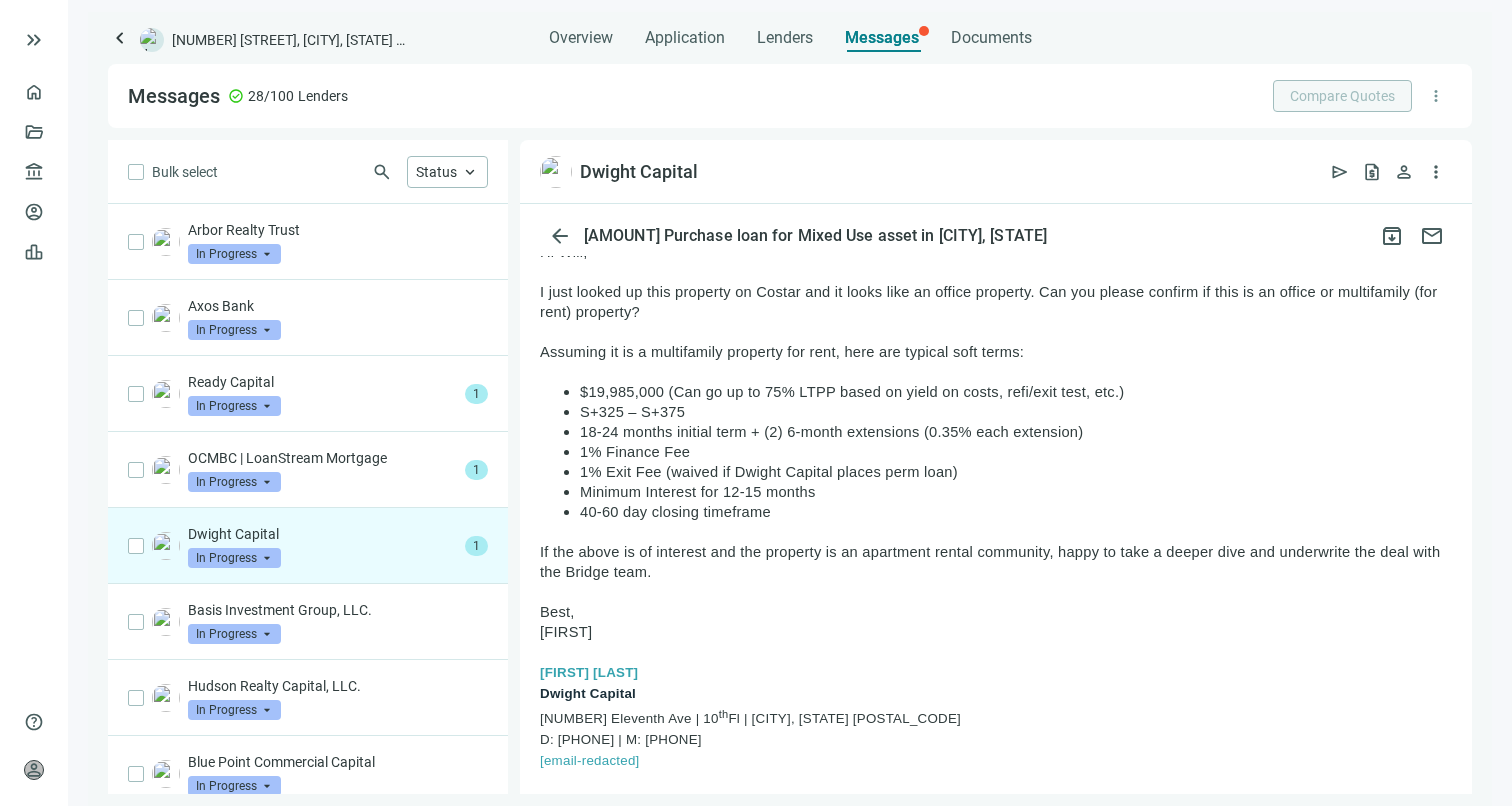 scroll, scrollTop: 56, scrollLeft: 0, axis: vertical 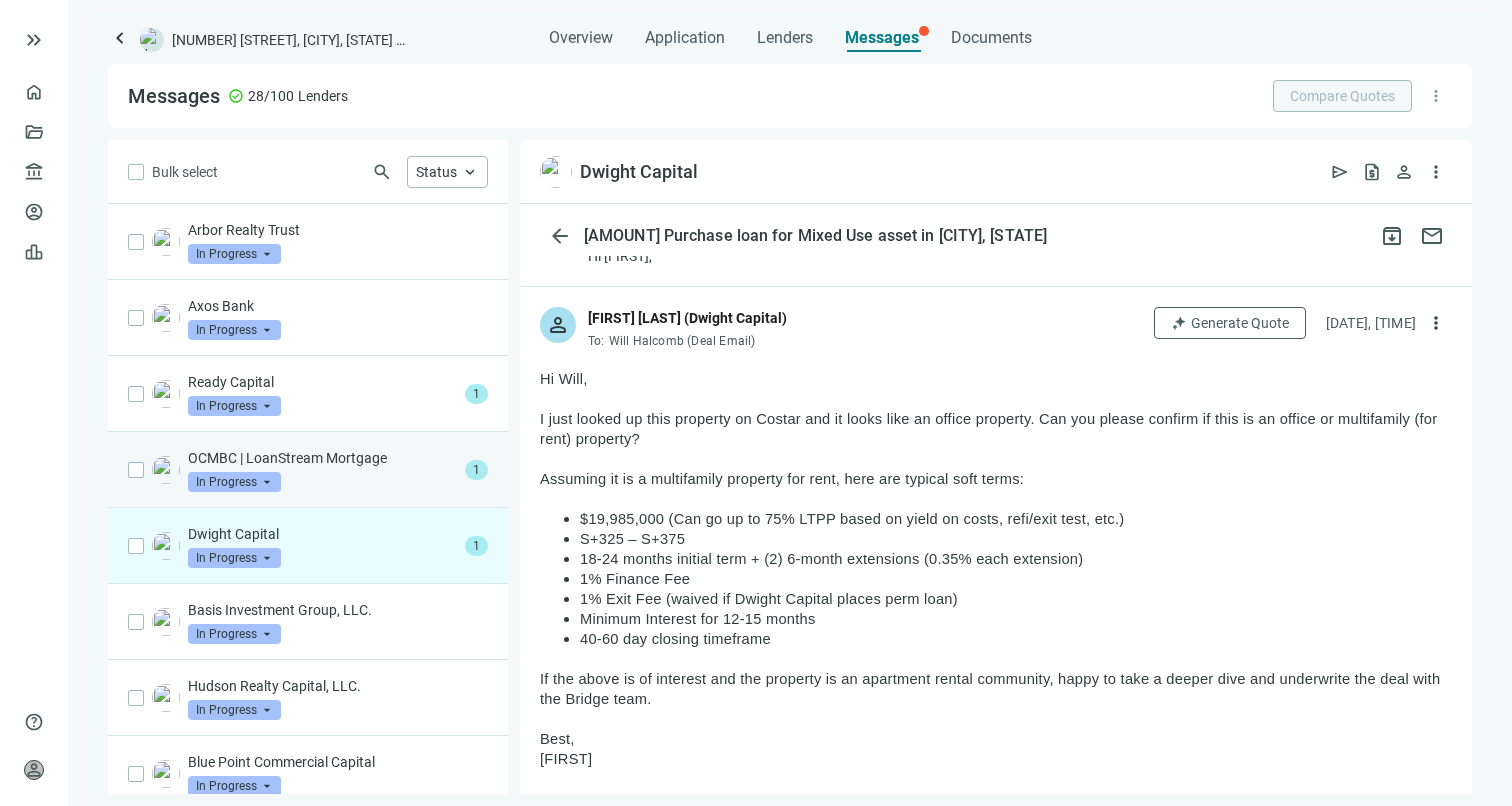 click on "OCMBC | LoanStream Mortgage" at bounding box center (322, 458) 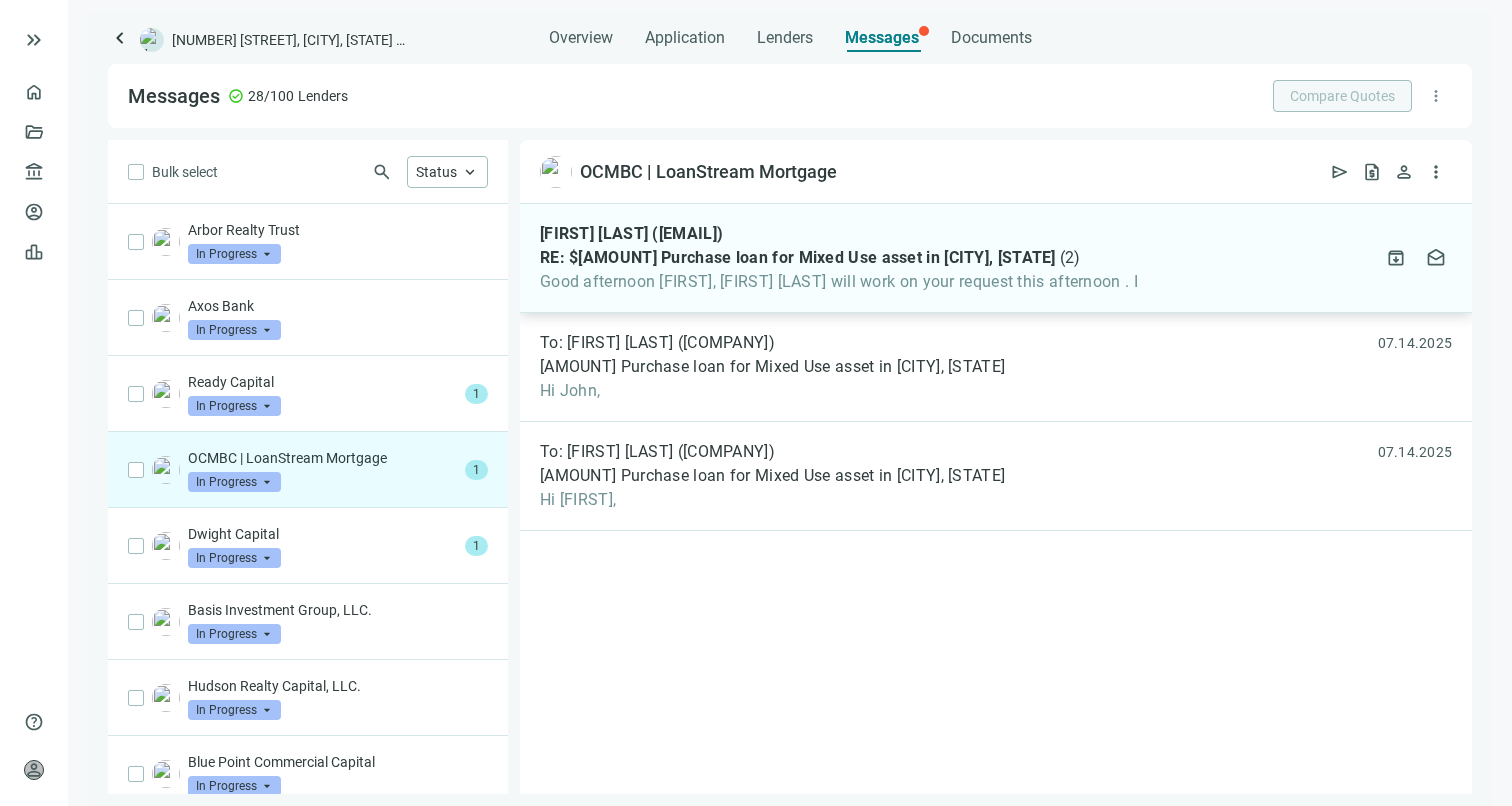 click on "RE: $[AMOUNT] Purchase loan for Mixed Use asset in [CITY], [STATE]" at bounding box center [798, 258] 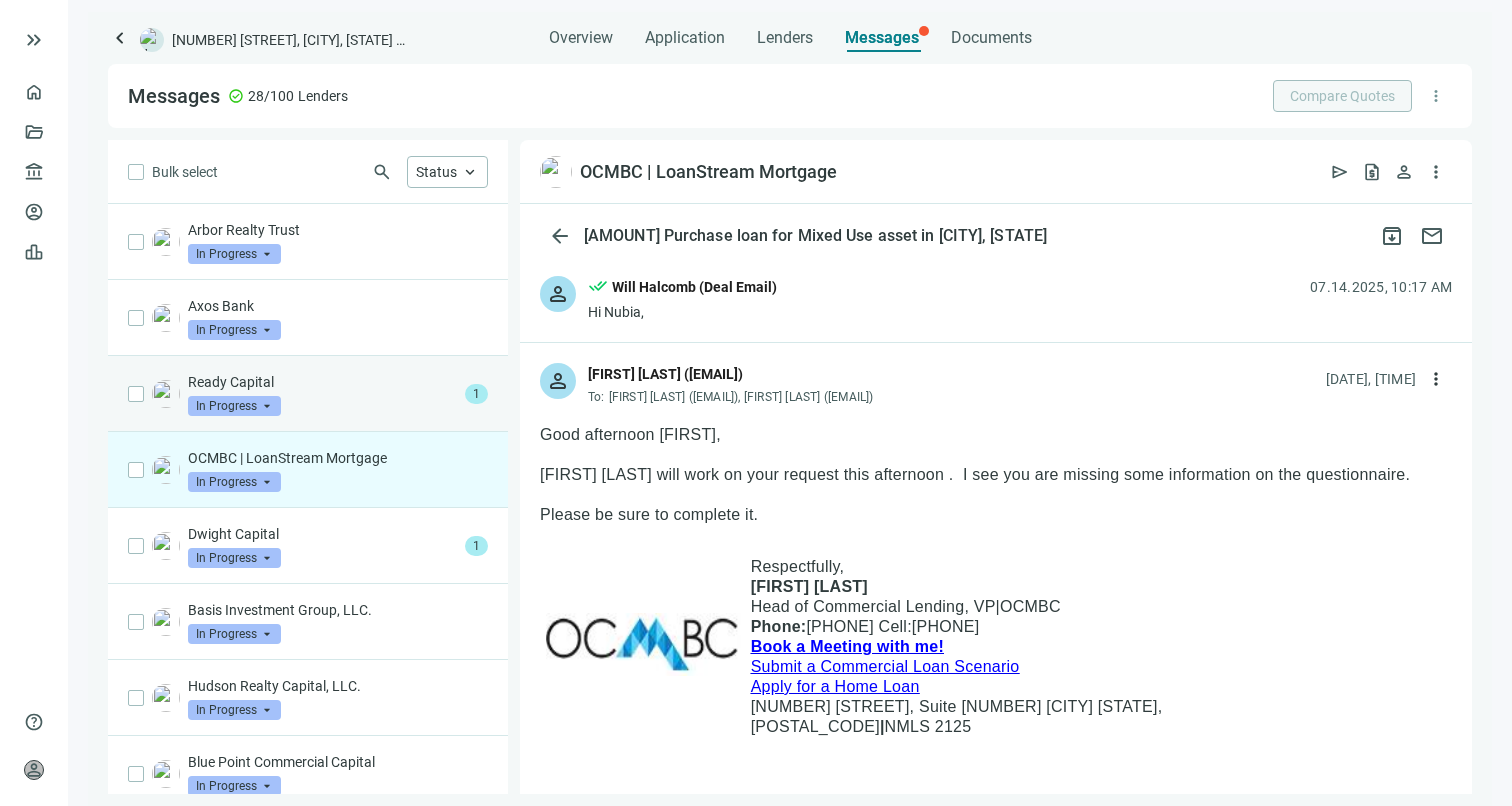 click on "Ready Capital" at bounding box center [322, 382] 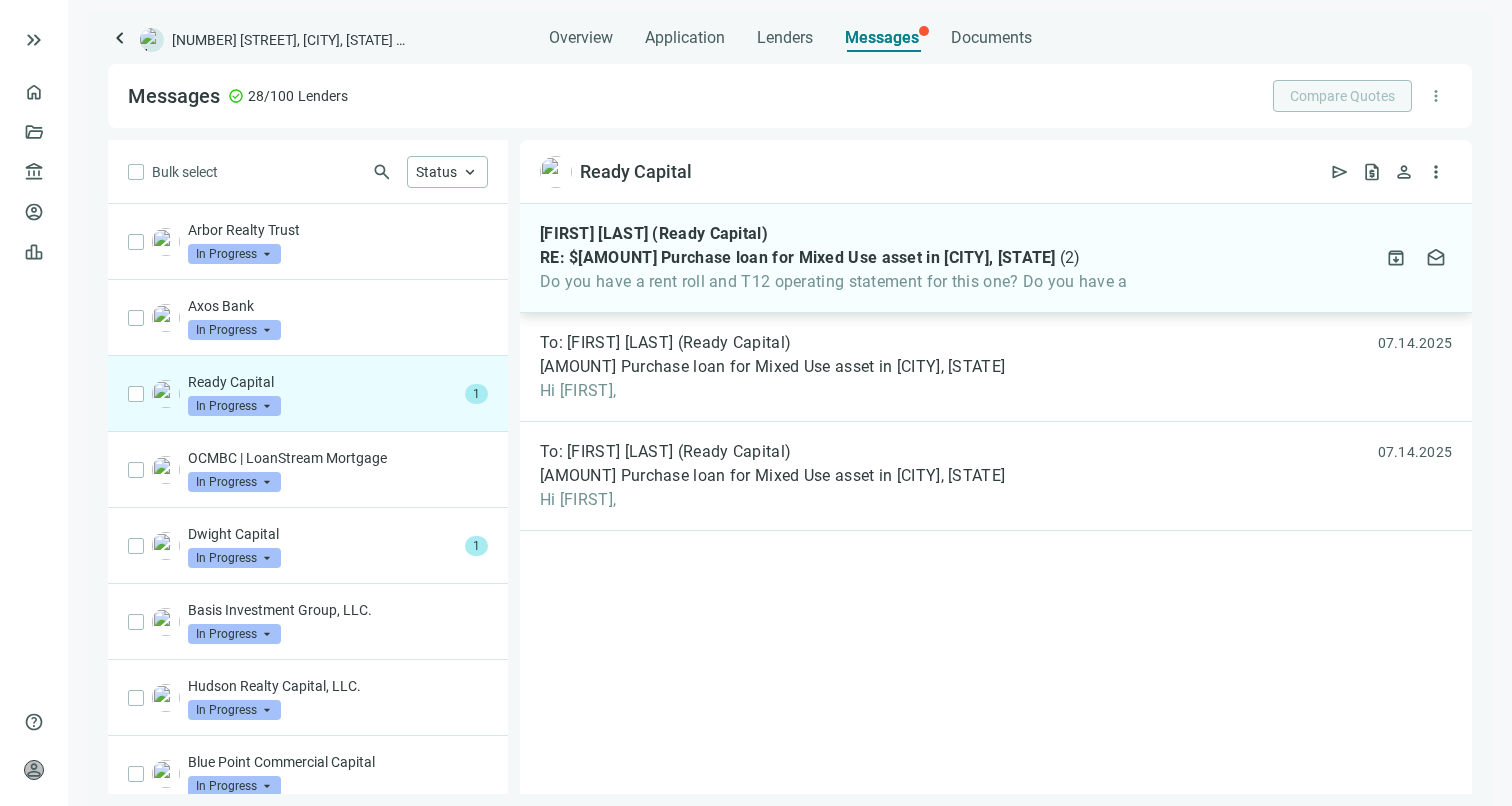 click on "[FIRST] [LAST] (Ready Capital) RE: [AMOUNT] Purchase loan for Mixed Use asset in [CITY], [STATE] ( 2 ) Do you have a rent roll and T12 operating statement for this one? Do you have a" at bounding box center [834, 258] 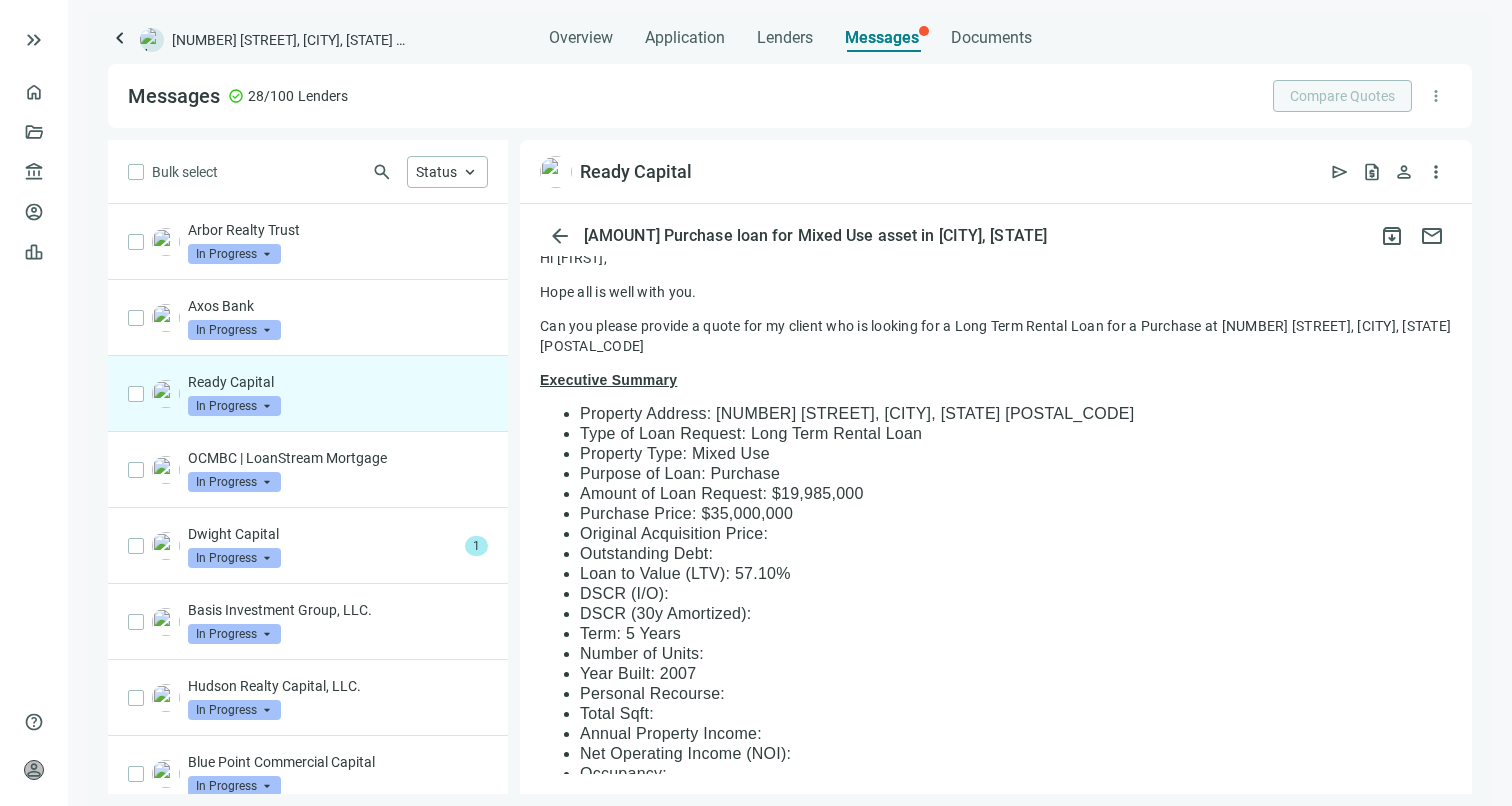 scroll, scrollTop: 0, scrollLeft: 0, axis: both 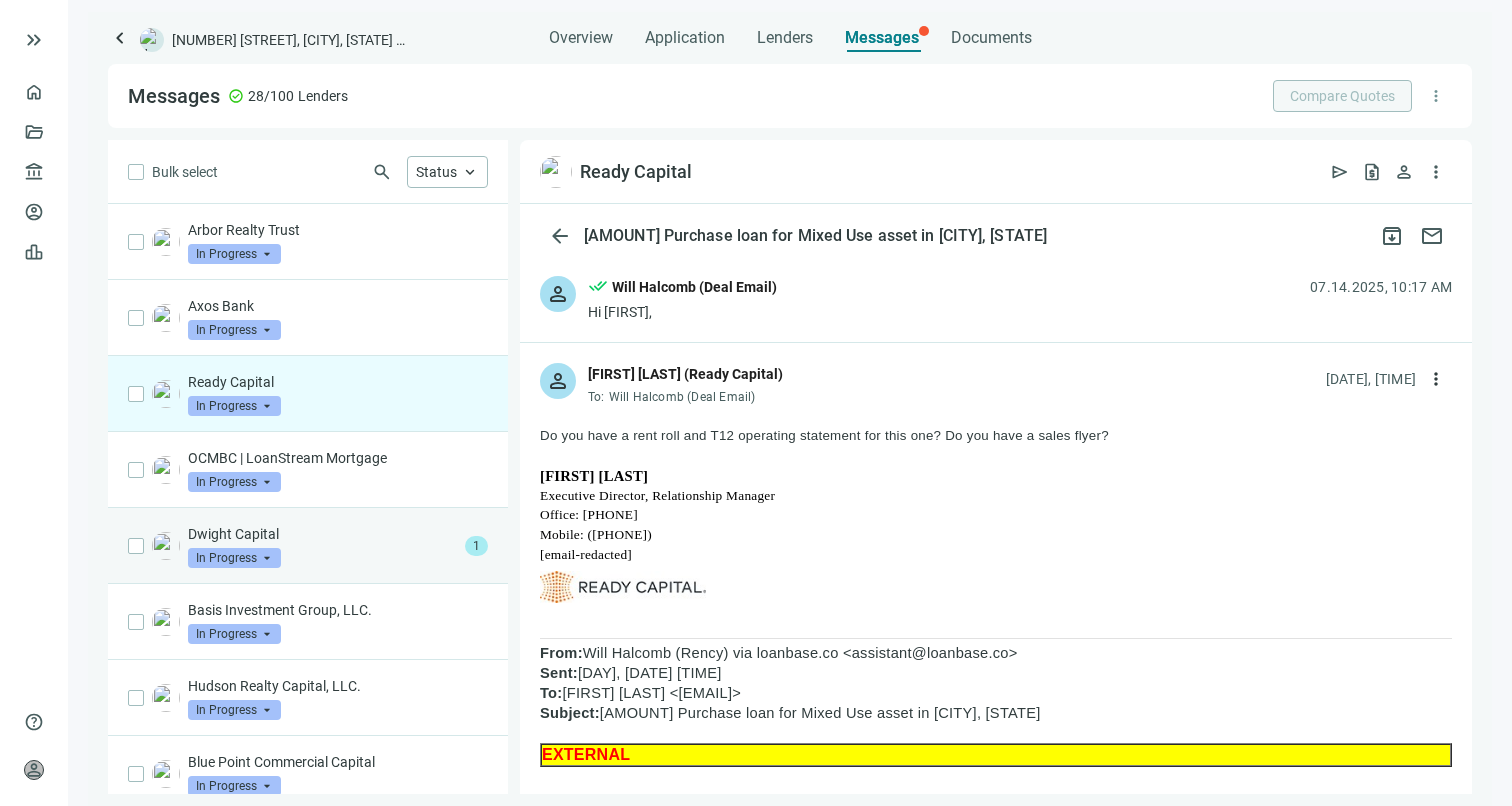 click on "Dwight Capital" at bounding box center (322, 534) 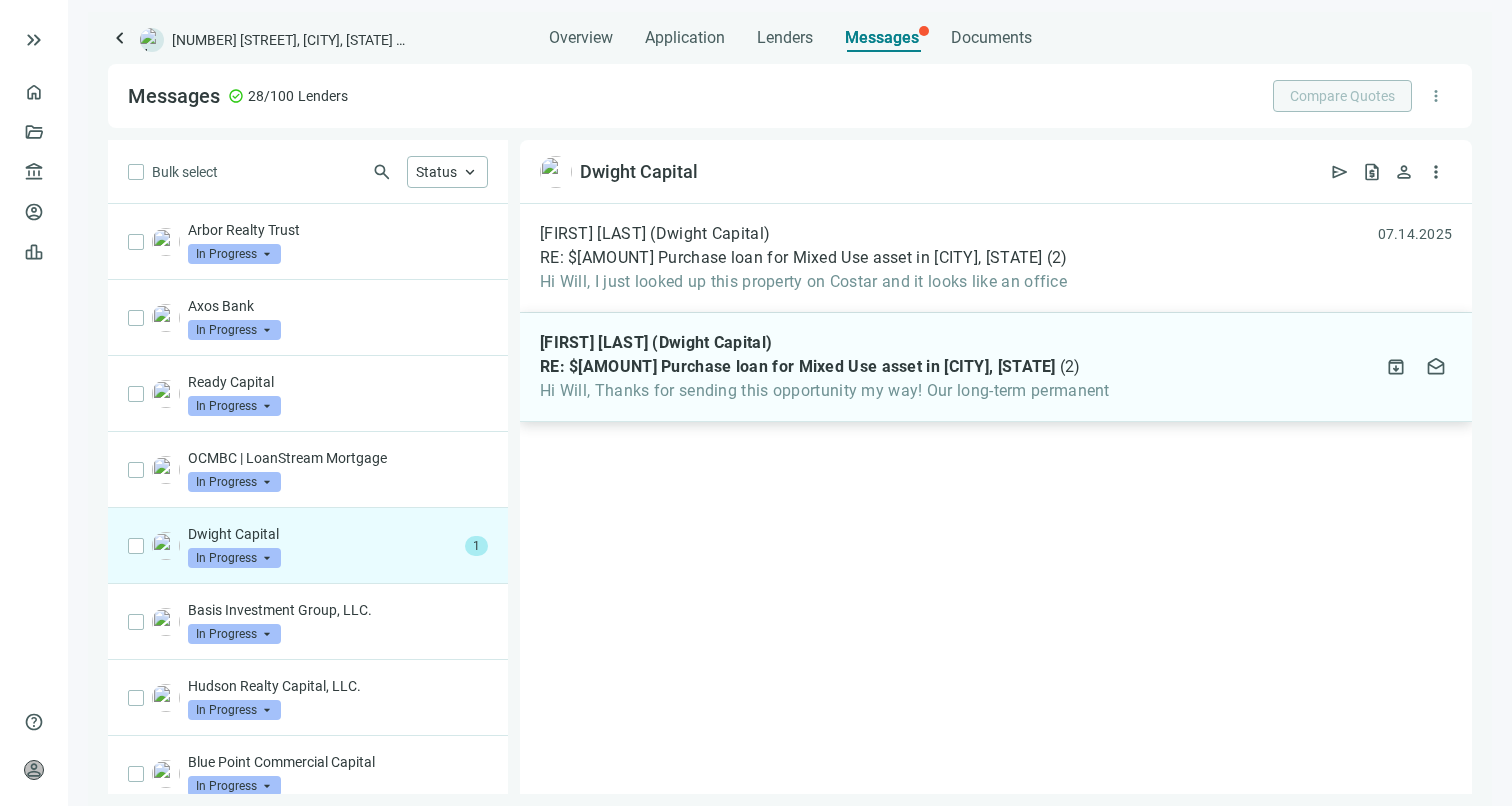 click on "Hi Will, Thanks for sending this opportunity my way! Our long-term permanent" at bounding box center (825, 391) 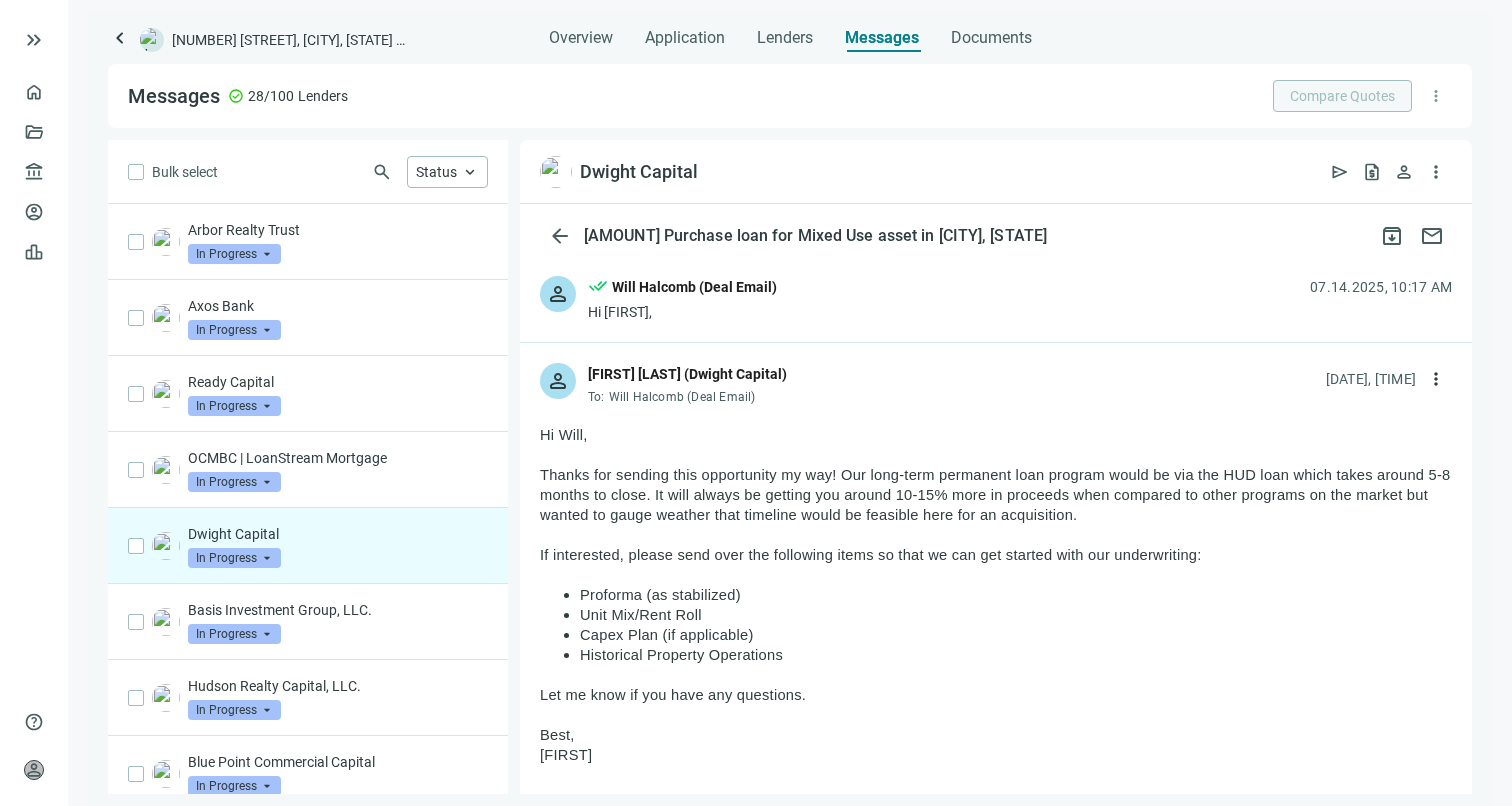 click on "keyboard_arrow_left" at bounding box center (120, 38) 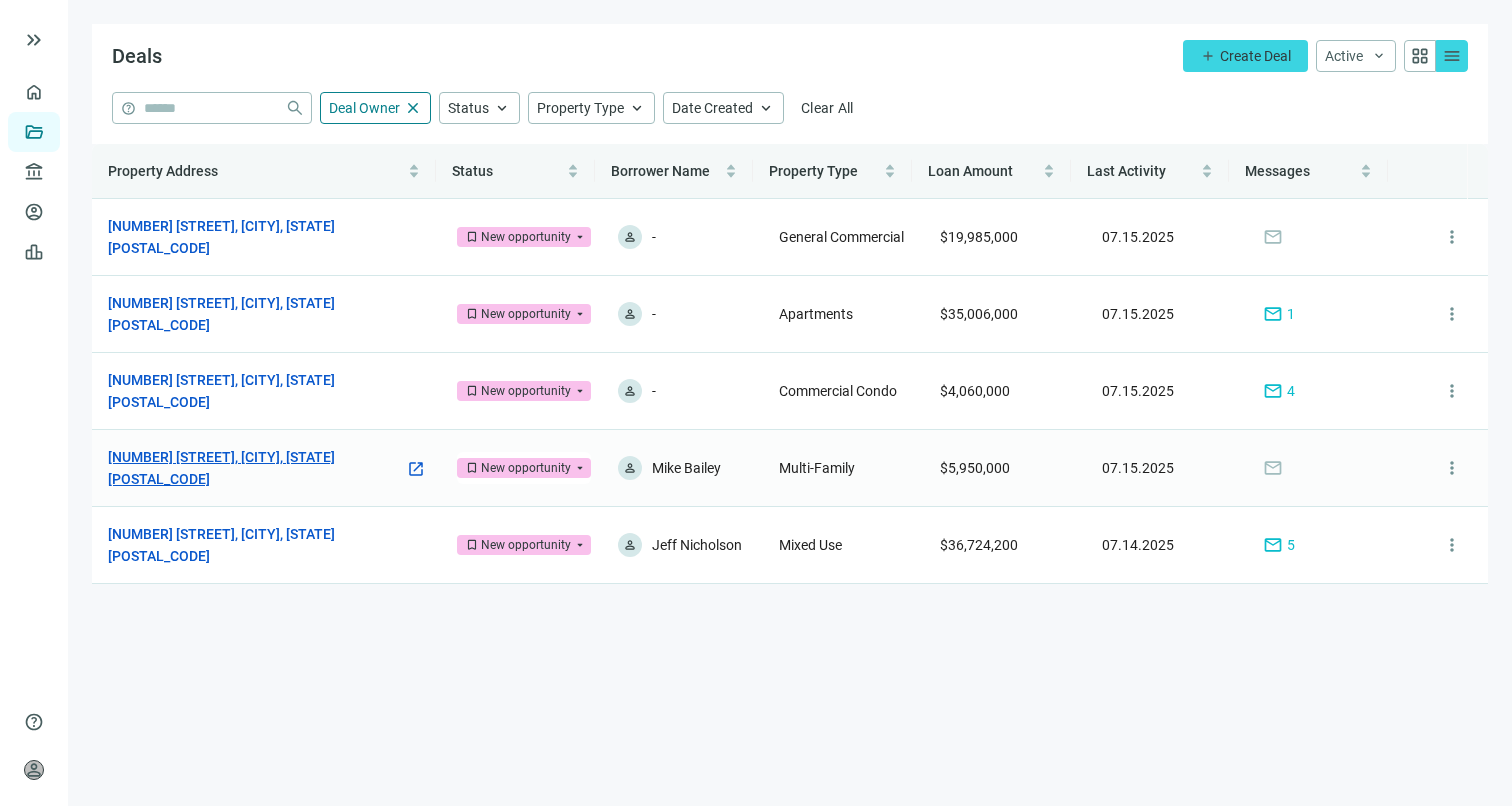 click on "[NUMBER] [STREET], [CITY], [STATE] [POSTAL_CODE]" at bounding box center (256, 468) 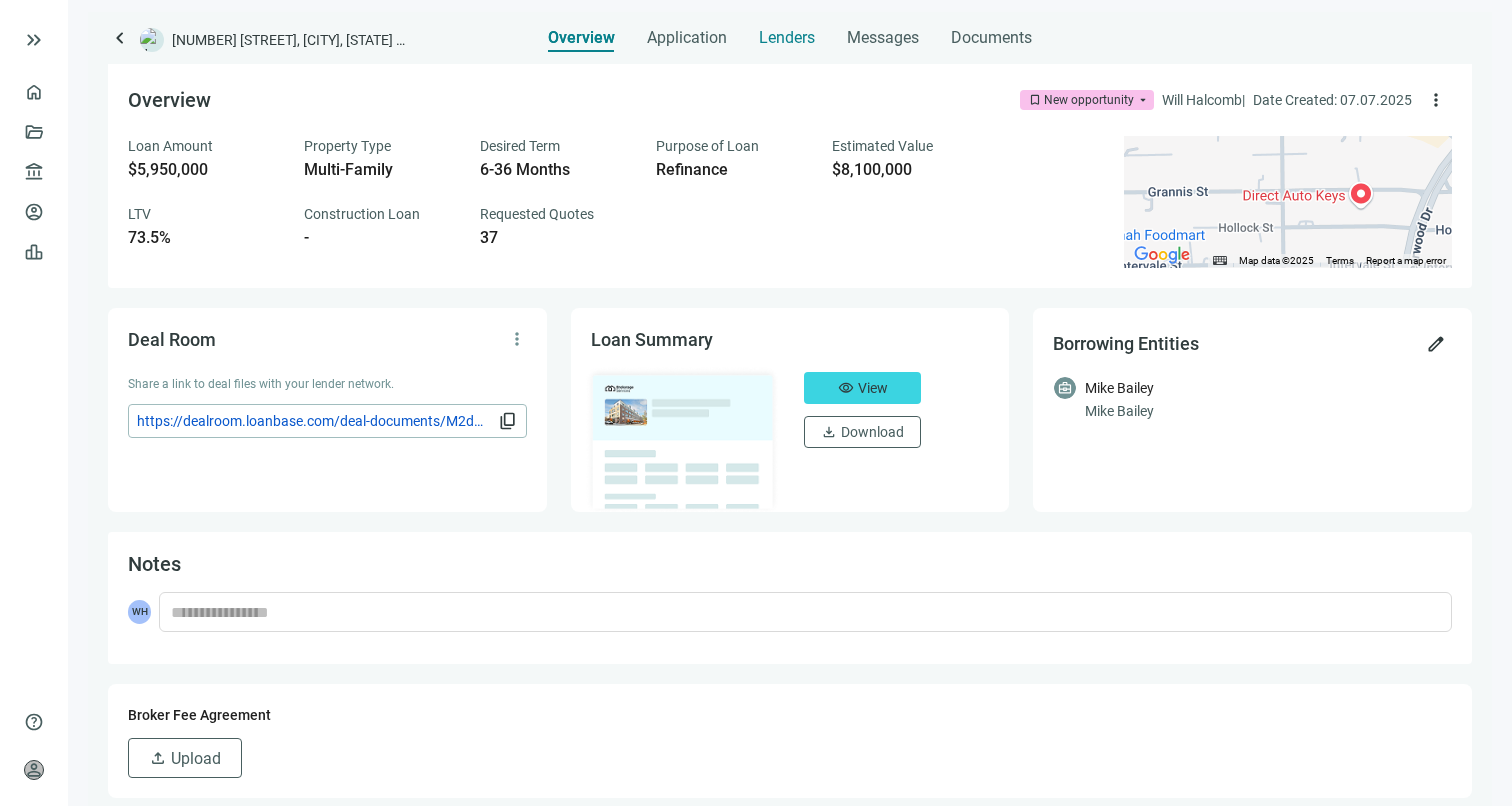 drag, startPoint x: 781, startPoint y: 36, endPoint x: 795, endPoint y: 47, distance: 17.804493 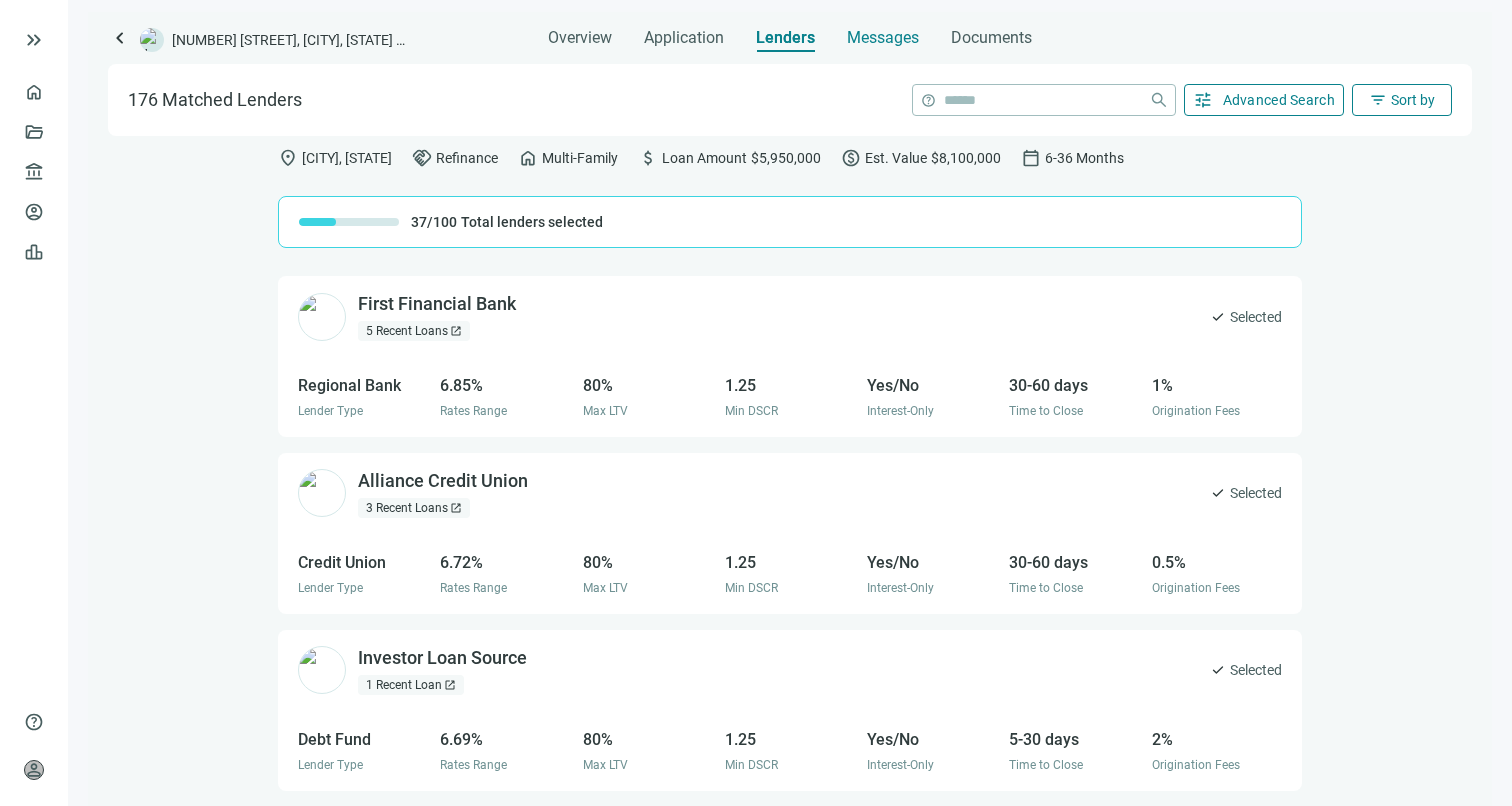 click on "Messages" at bounding box center (883, 37) 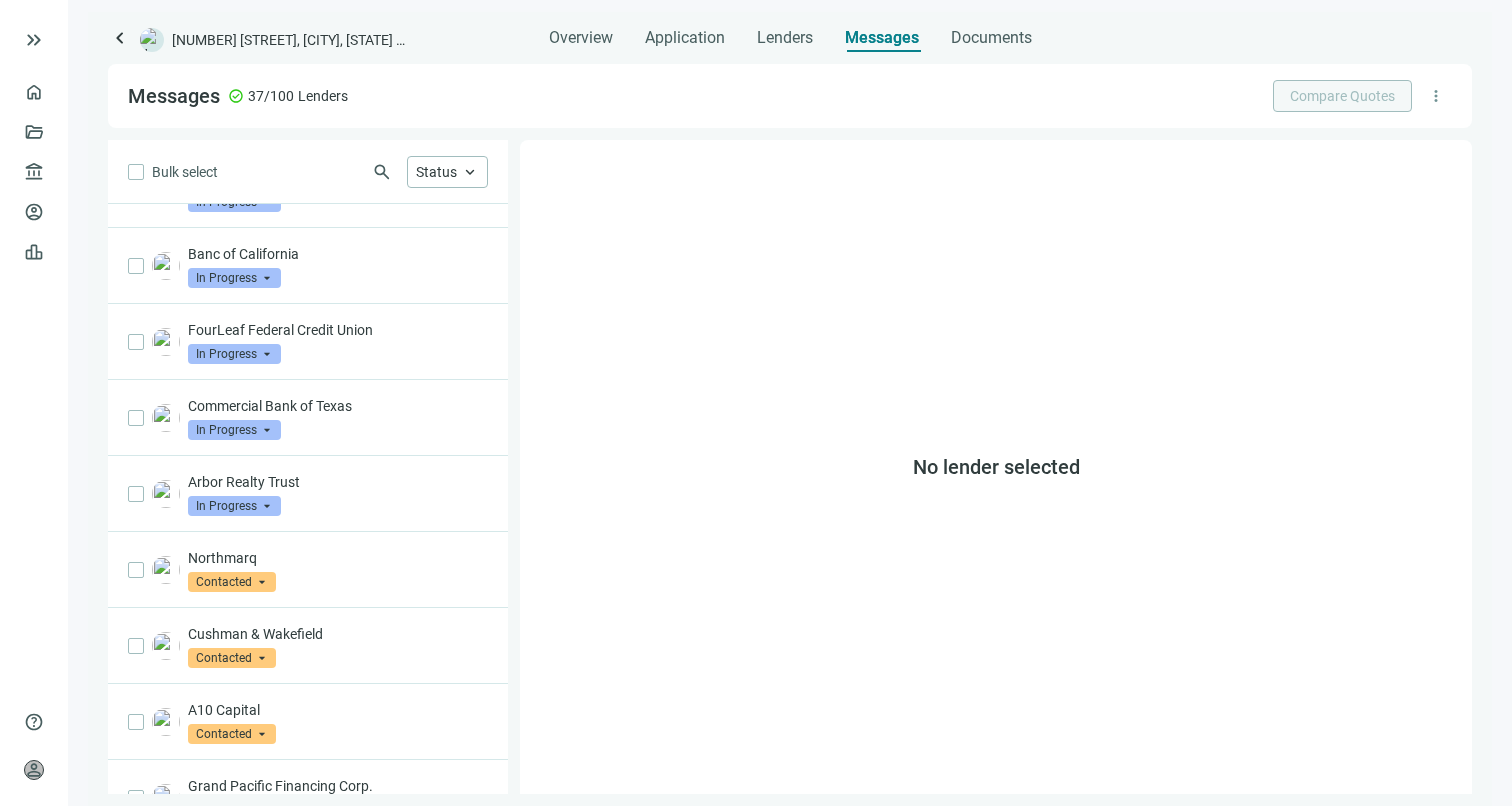 scroll, scrollTop: 1014, scrollLeft: 0, axis: vertical 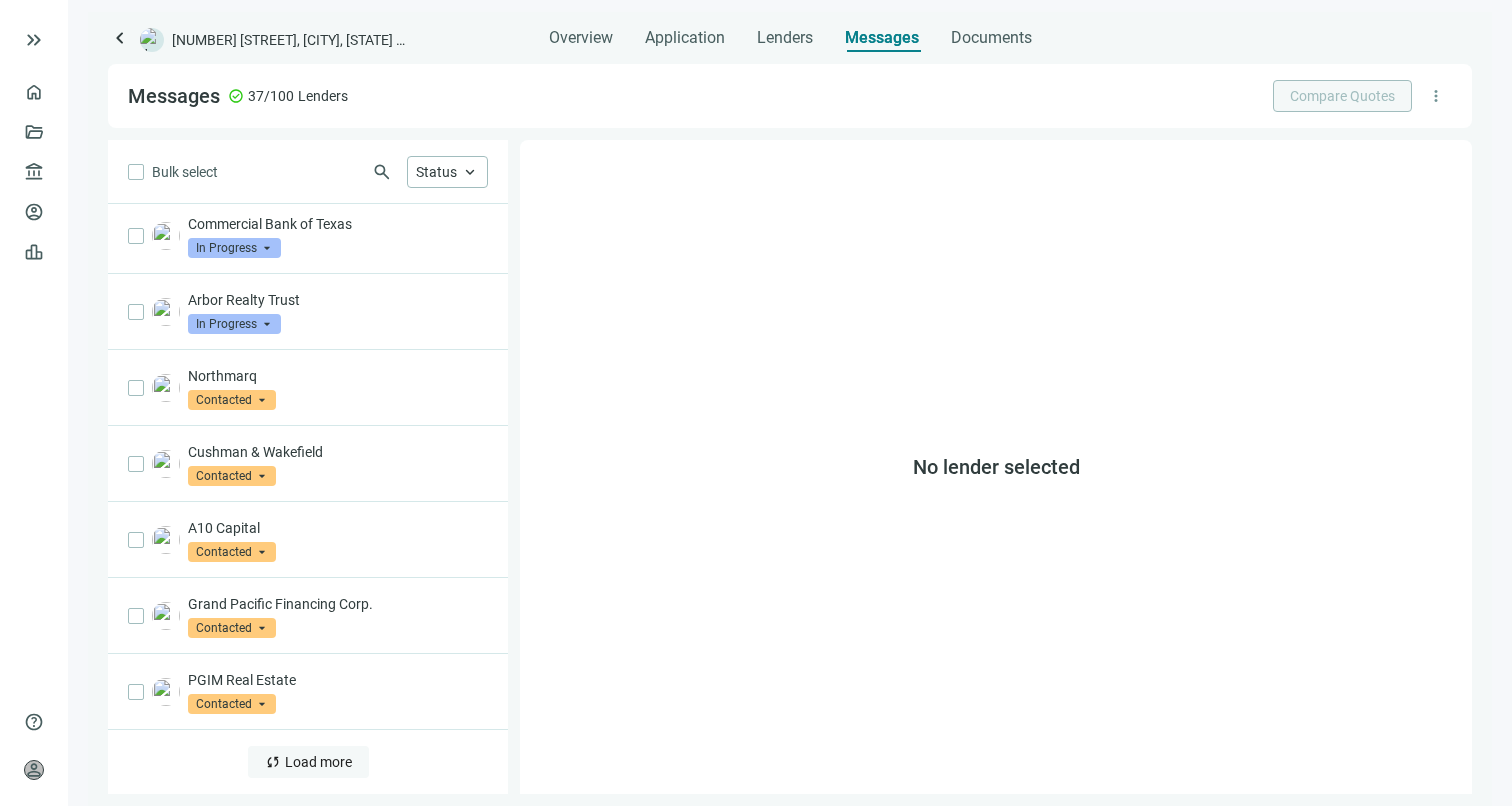 click on "Load more" at bounding box center (318, 762) 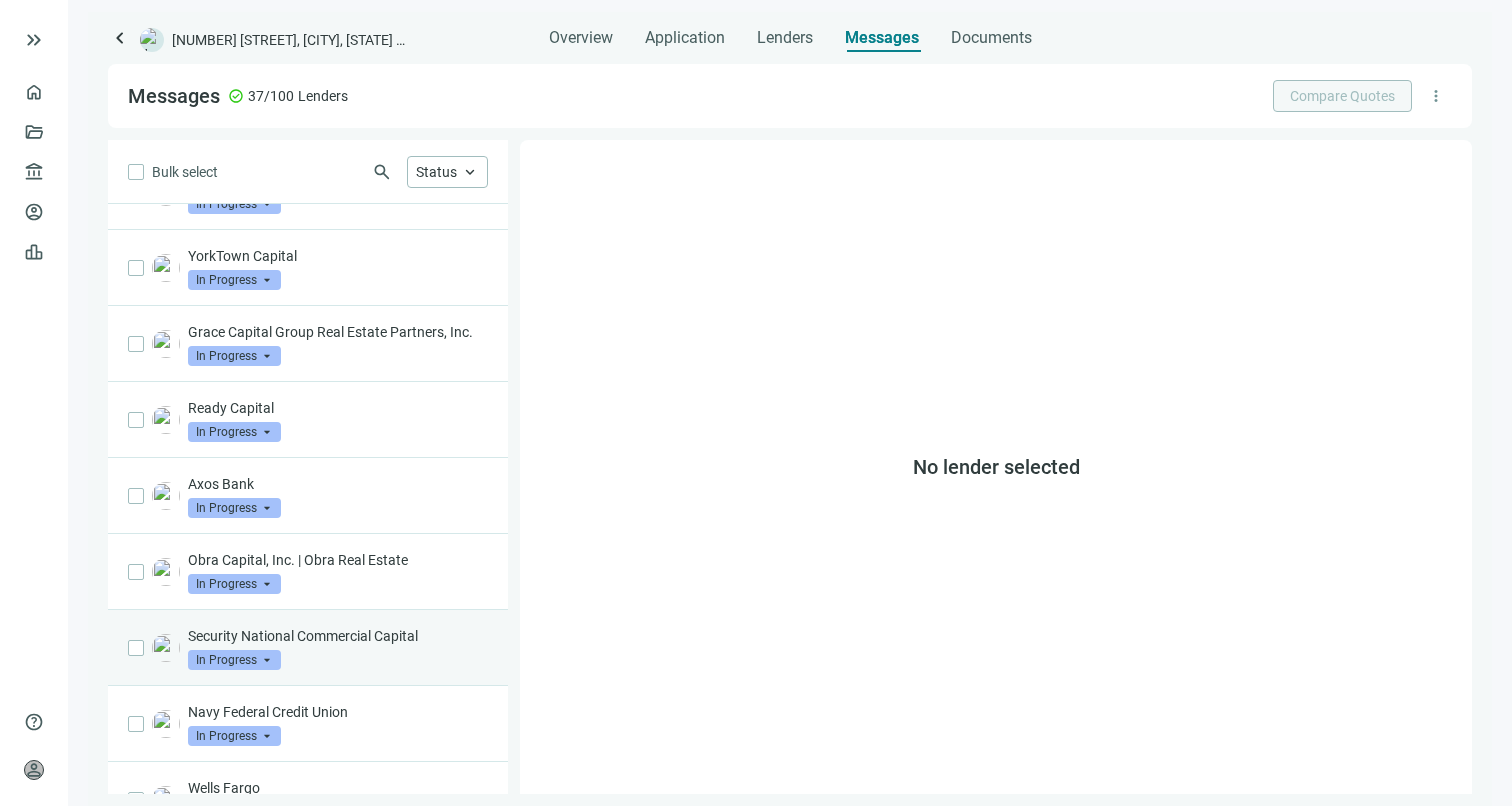 scroll, scrollTop: 0, scrollLeft: 0, axis: both 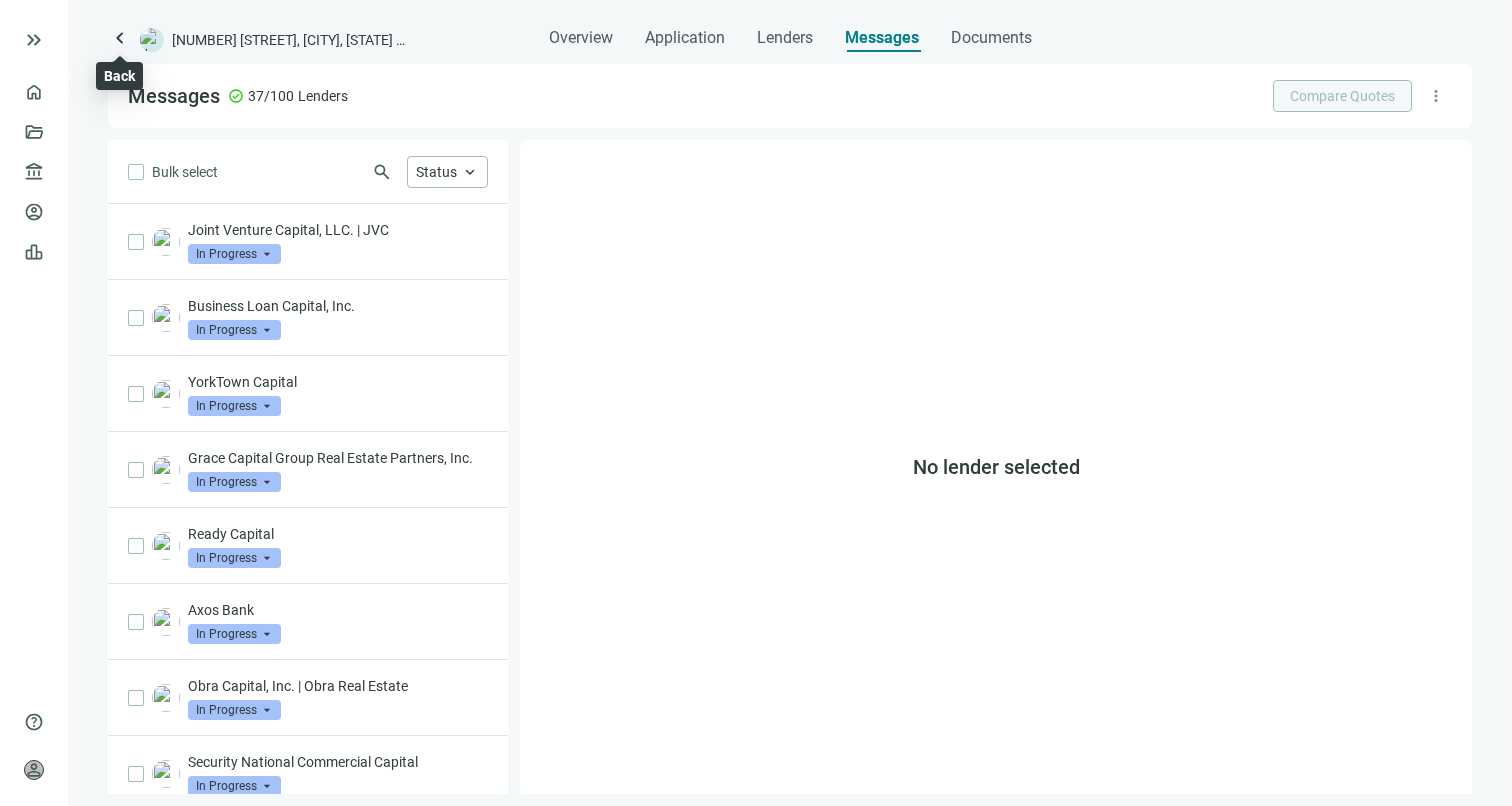 click on "keyboard_arrow_left" at bounding box center [120, 38] 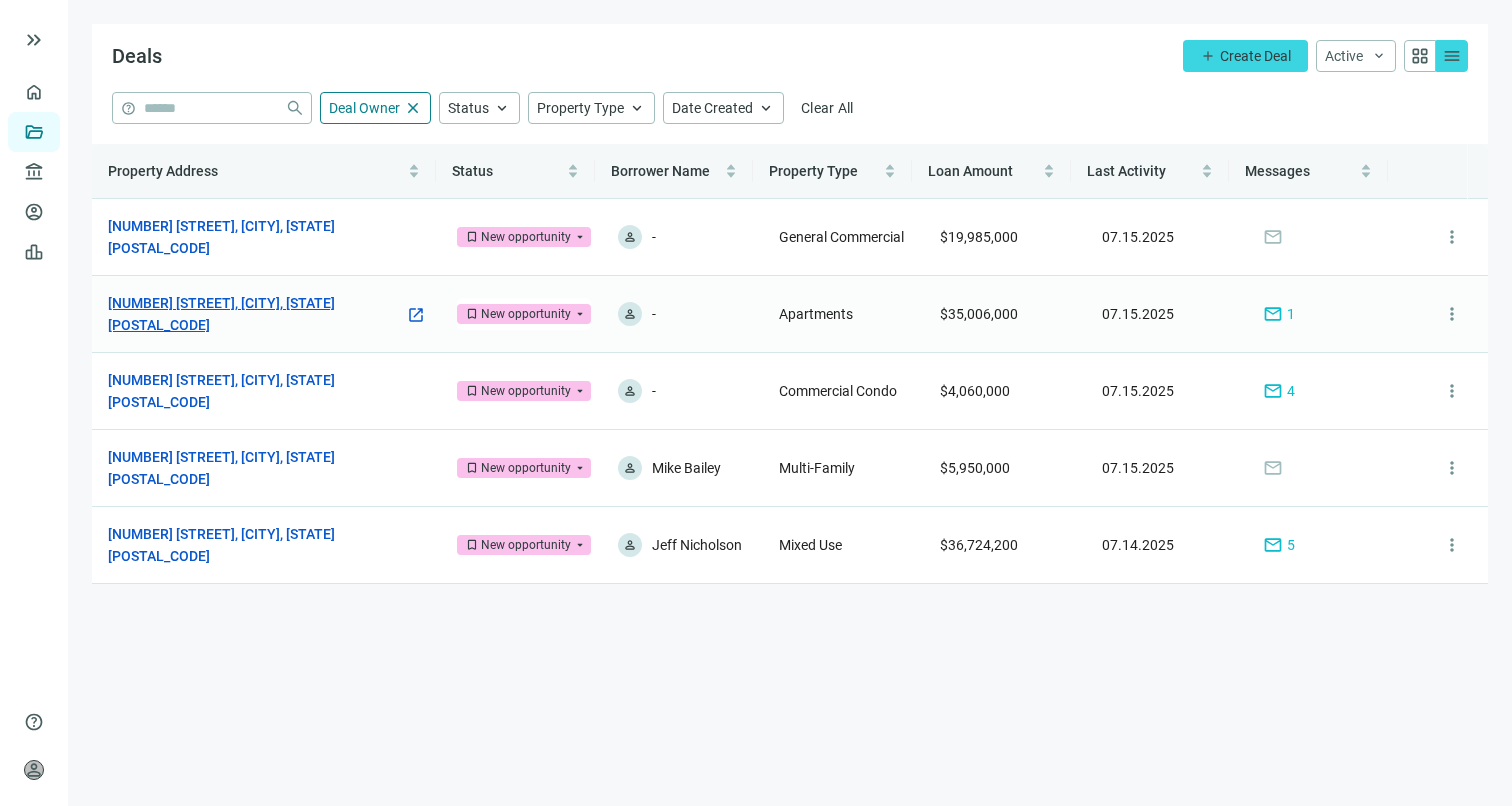 click on "[NUMBER] [STREET], [CITY], [STATE] [POSTAL_CODE]" at bounding box center [256, 314] 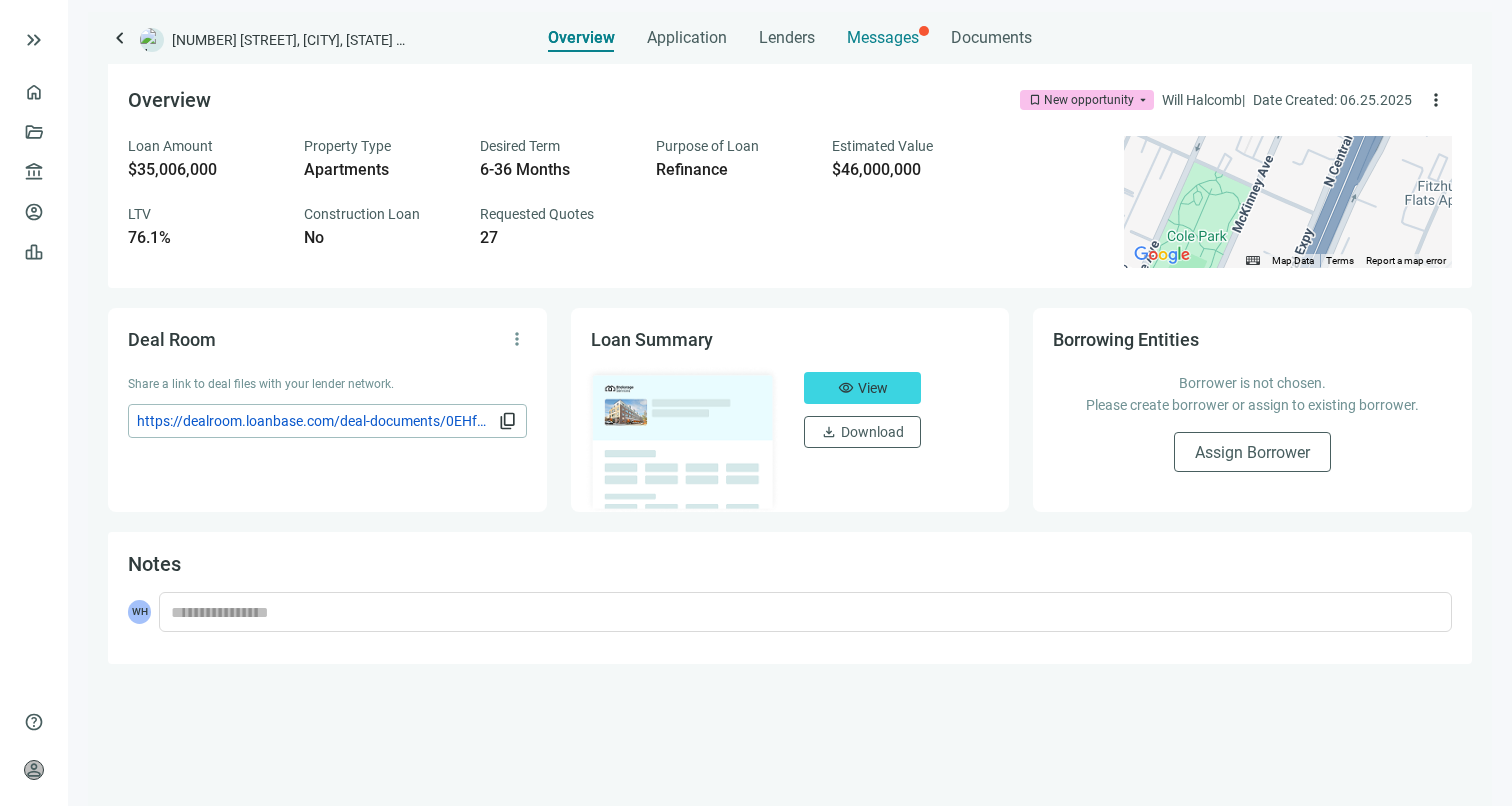 click on "Messages" at bounding box center (883, 37) 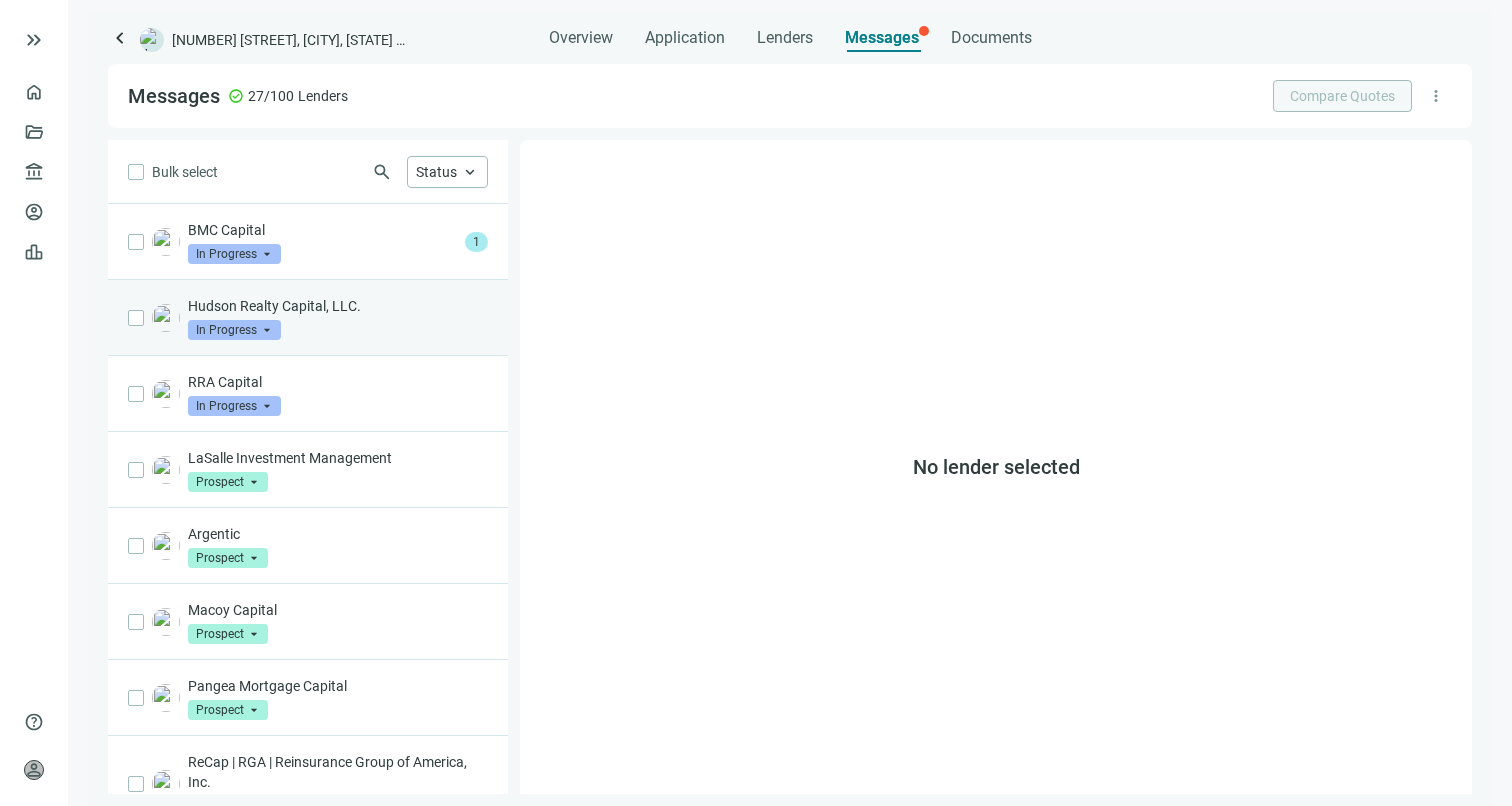drag, startPoint x: 349, startPoint y: 262, endPoint x: 412, endPoint y: 305, distance: 76.27582 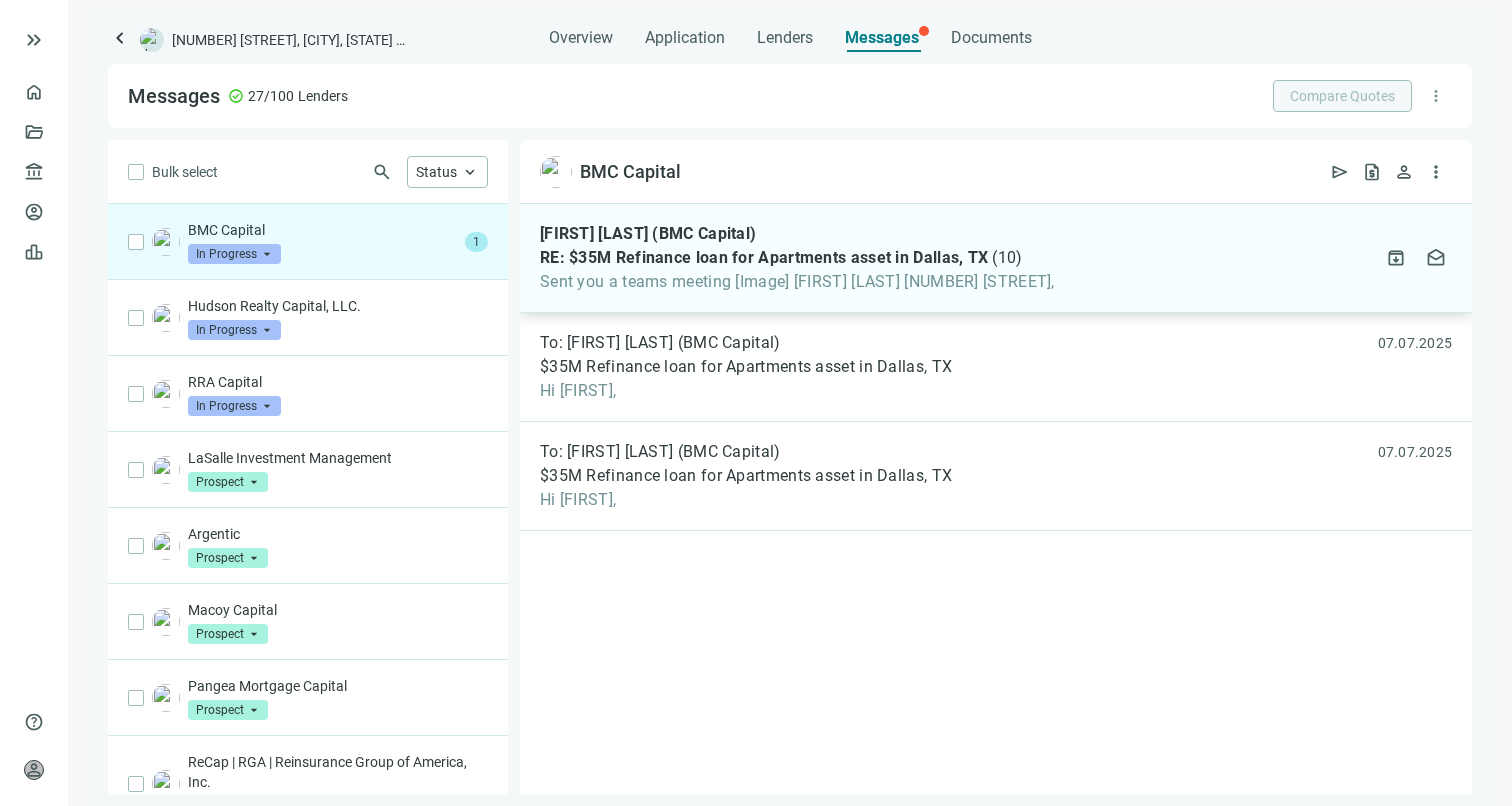 click on "[FIRST] [LAST] (BMC Capital)" at bounding box center (797, 234) 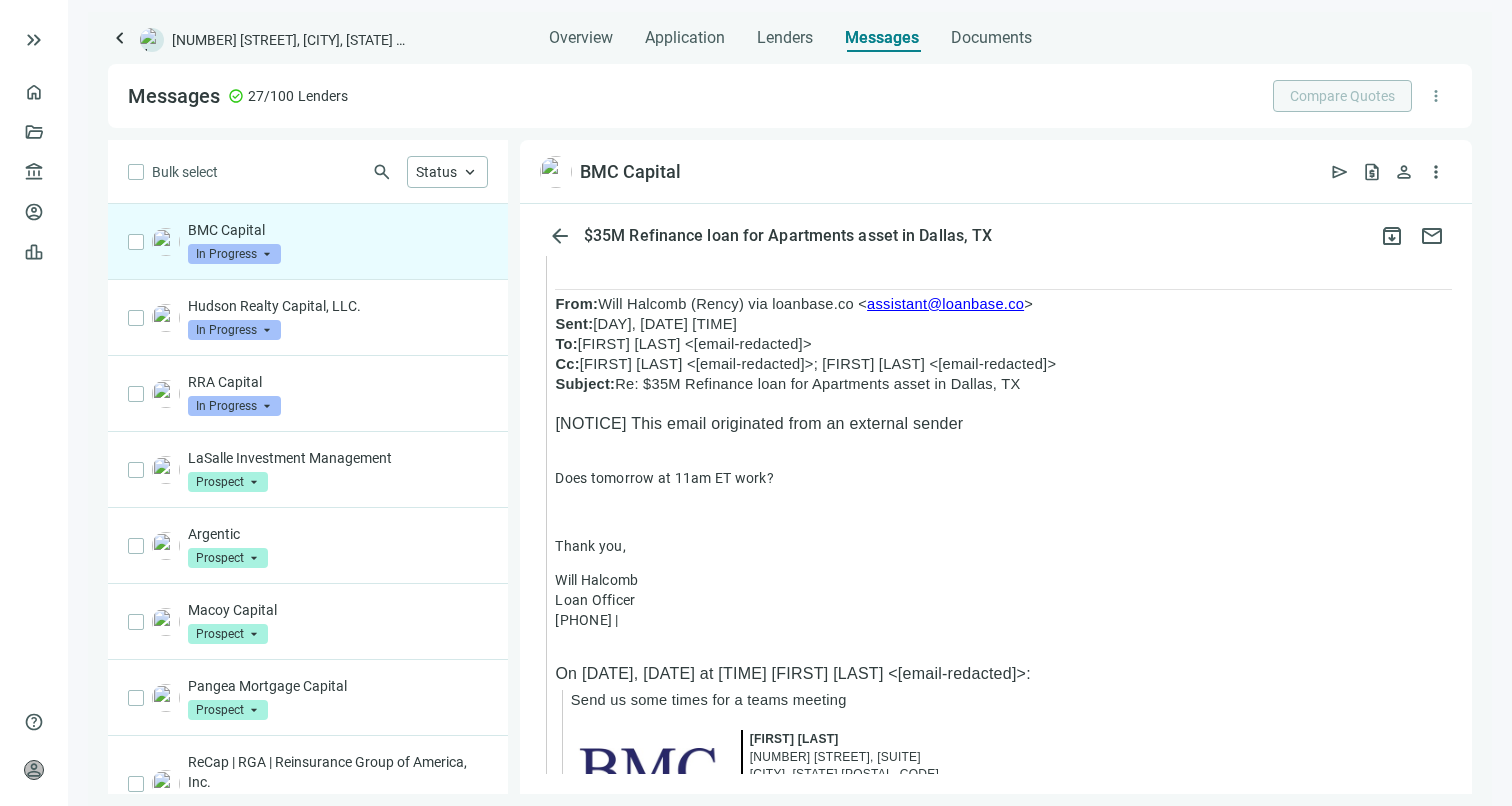 scroll, scrollTop: 0, scrollLeft: 0, axis: both 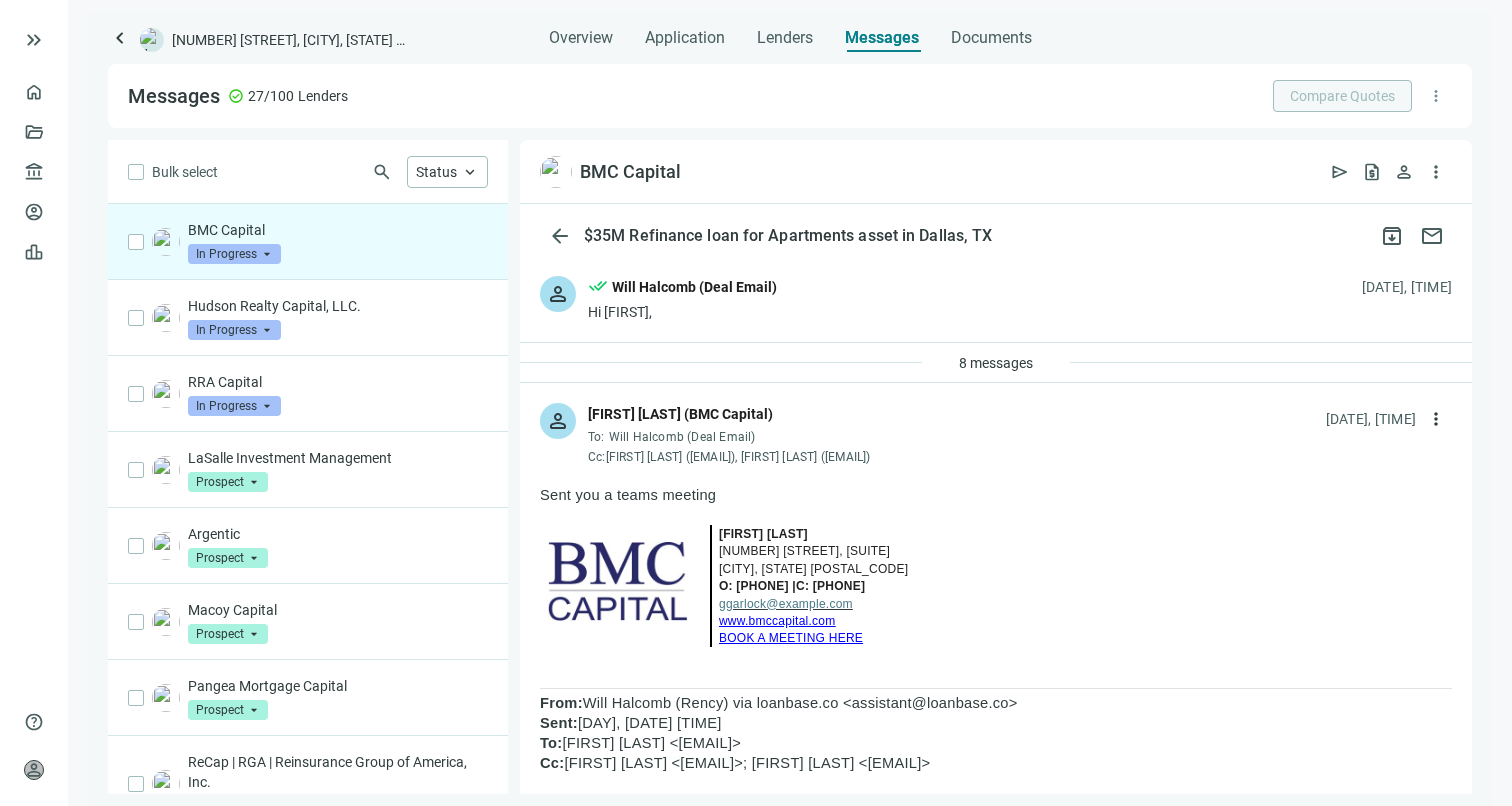 click on "Bulk select search Status keyboard_arrow_up" at bounding box center (308, 172) 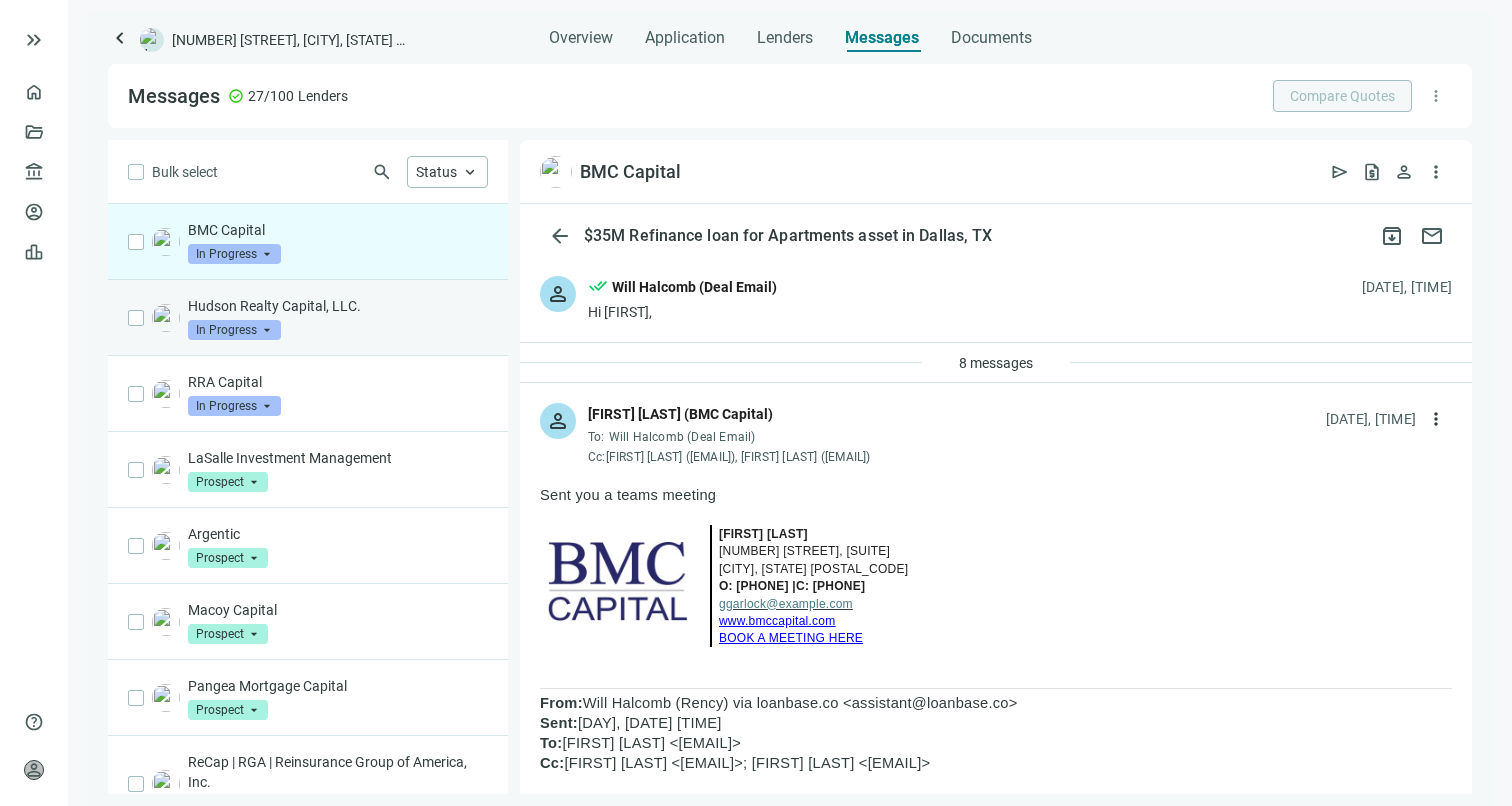 click on "Hudson Realty Capital, LLC. In Progress arrow_drop_down" at bounding box center [338, 318] 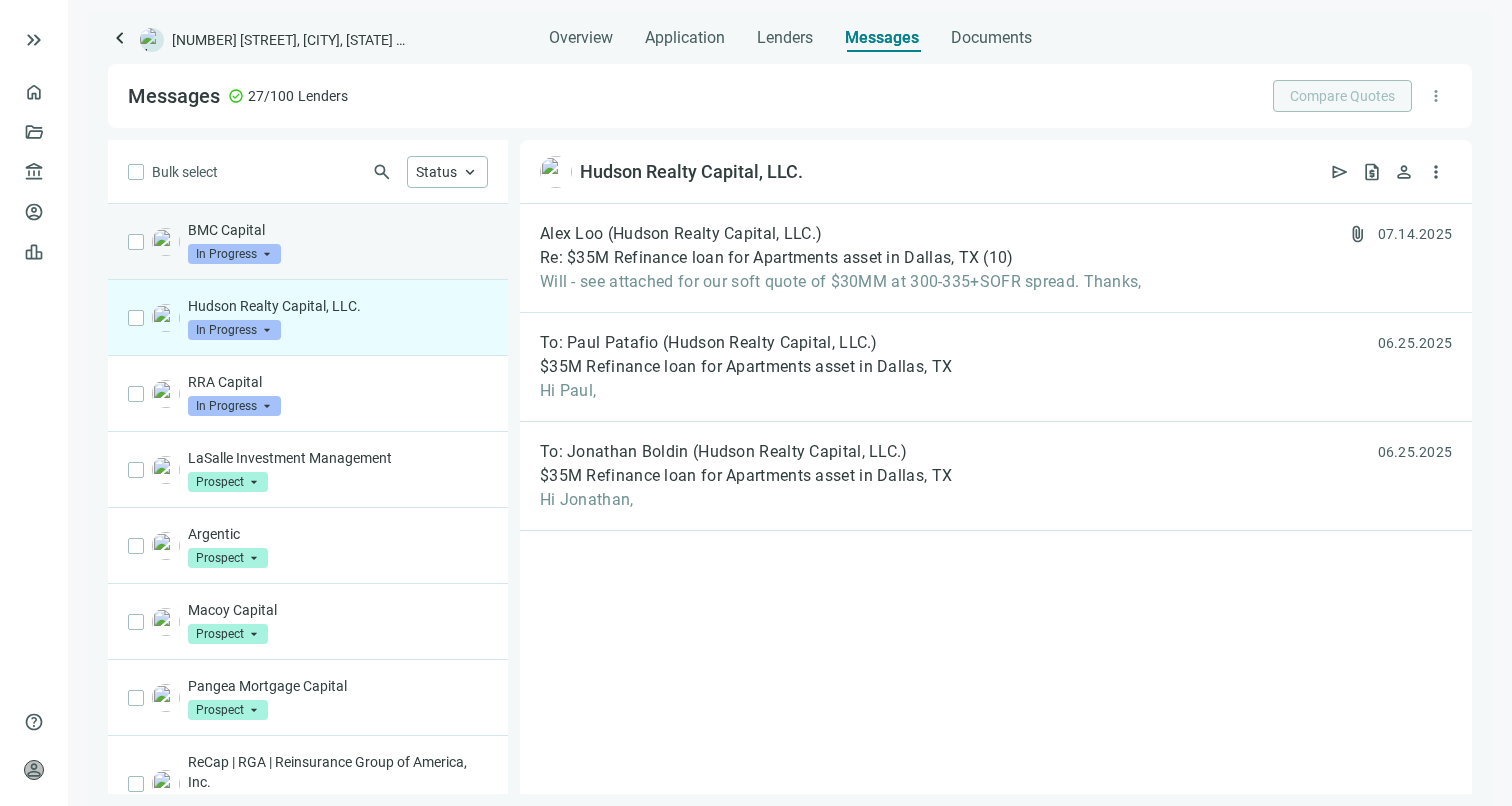click on "BMC Capital In Progress arrow_drop_down" at bounding box center [338, 242] 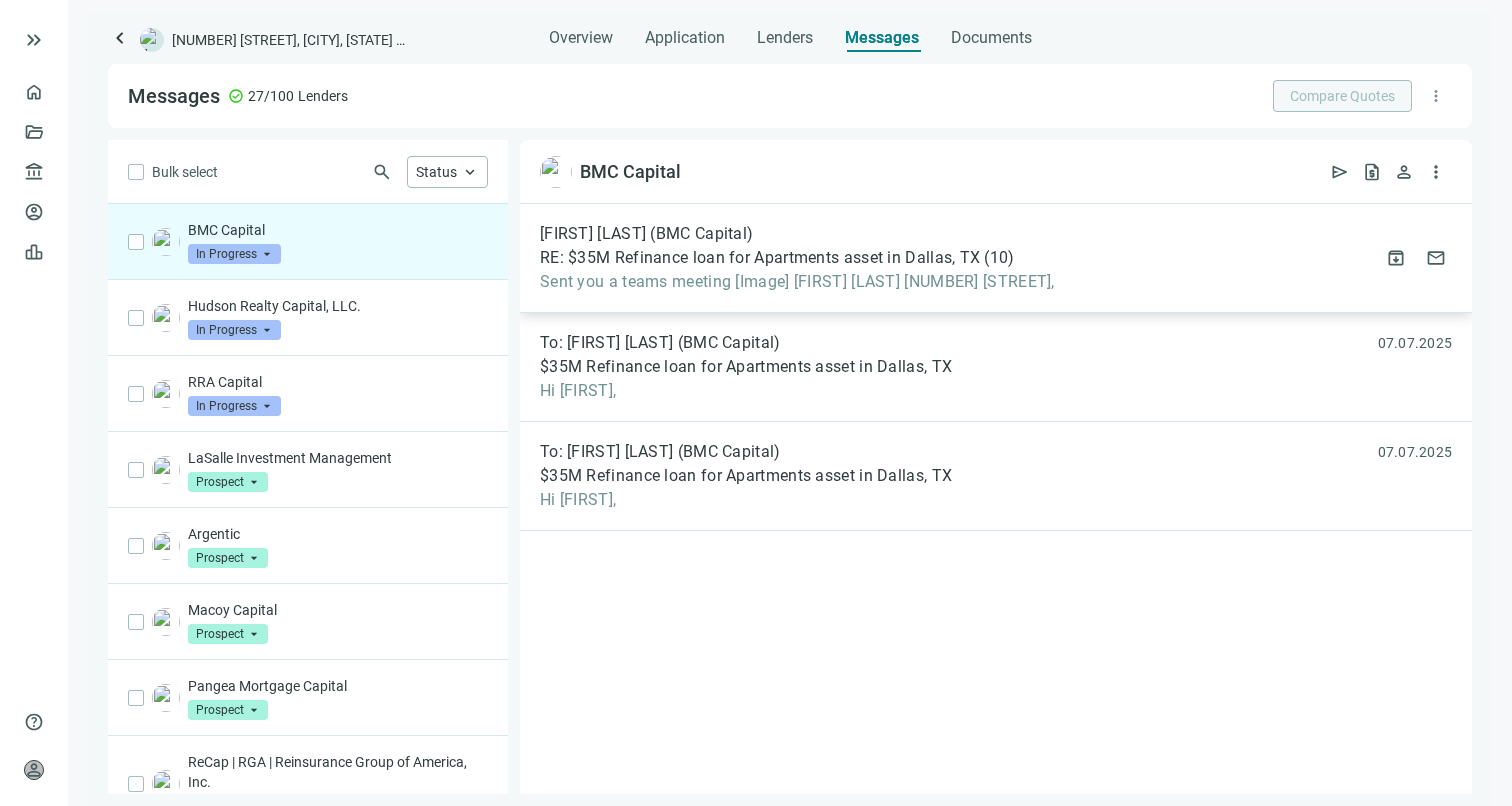 click on "Sent you a teams meeting [Image] [FIRST] [LAST] [NUMBER] [STREET]," at bounding box center [797, 282] 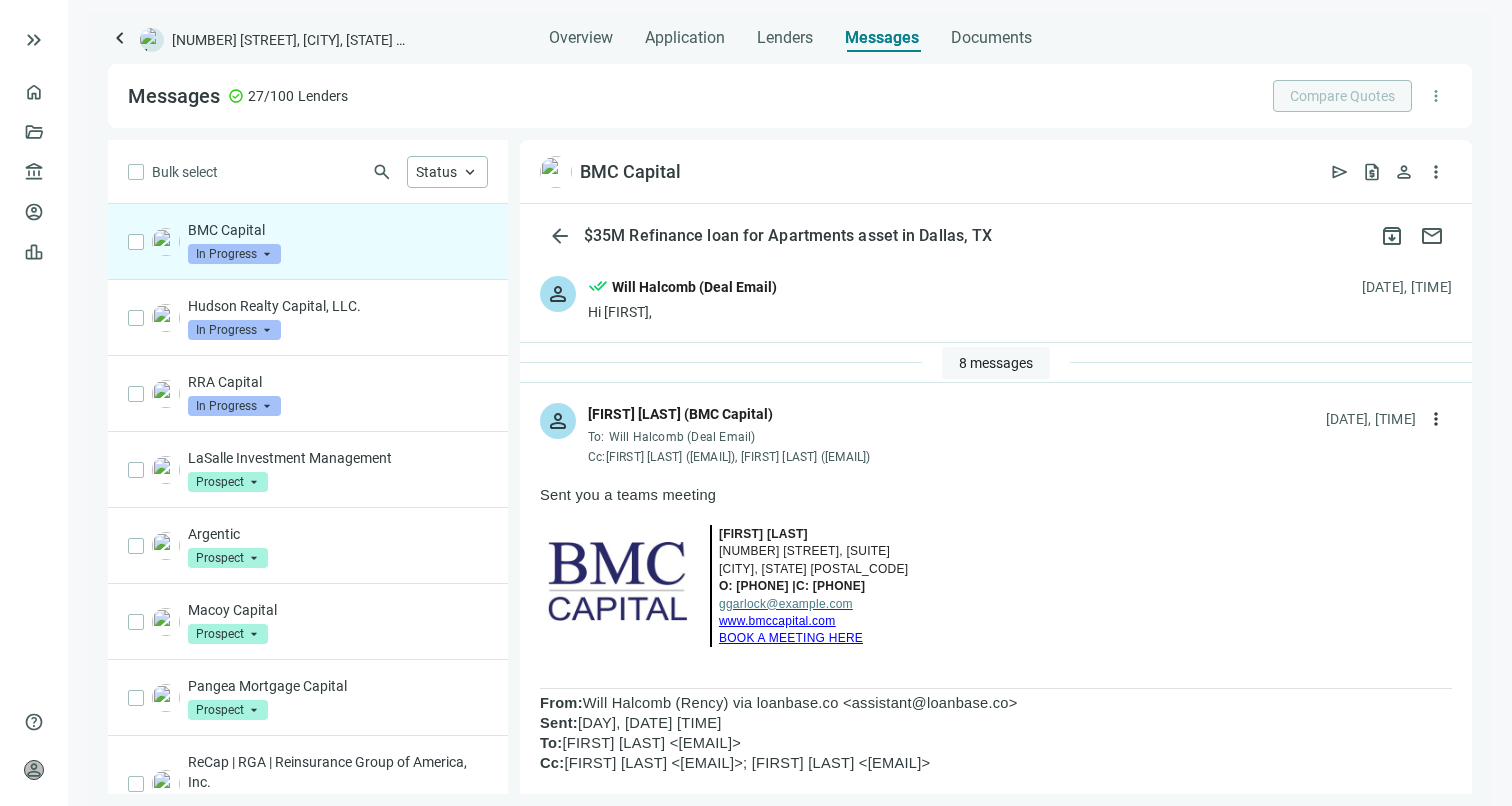 click on "8 messages" at bounding box center [996, 363] 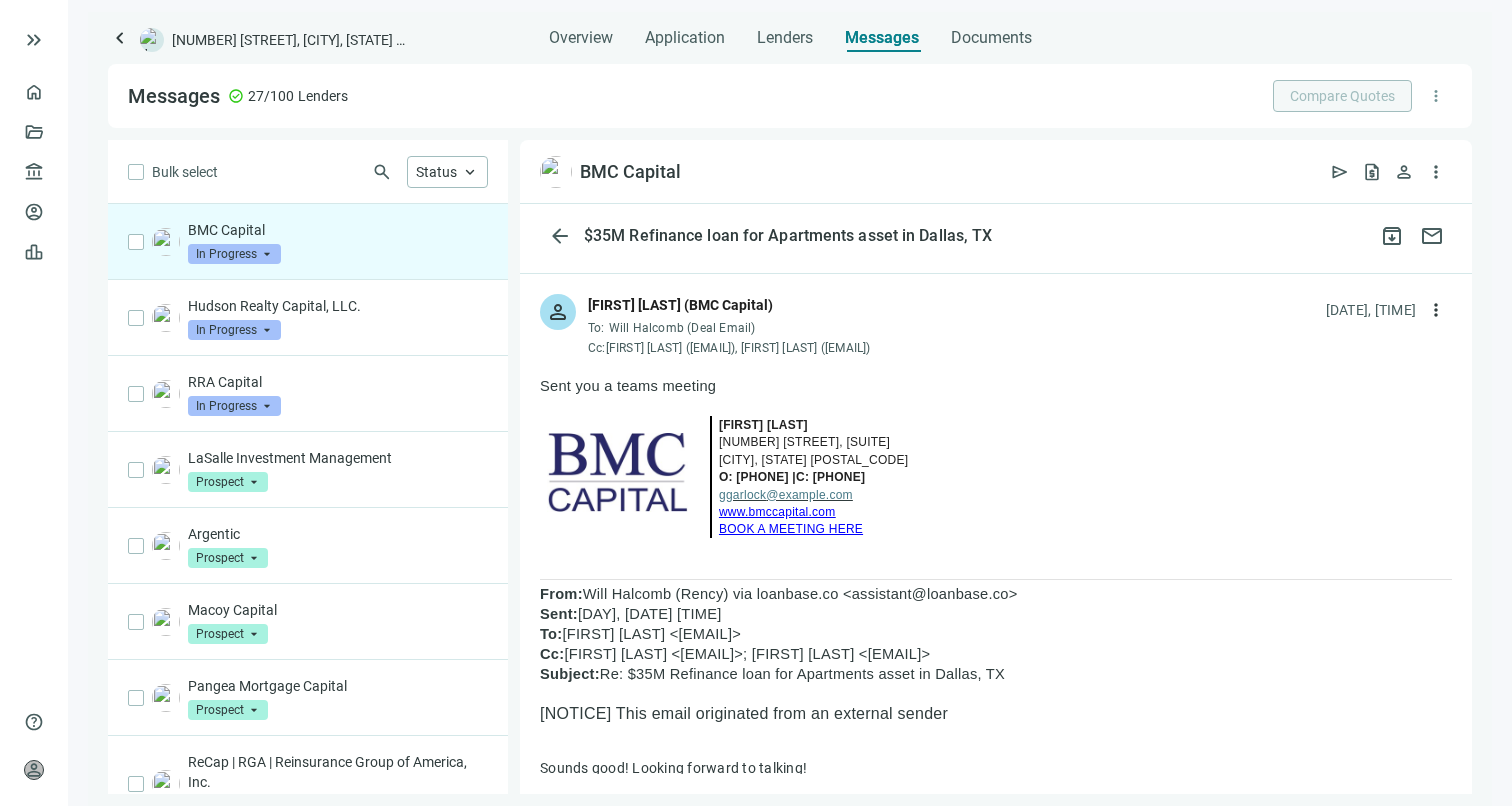 scroll, scrollTop: 626, scrollLeft: 0, axis: vertical 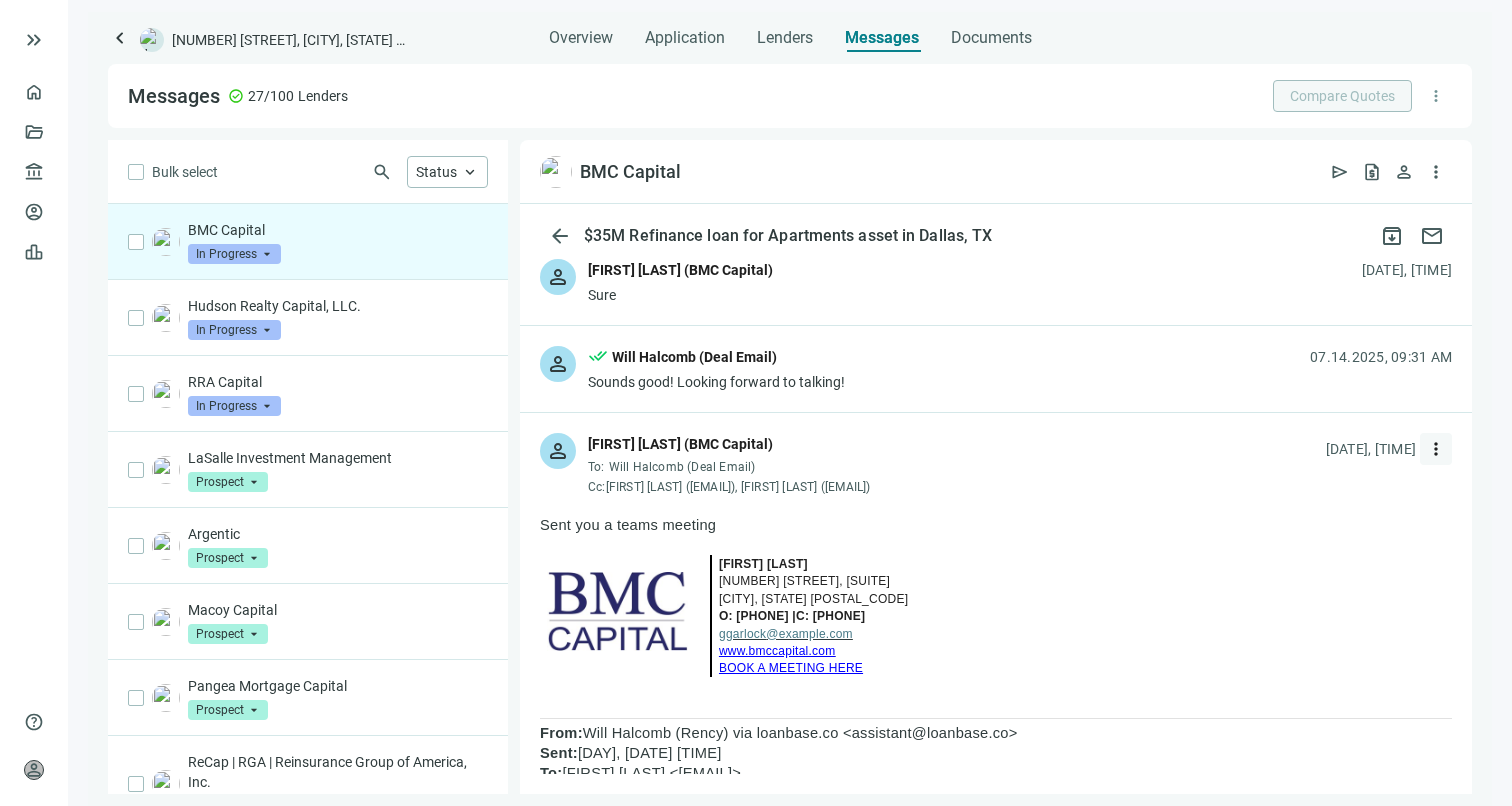 click on "more_vert" at bounding box center [1436, 449] 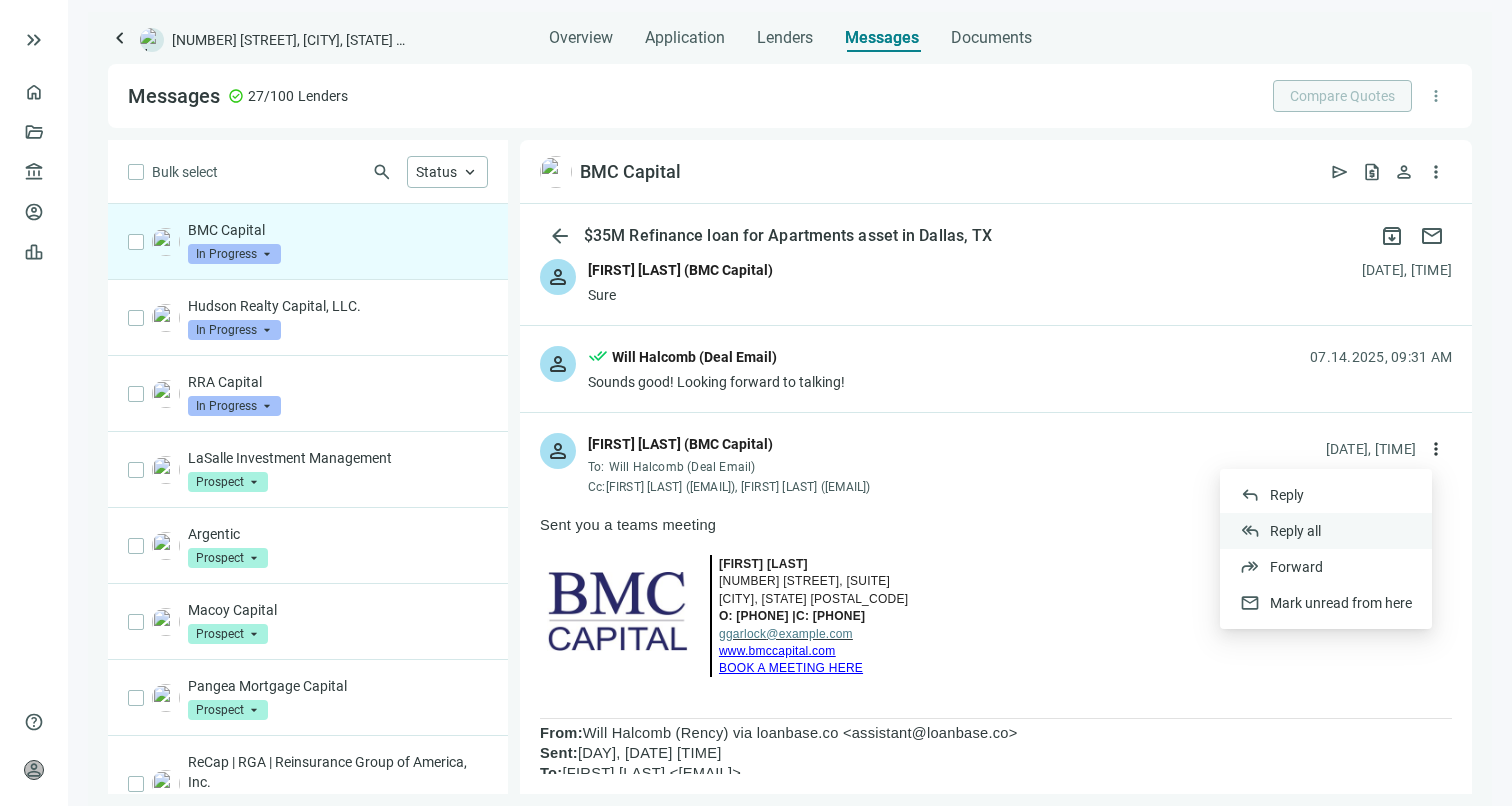 click on "reply_all Reply all" at bounding box center (1326, 531) 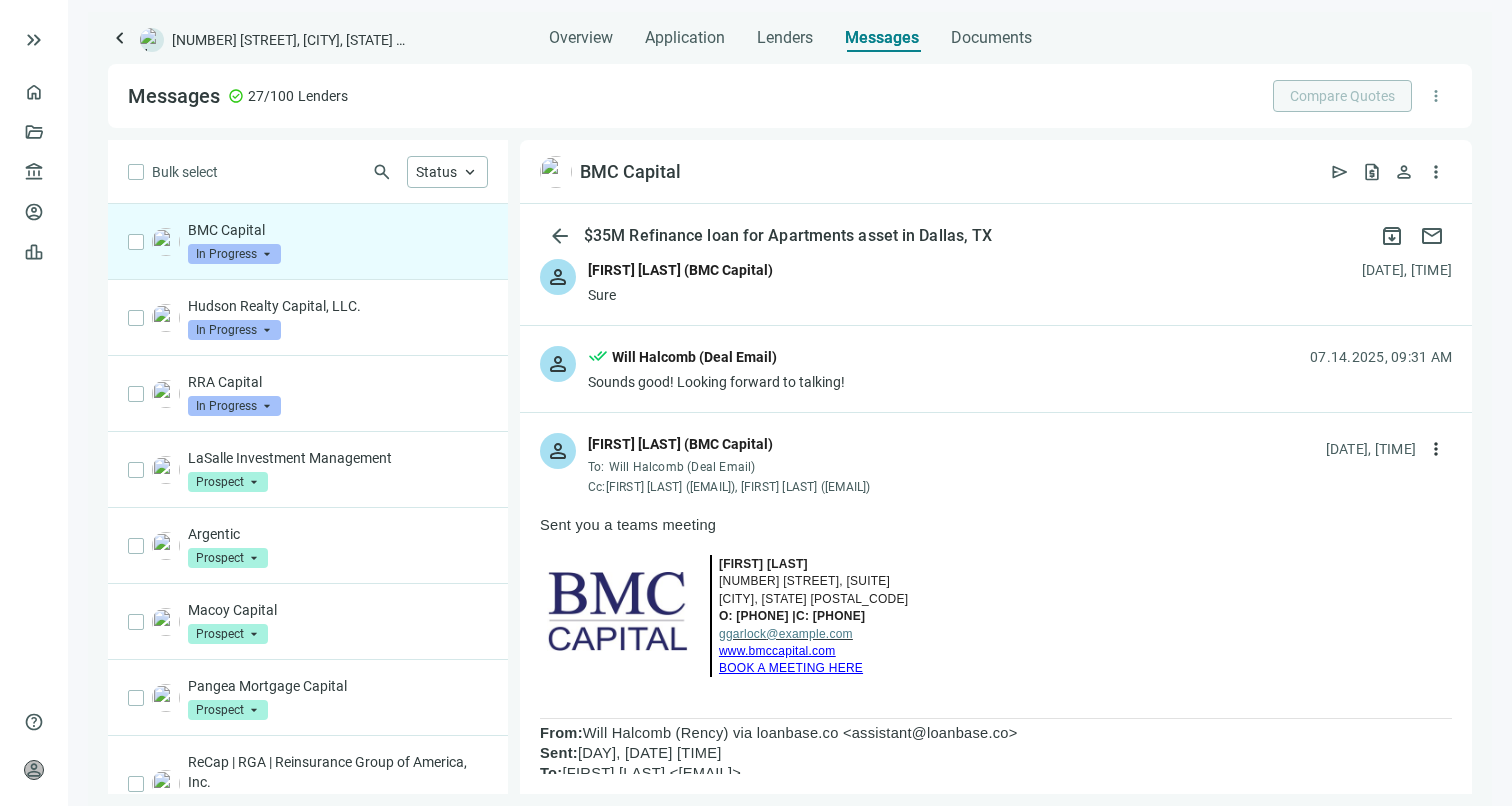 scroll, scrollTop: 0, scrollLeft: 0, axis: both 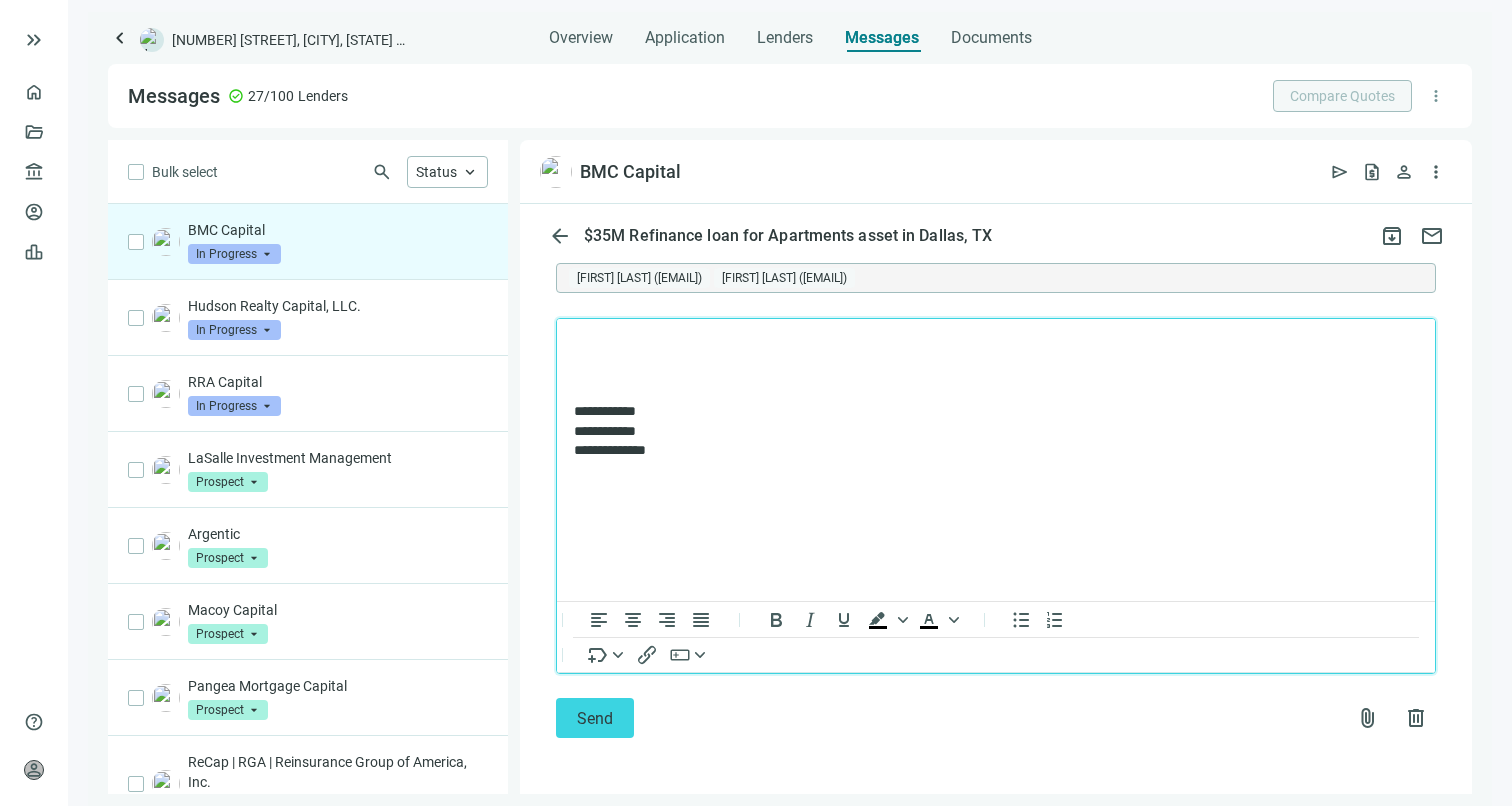 type 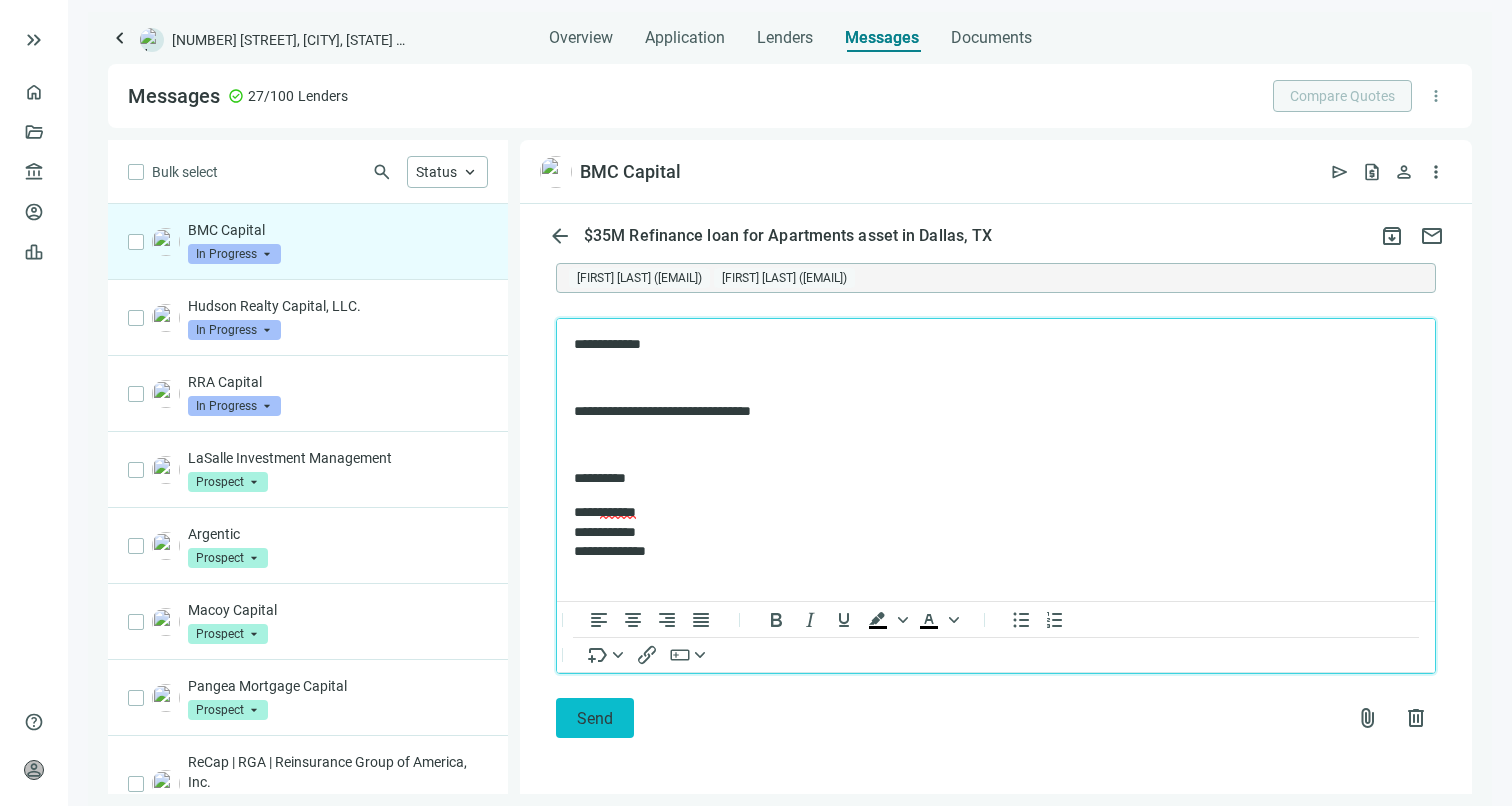 click on "Send" at bounding box center [595, 718] 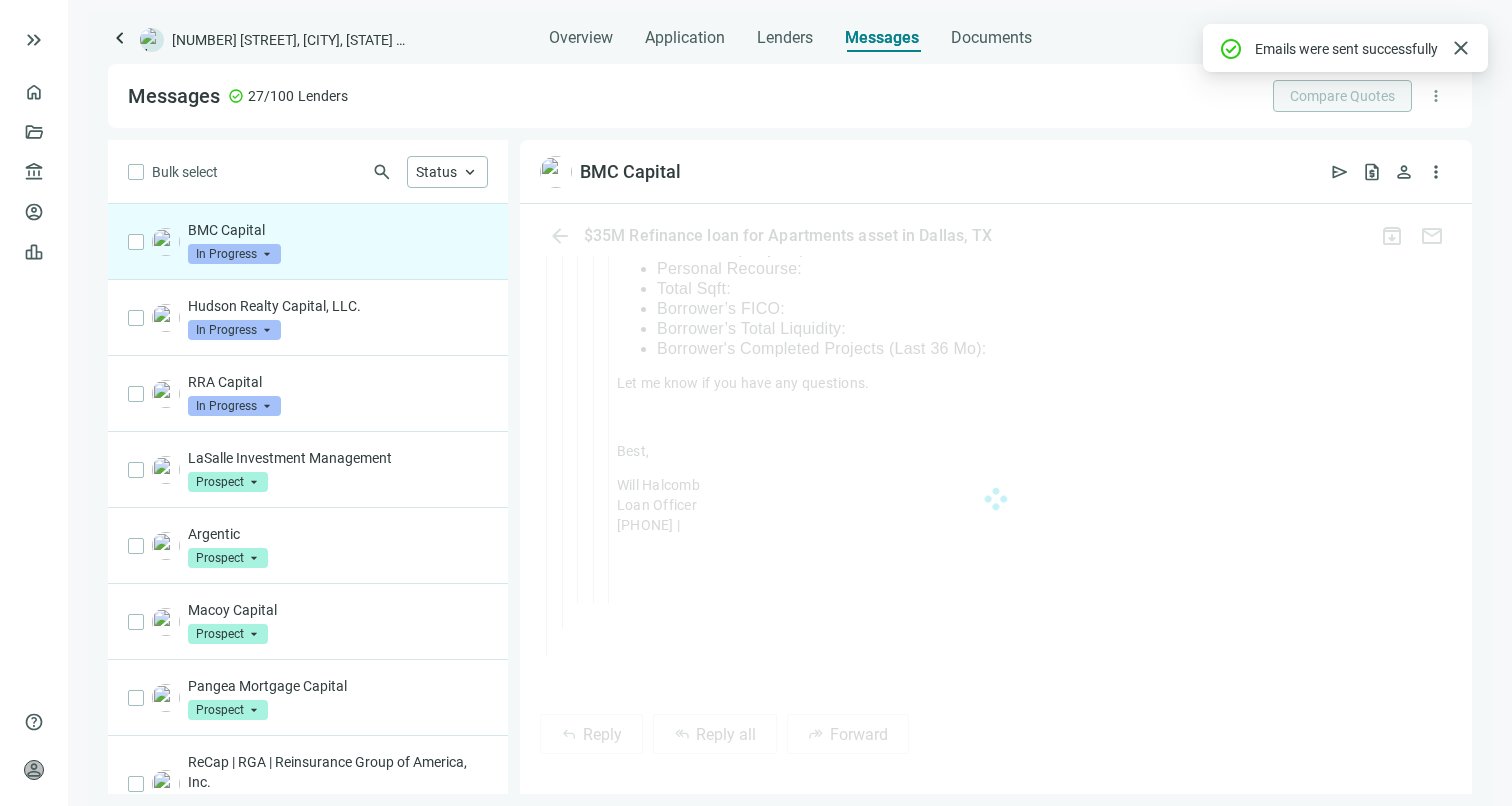 scroll, scrollTop: 4547, scrollLeft: 0, axis: vertical 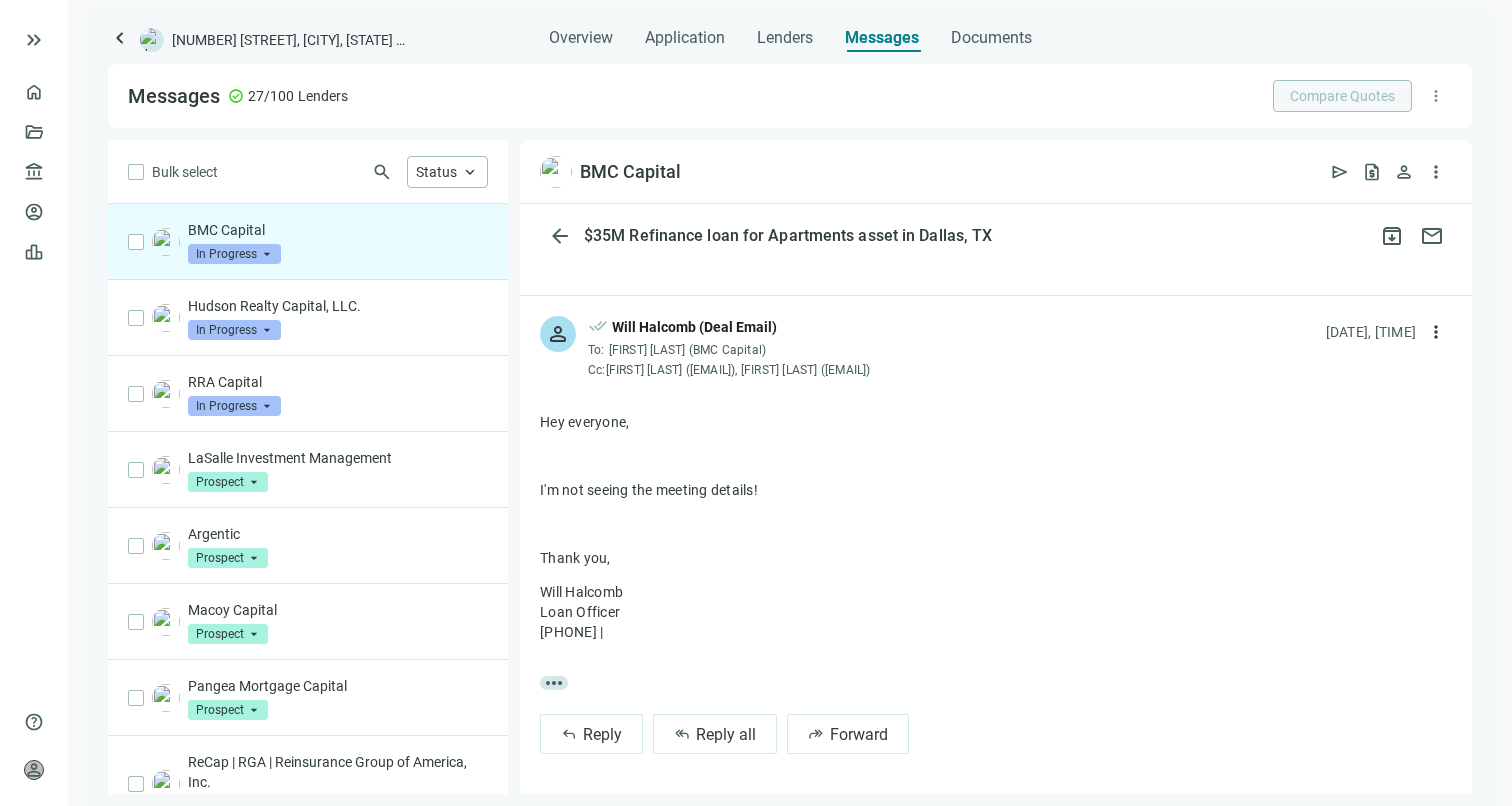 click on "Messages" at bounding box center (882, 37) 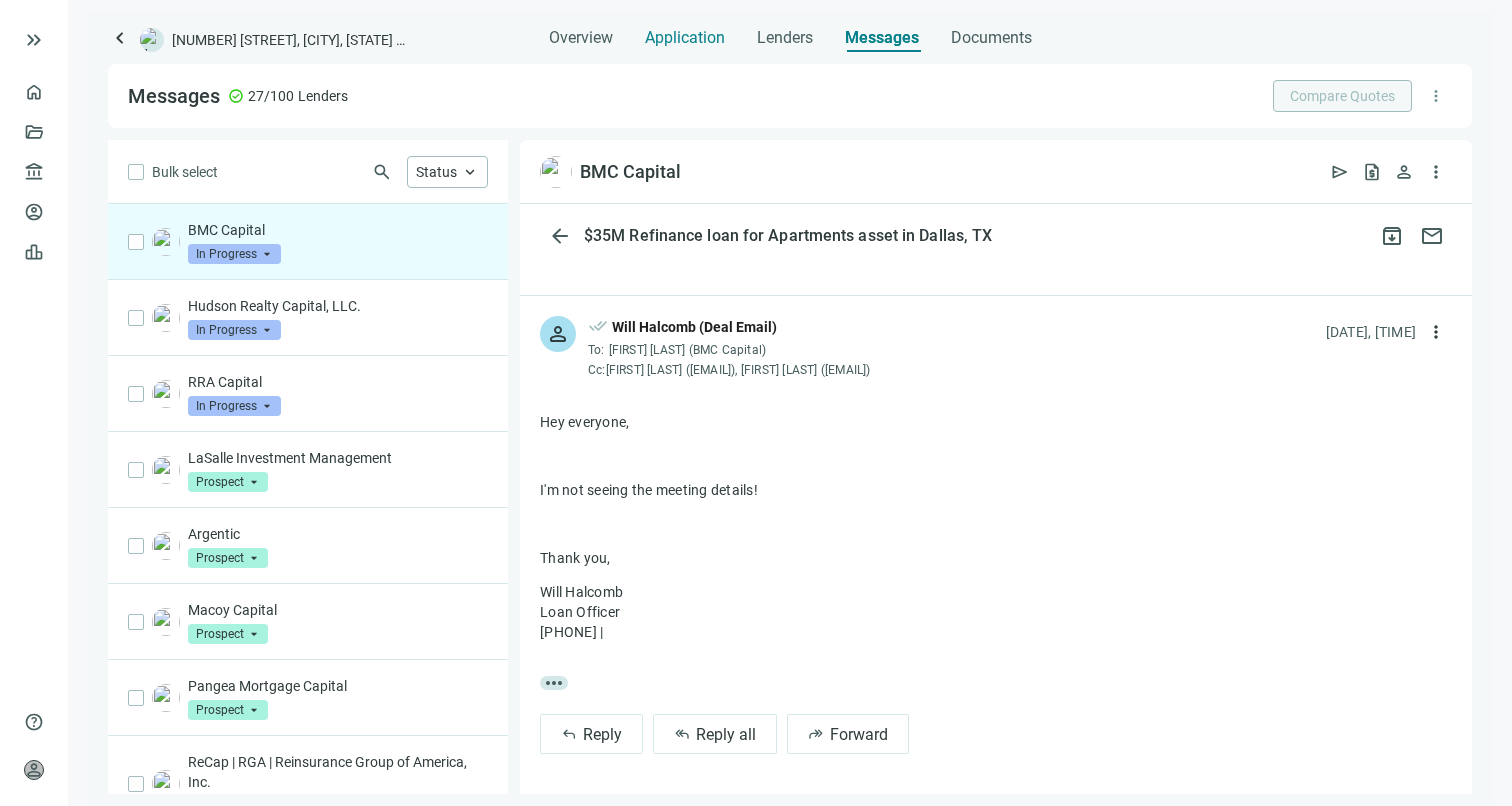 click on "Application" at bounding box center [685, 38] 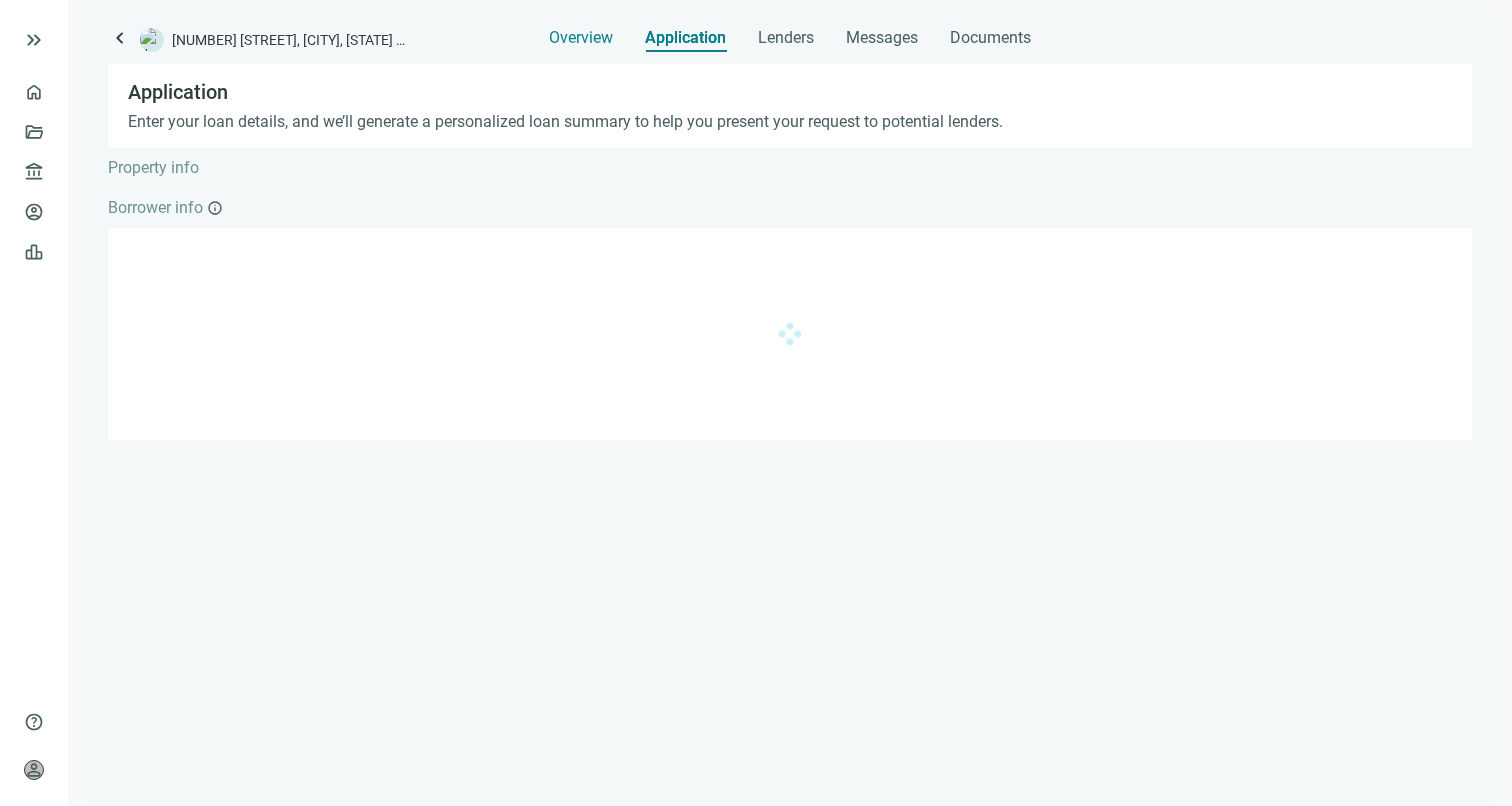 click on "Overview" at bounding box center [581, 38] 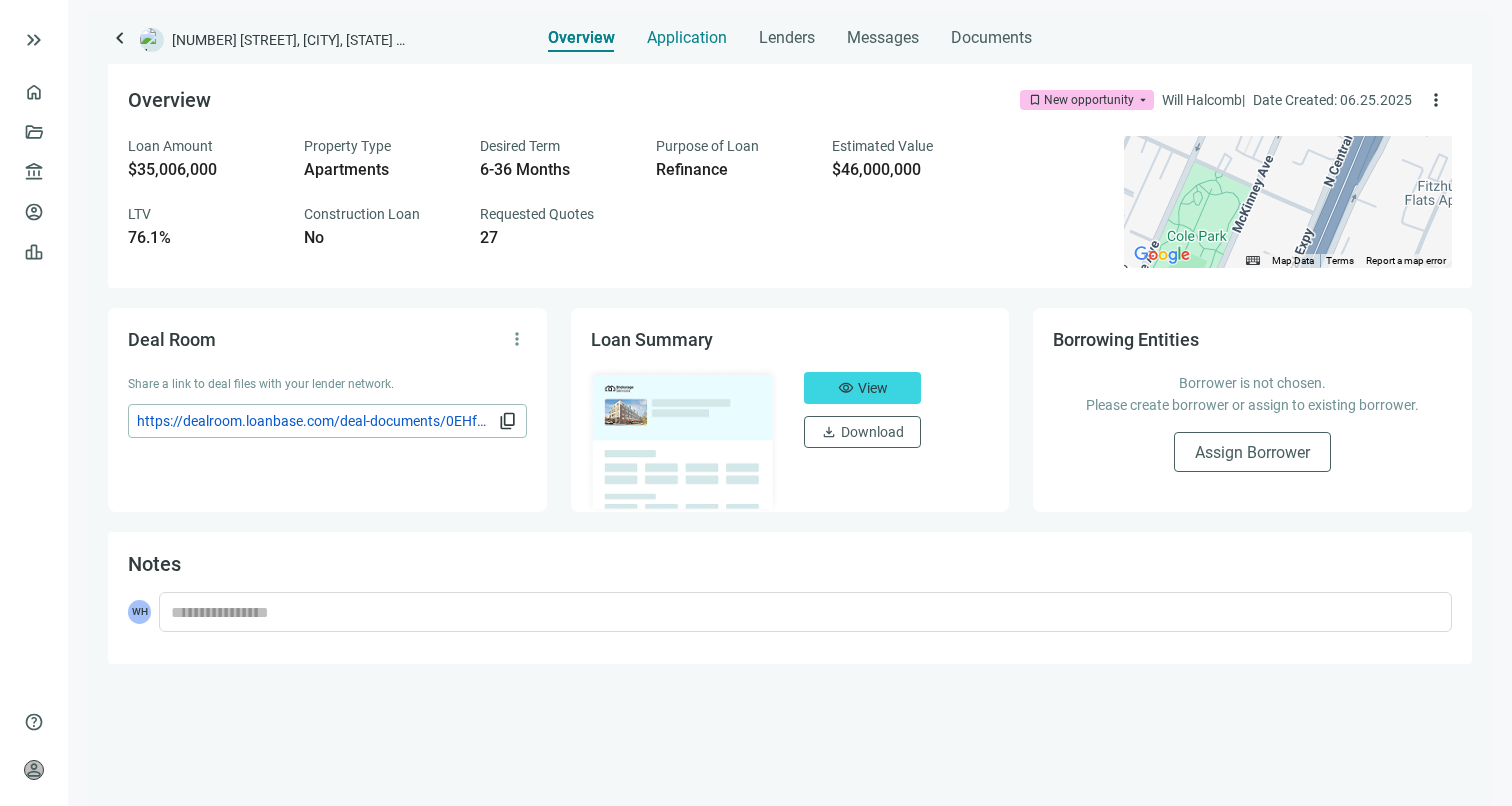 click on "Application" at bounding box center [687, 38] 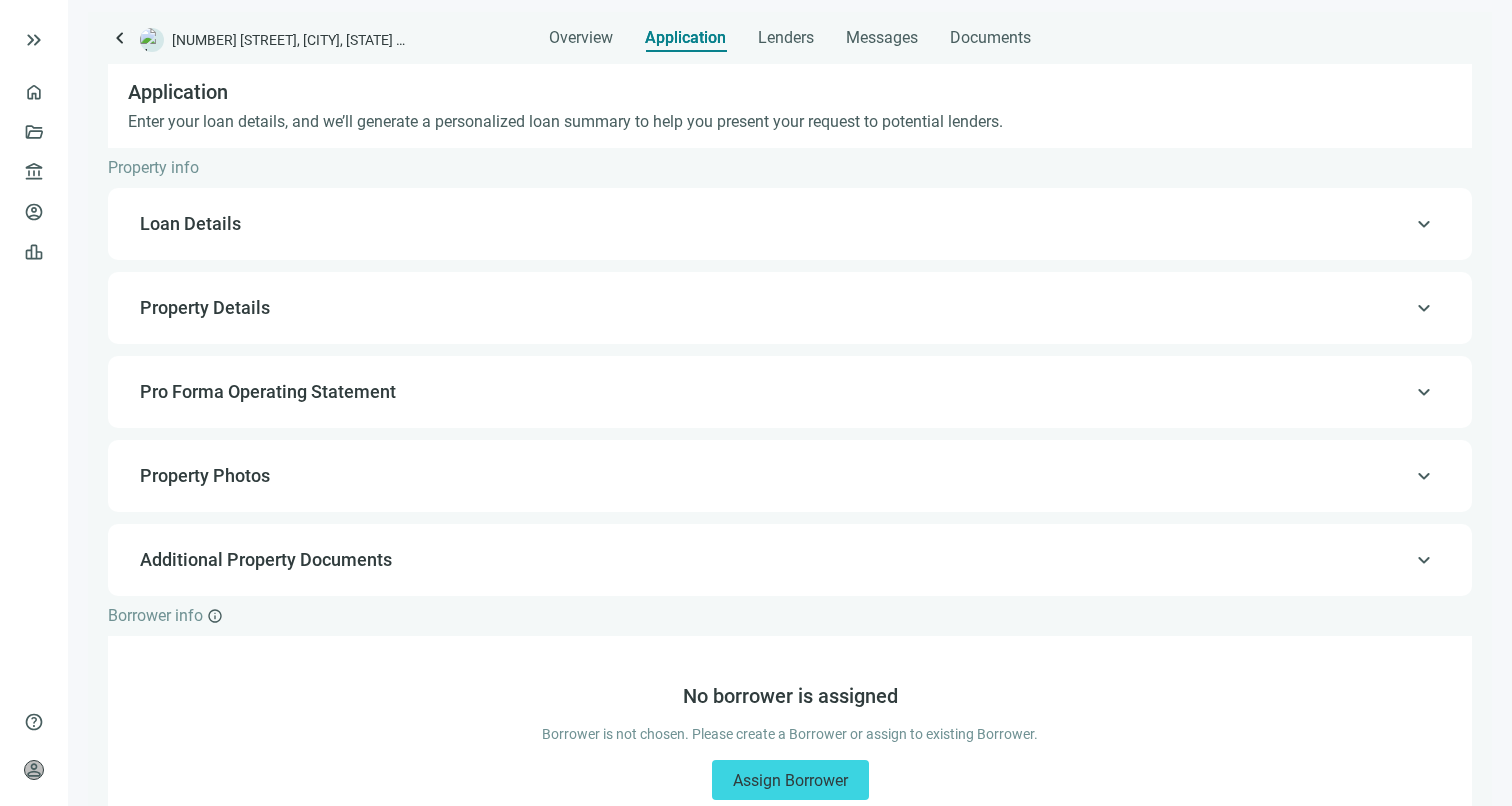 click on "Loan Details" at bounding box center (788, 224) 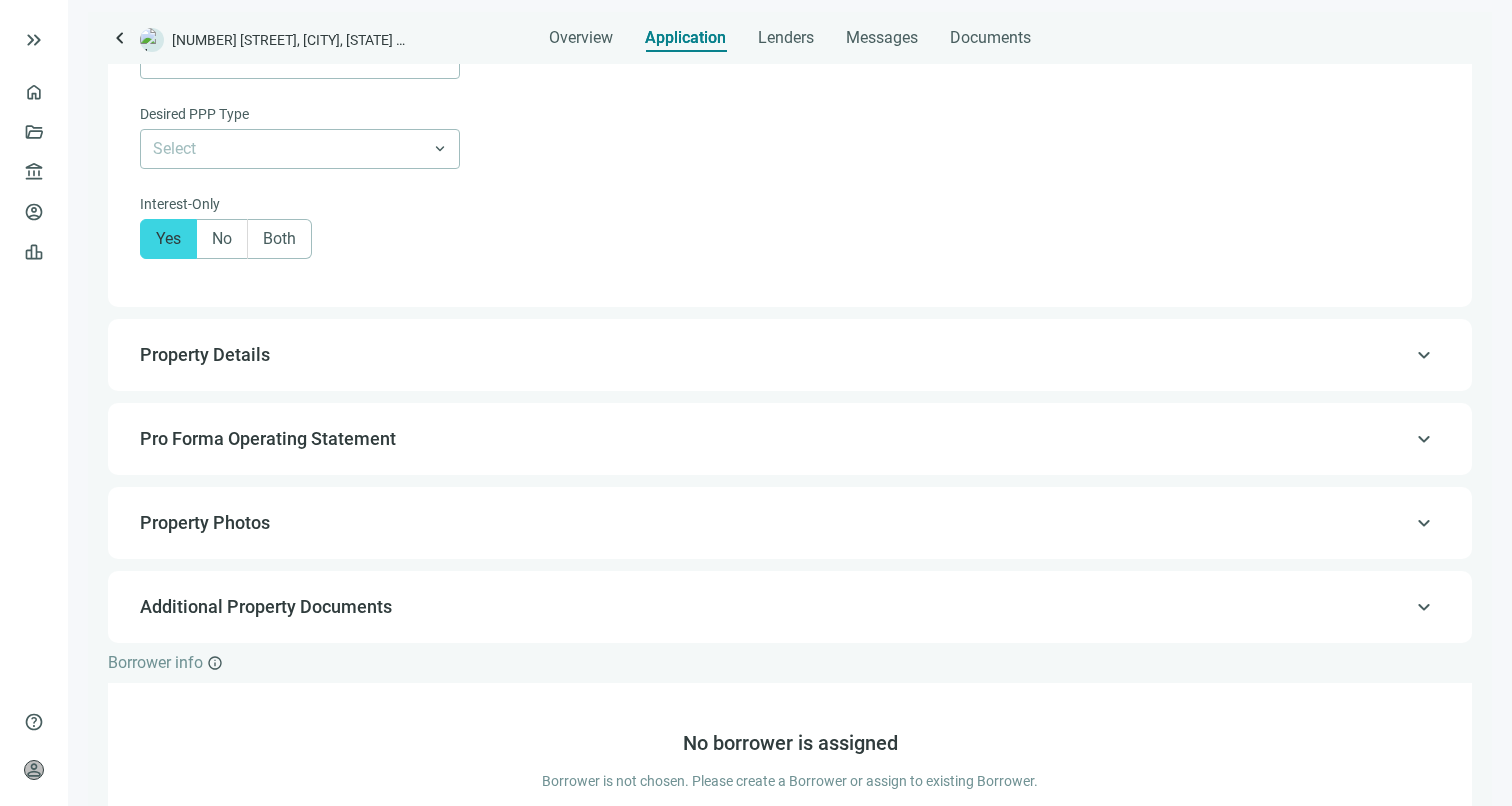 scroll, scrollTop: 1410, scrollLeft: 0, axis: vertical 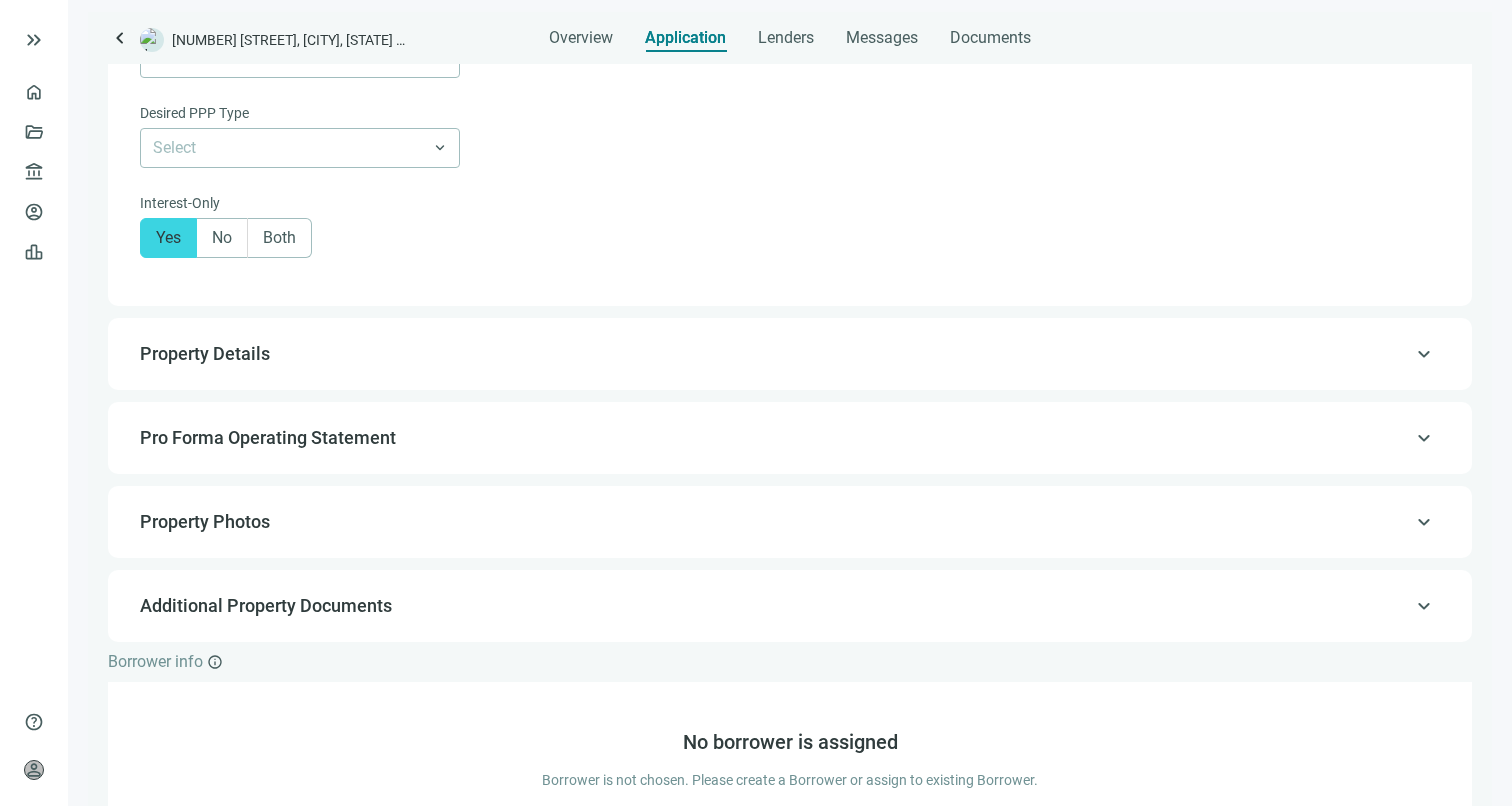 click on "keyboard_arrow_up Property Details" at bounding box center [790, 354] 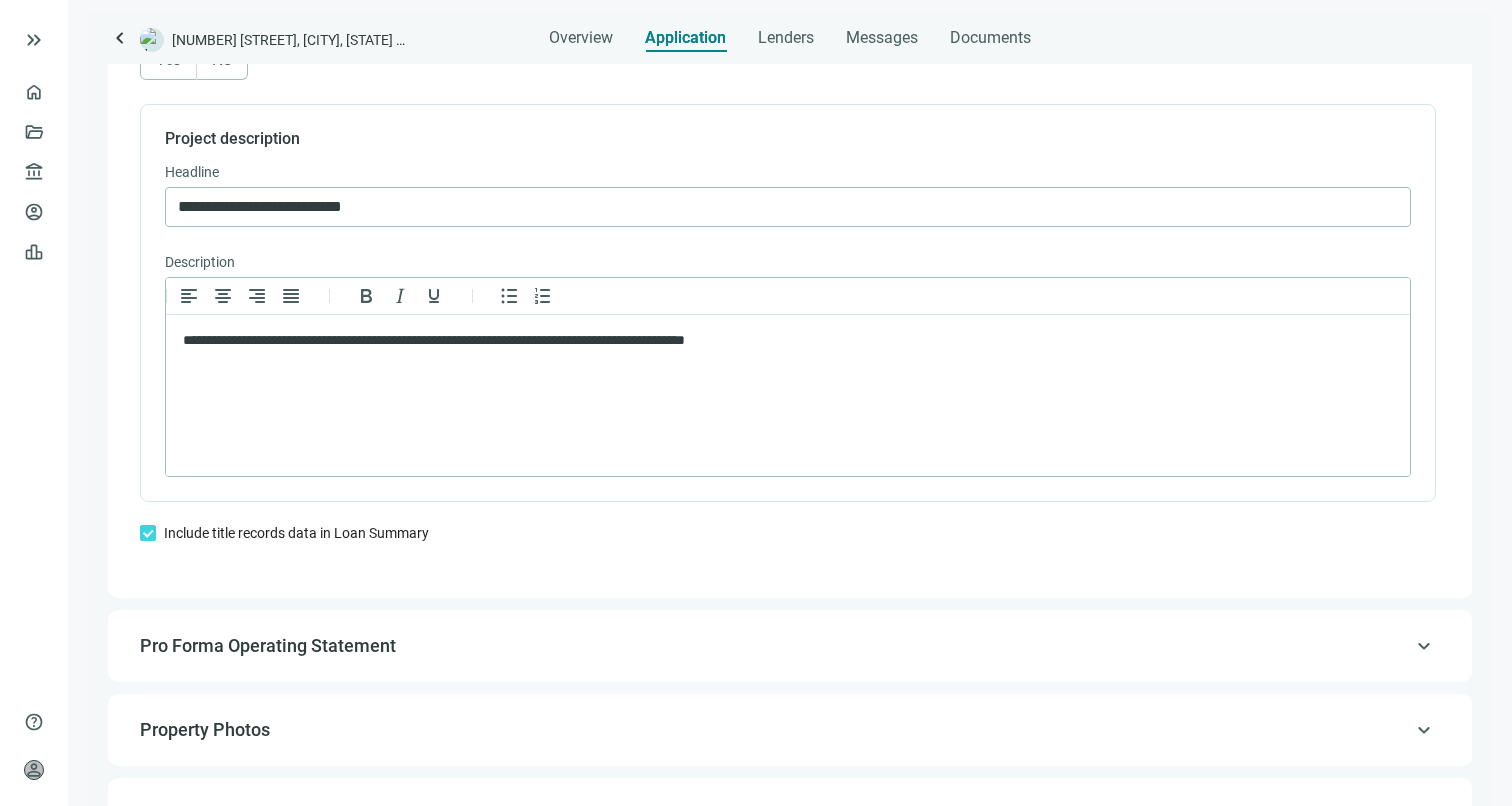 scroll, scrollTop: 0, scrollLeft: 0, axis: both 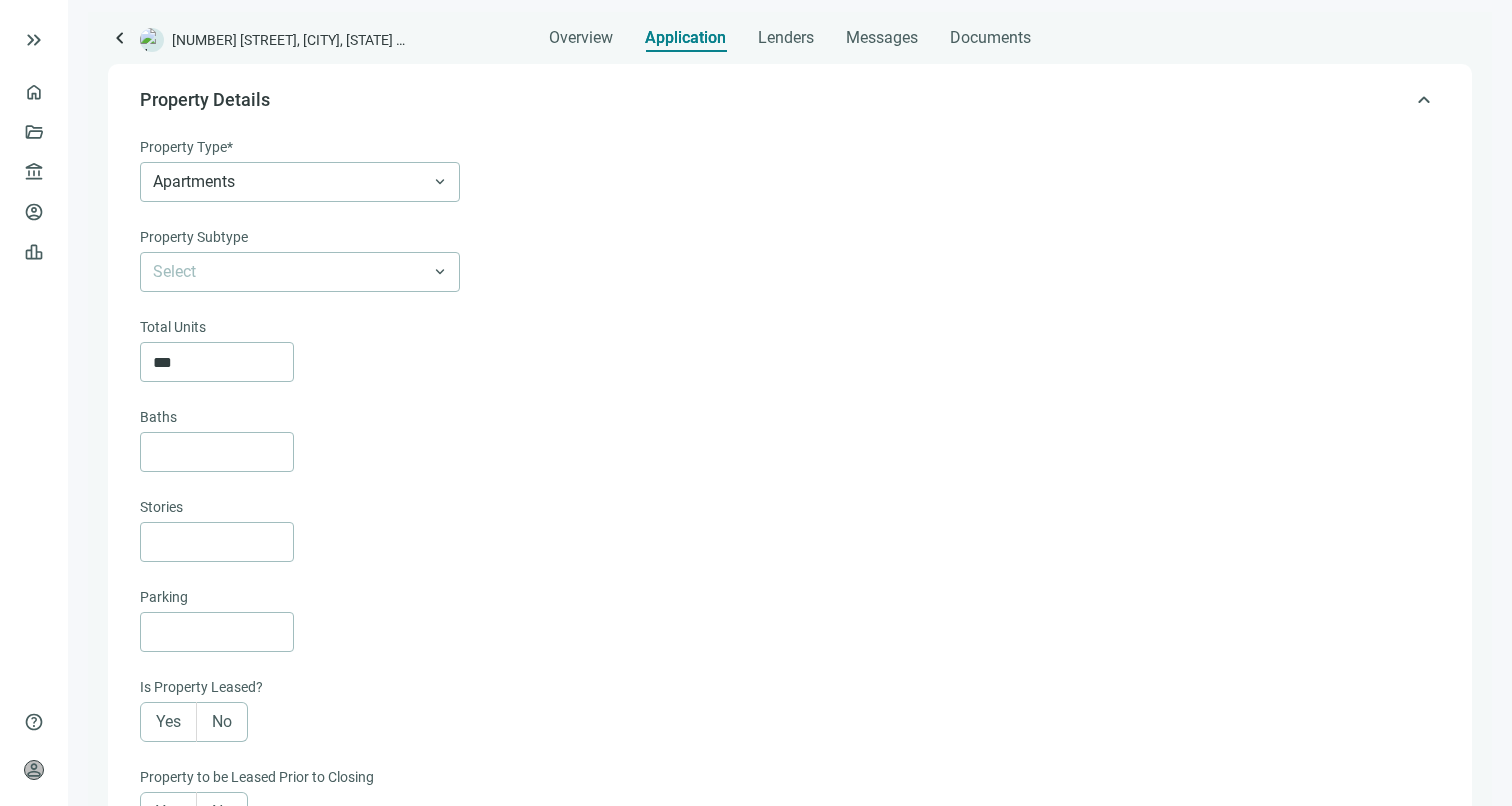 click on "Total Units *** Baths Stories" at bounding box center [788, 439] 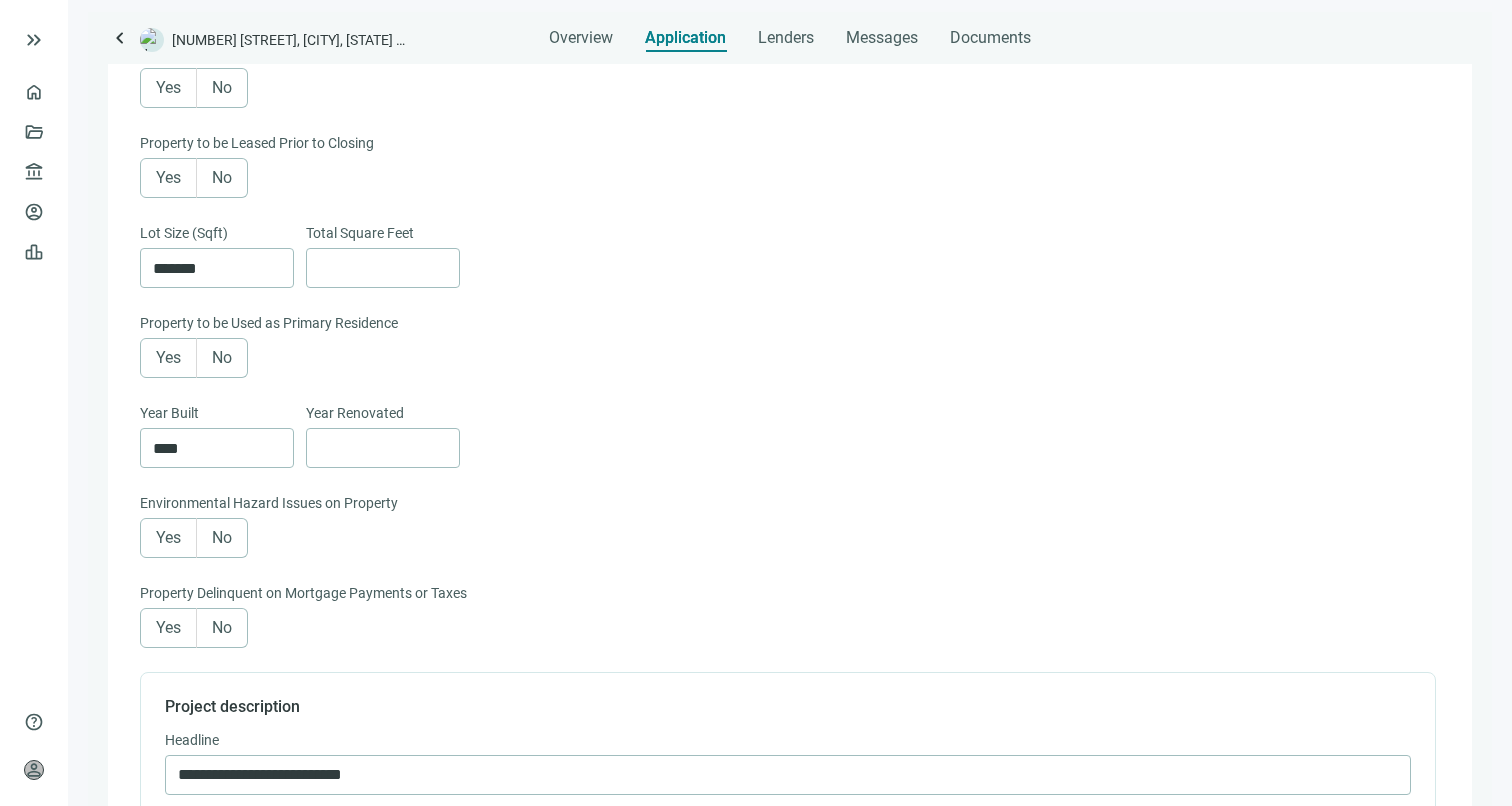 scroll, scrollTop: 1099, scrollLeft: 0, axis: vertical 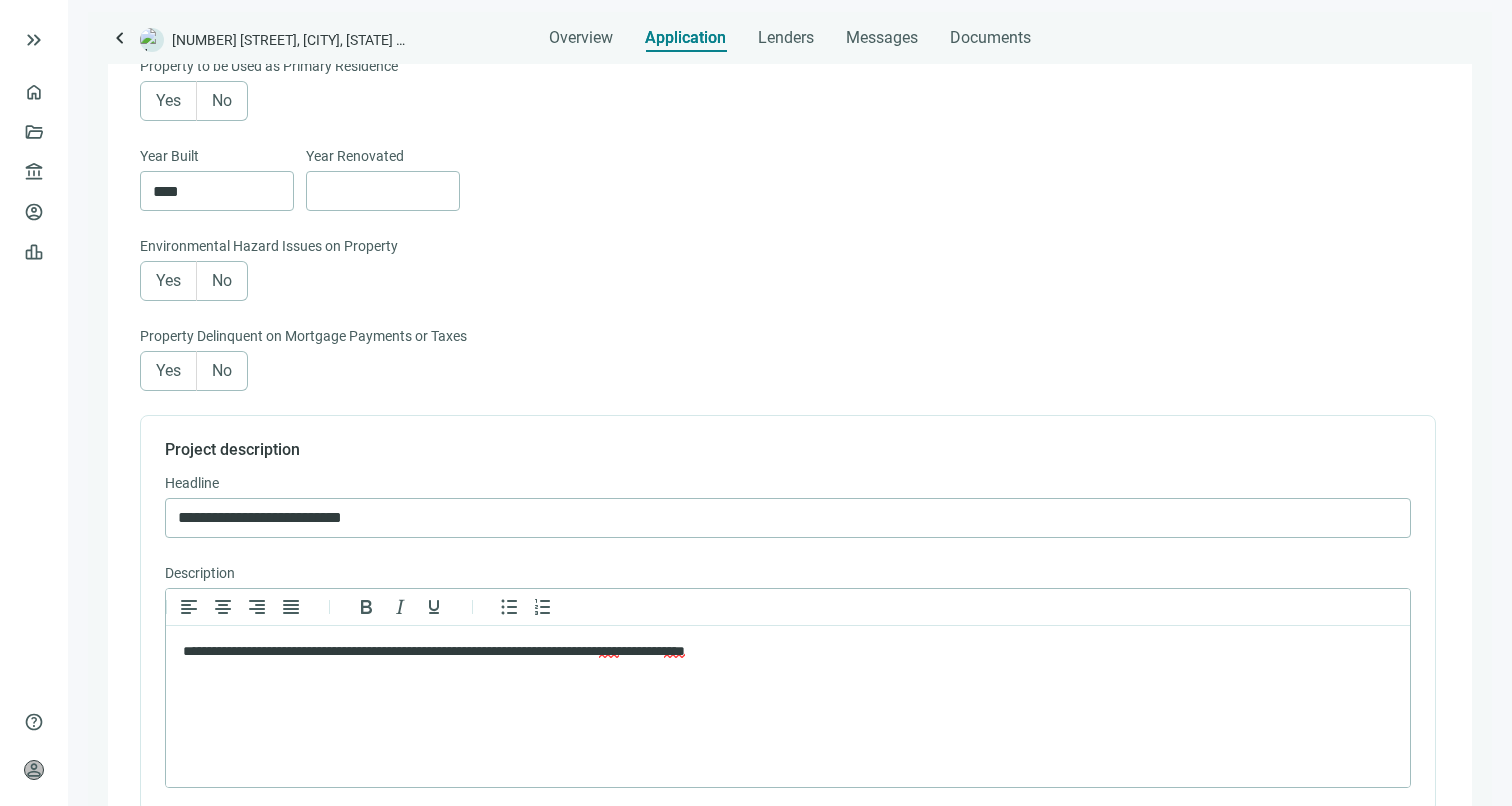 click on "keyboard_arrow_left" at bounding box center (120, 38) 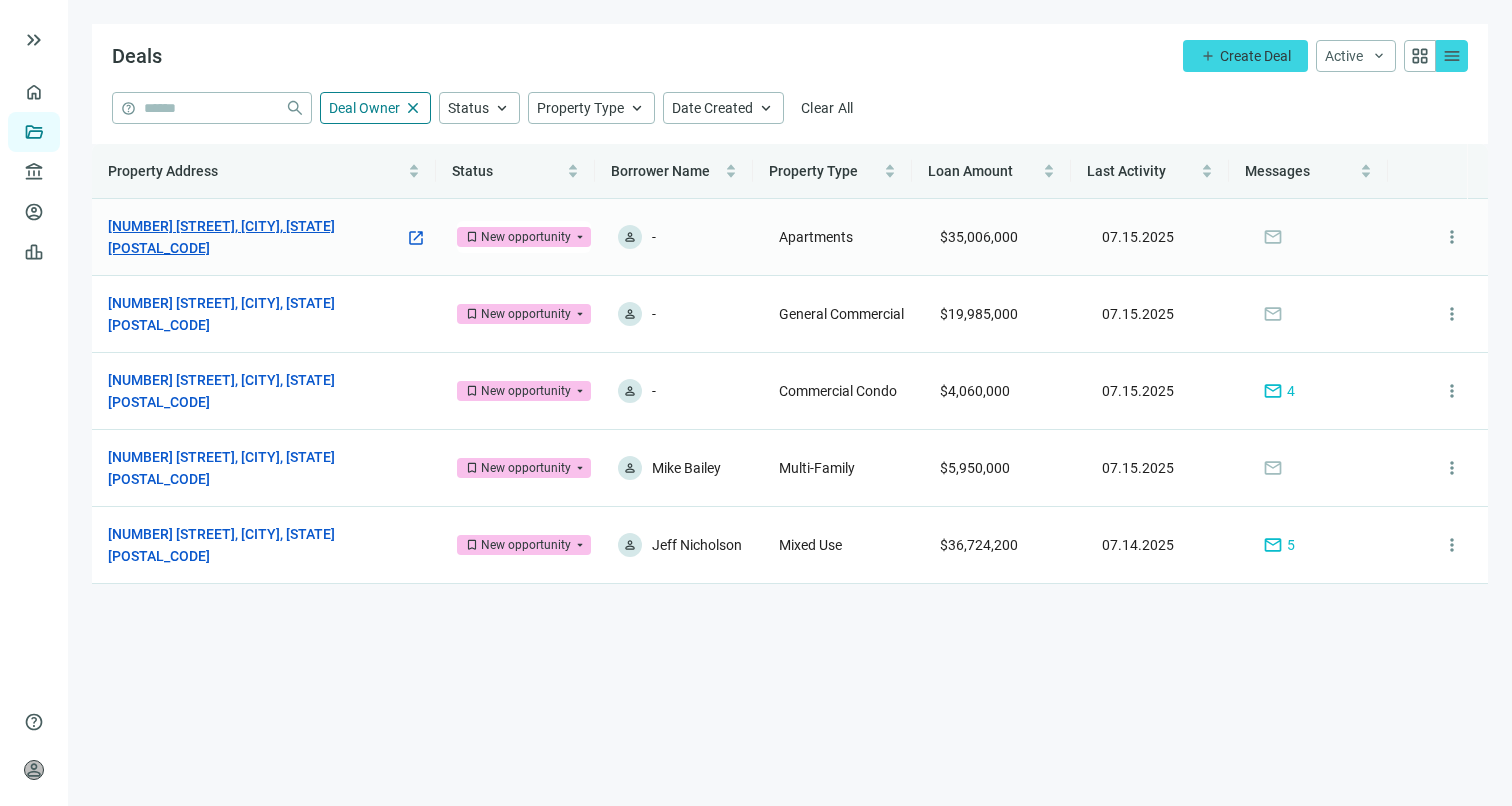 click on "[NUMBER] [STREET], [CITY], [STATE] [POSTAL_CODE]" at bounding box center (256, 237) 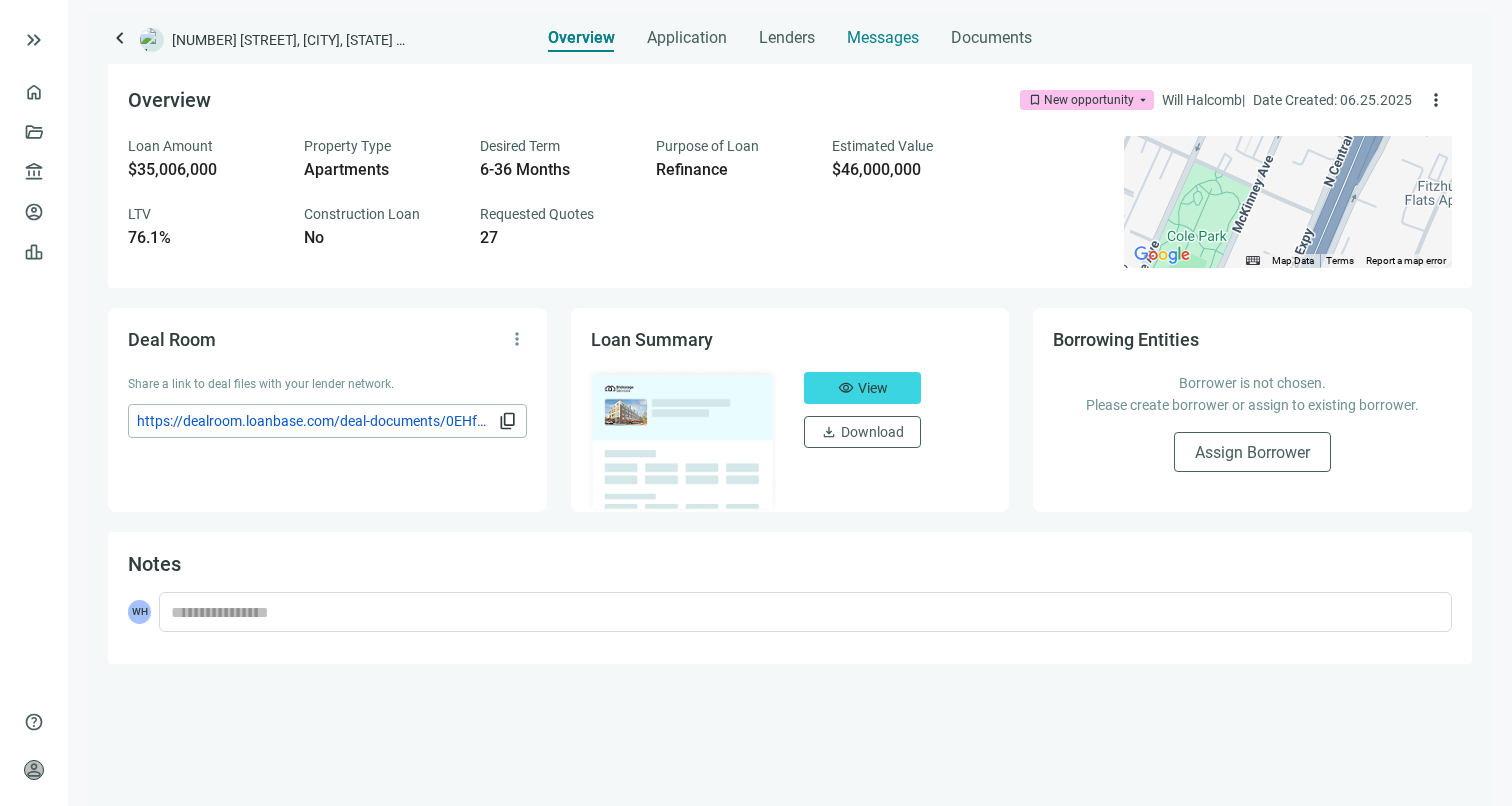 click on "Messages" at bounding box center (883, 37) 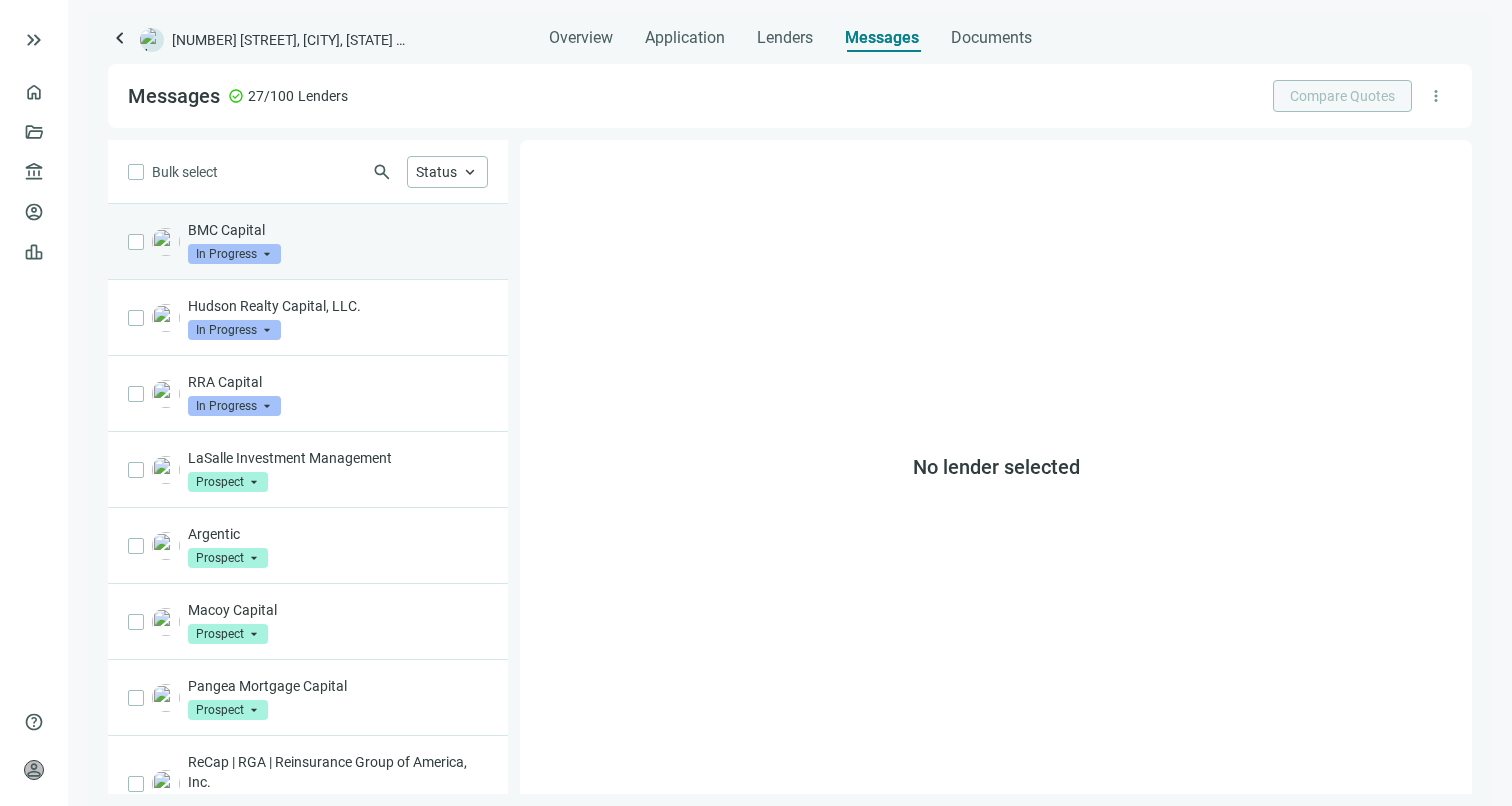 click on "BMC Capital In Progress arrow_drop_down" at bounding box center [338, 242] 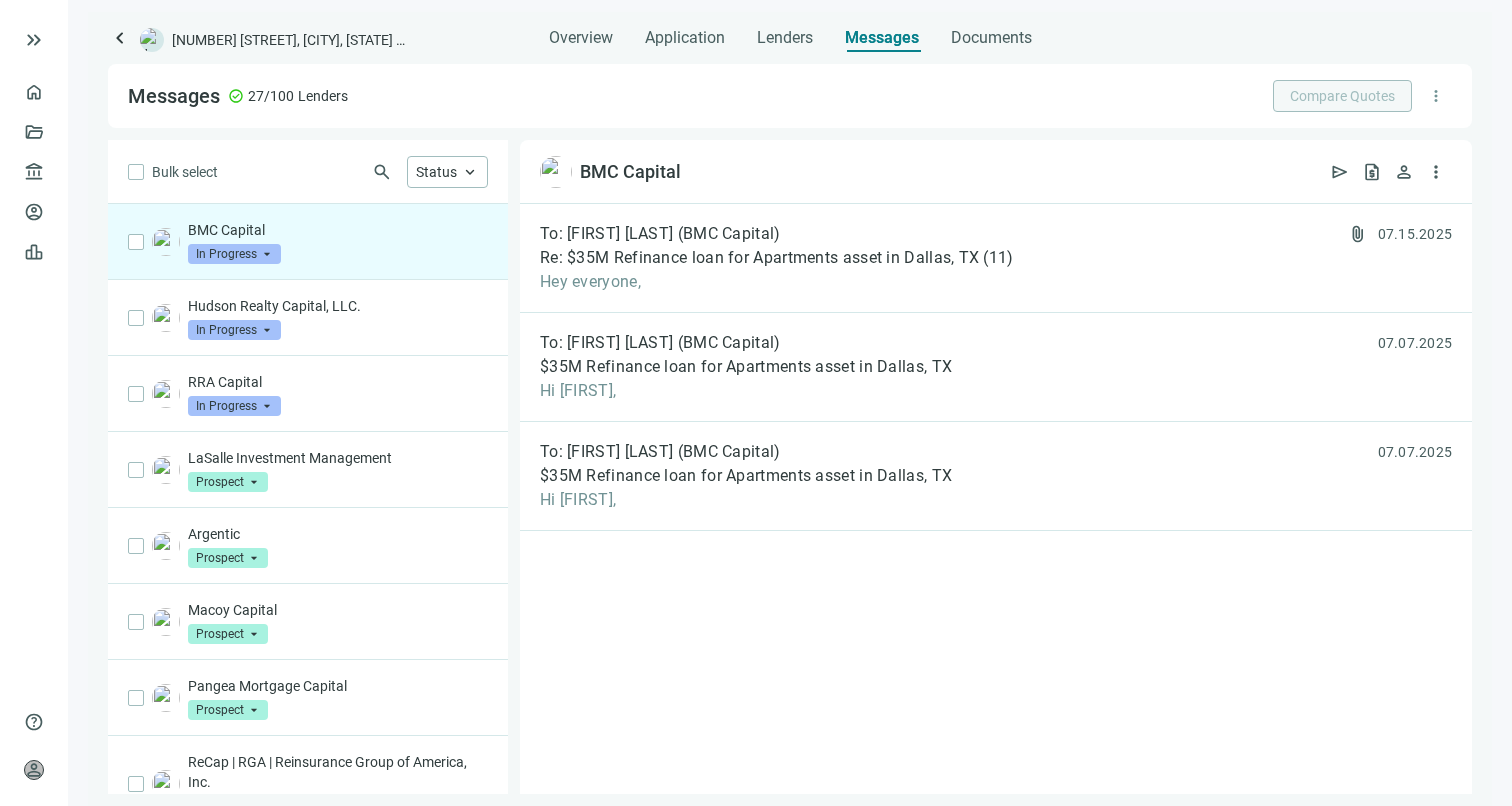 scroll, scrollTop: 2, scrollLeft: 0, axis: vertical 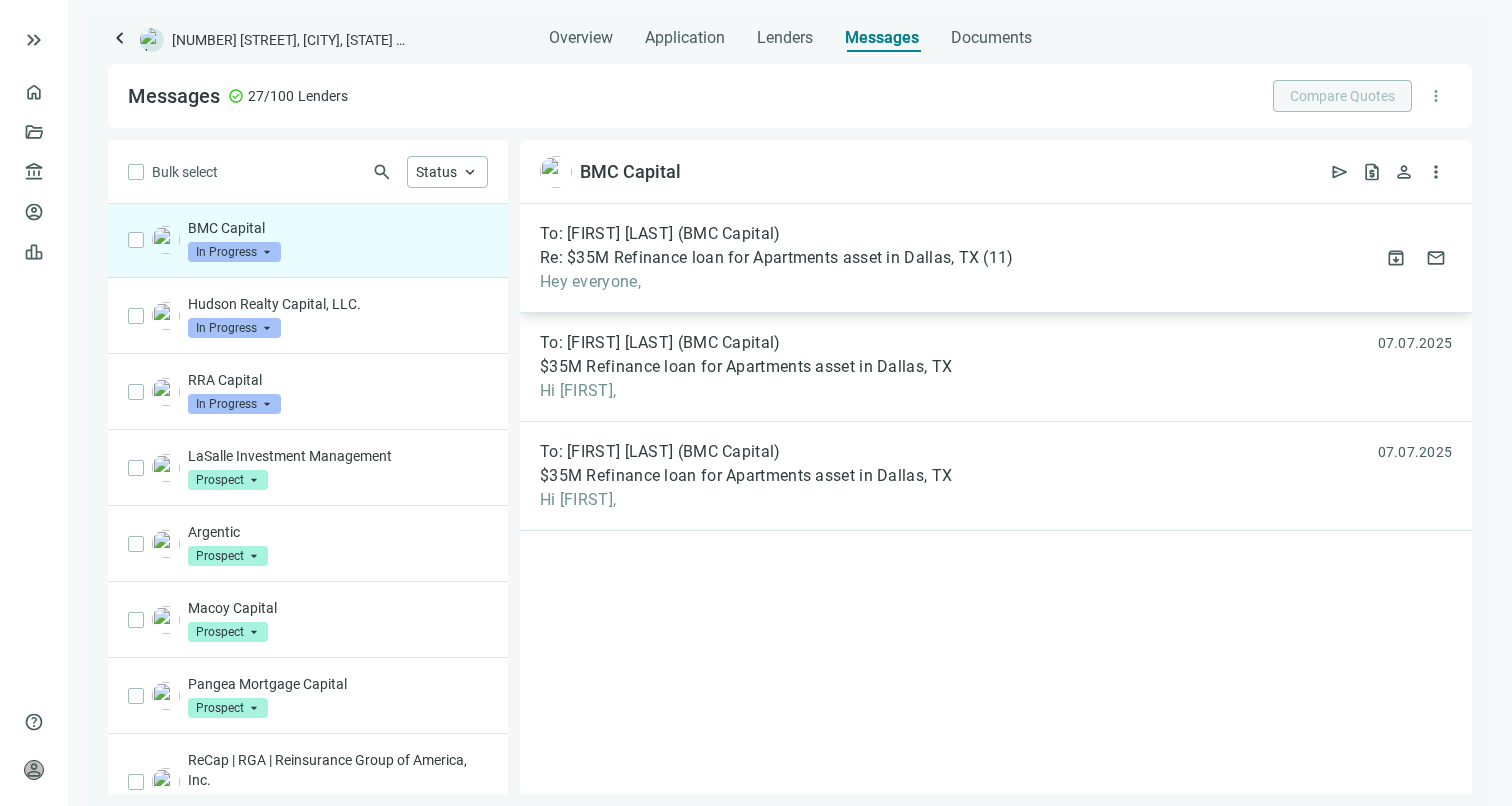 click on "To: [FIRST] [LAST] (BMC Capital)" at bounding box center (660, 234) 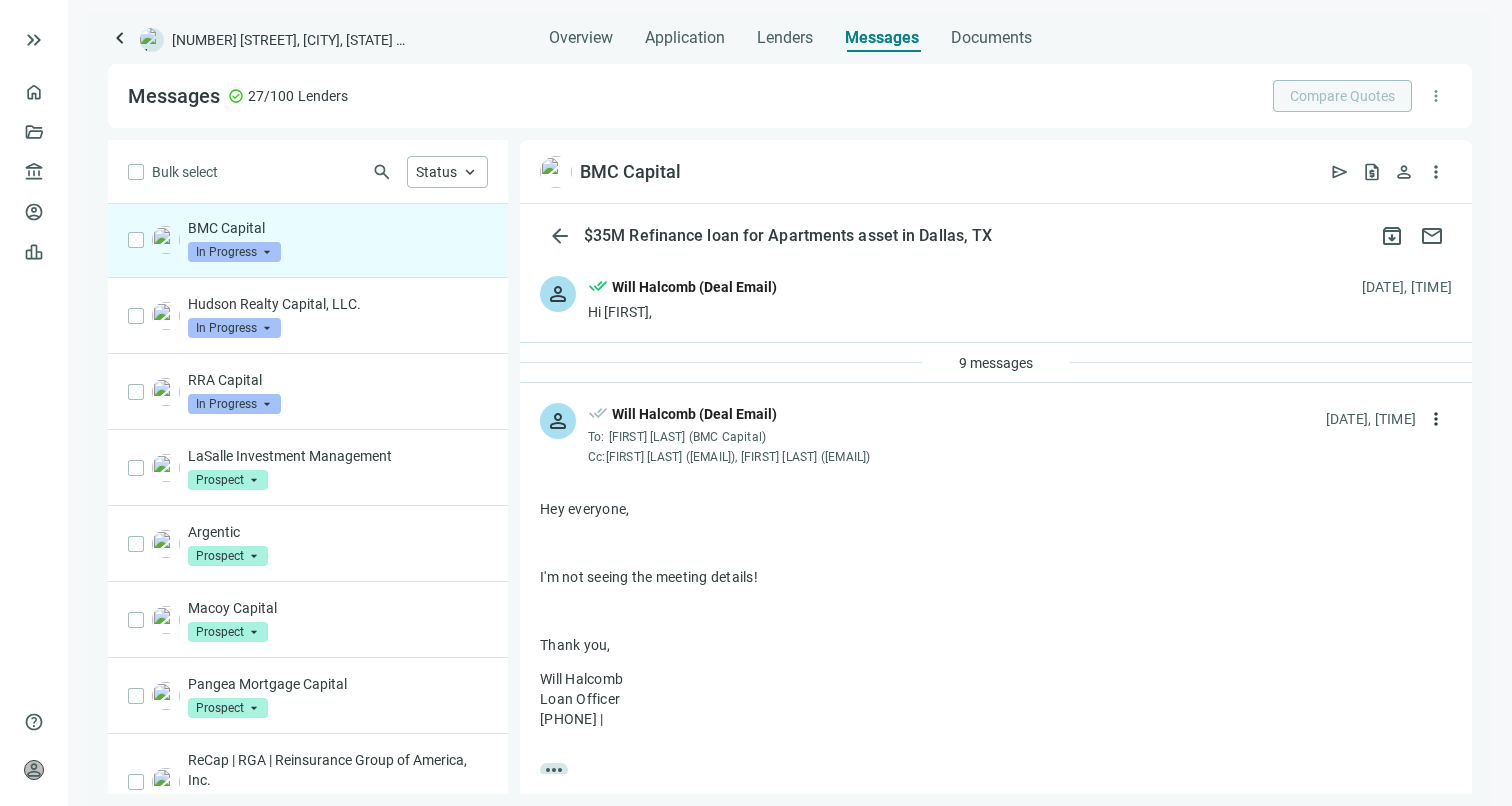 click on "BMC Capital In Progress arrow_drop_down" at bounding box center [338, 240] 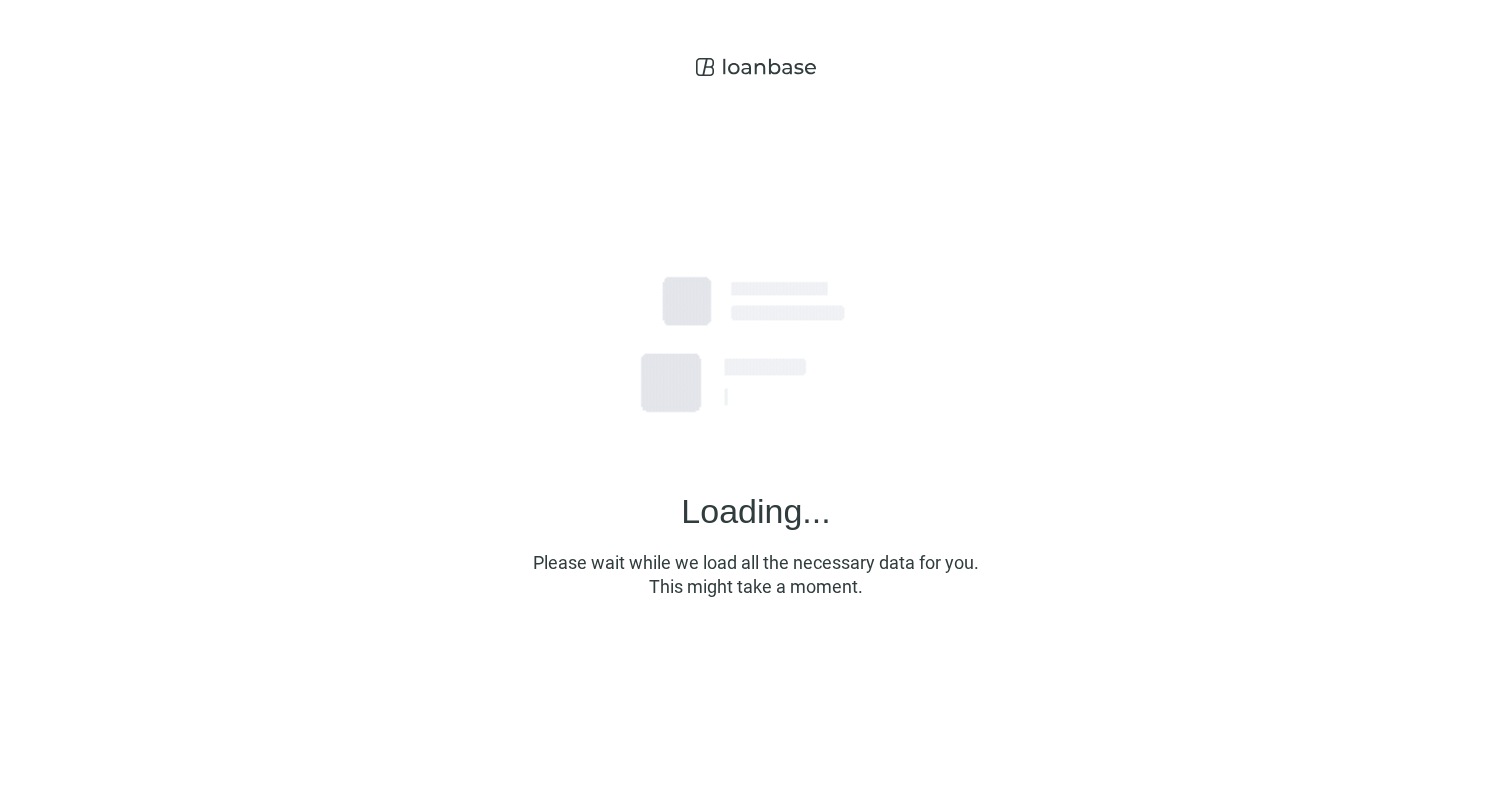 scroll, scrollTop: 0, scrollLeft: 0, axis: both 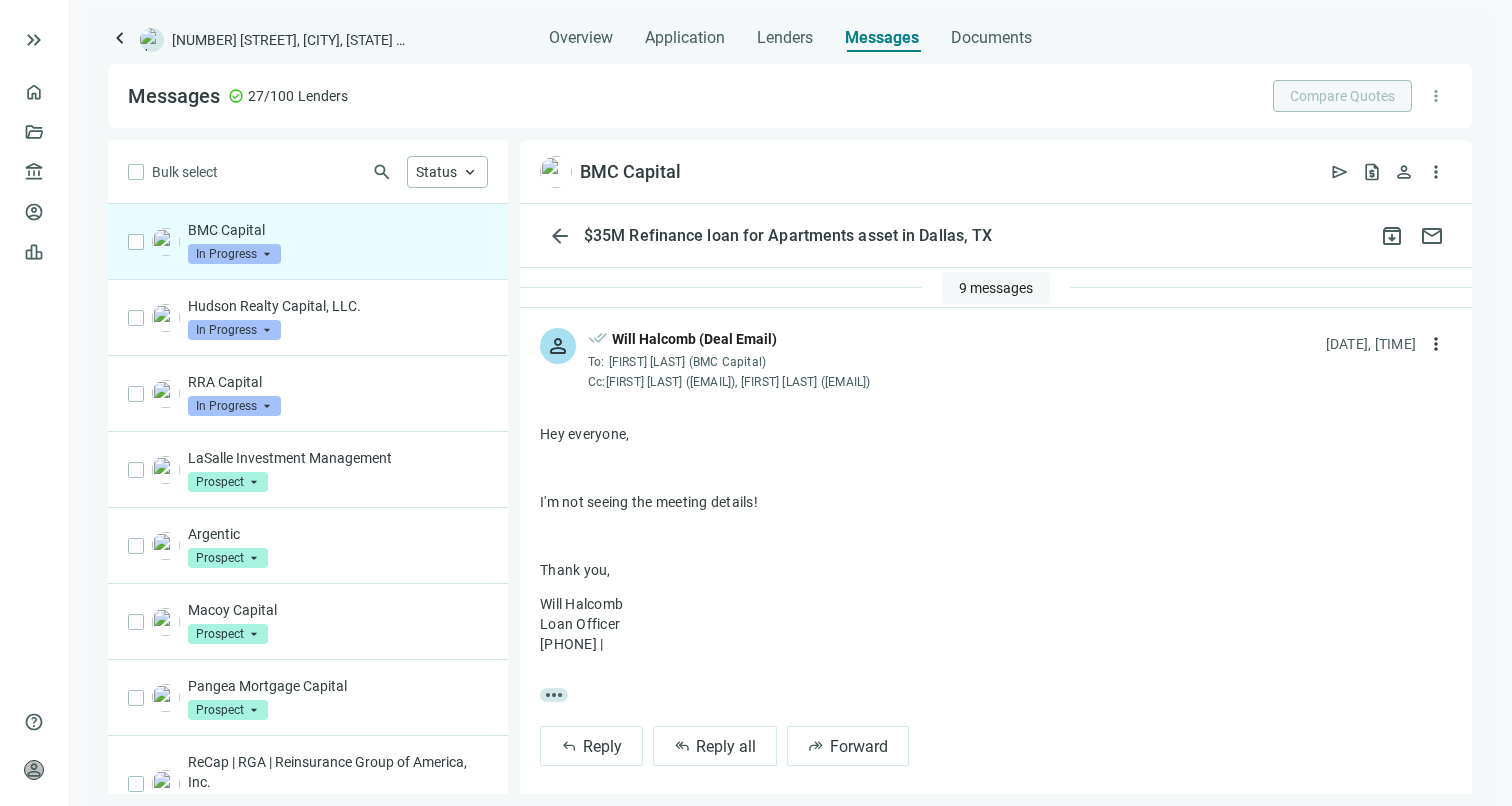 click on "9 messages" at bounding box center (996, 288) 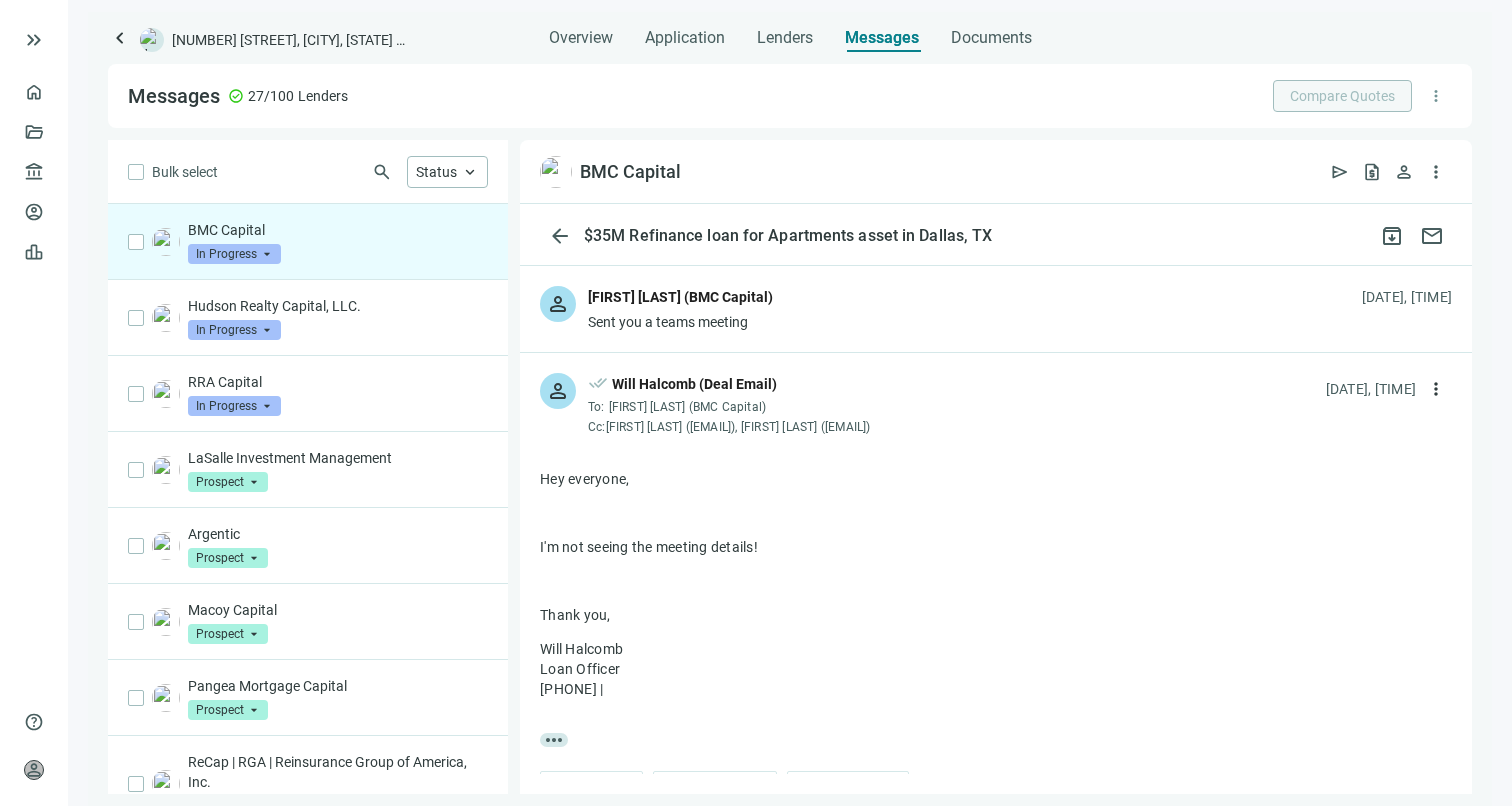 scroll, scrollTop: 830, scrollLeft: 0, axis: vertical 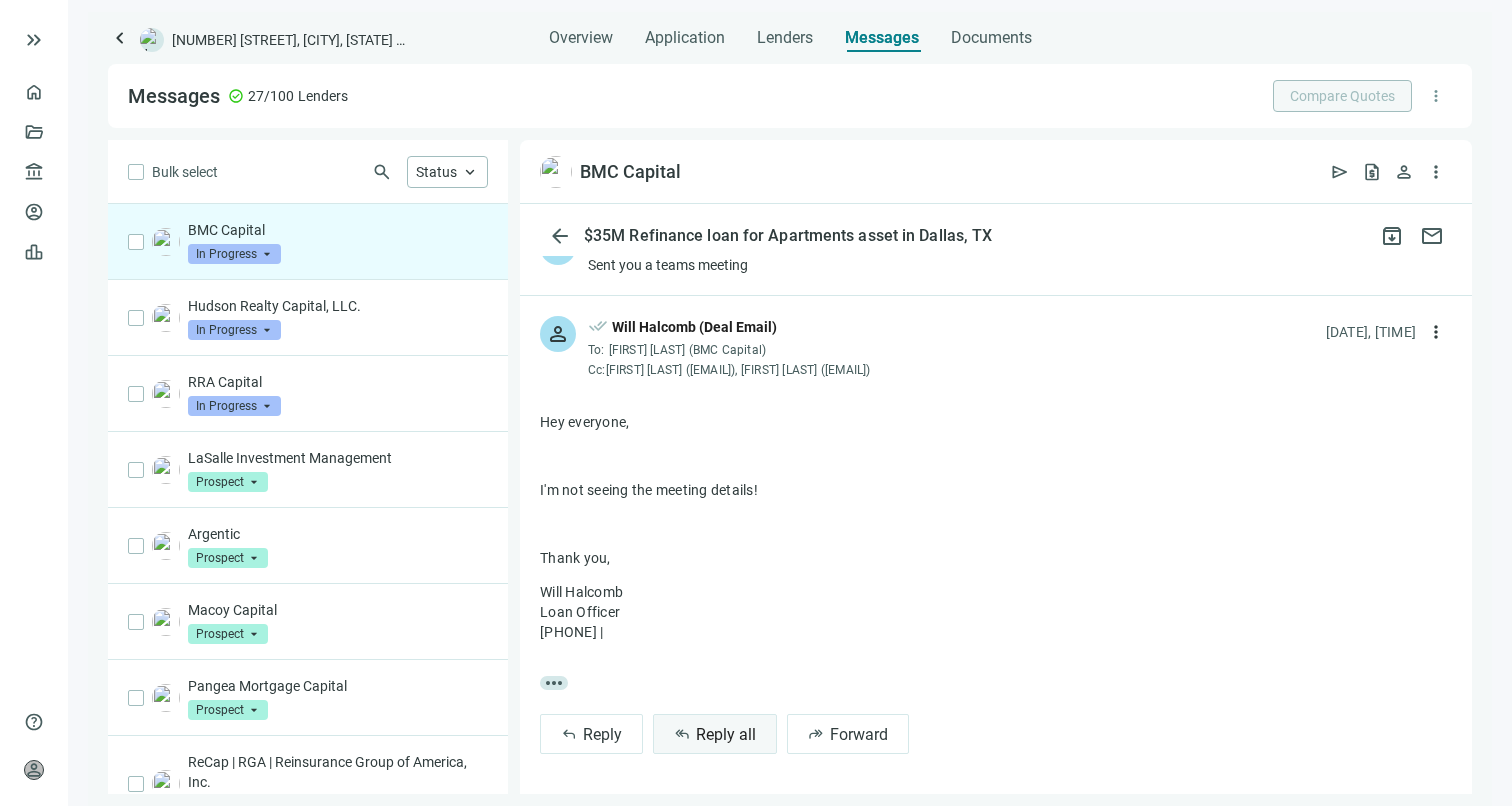 click on "Reply all" at bounding box center [726, 734] 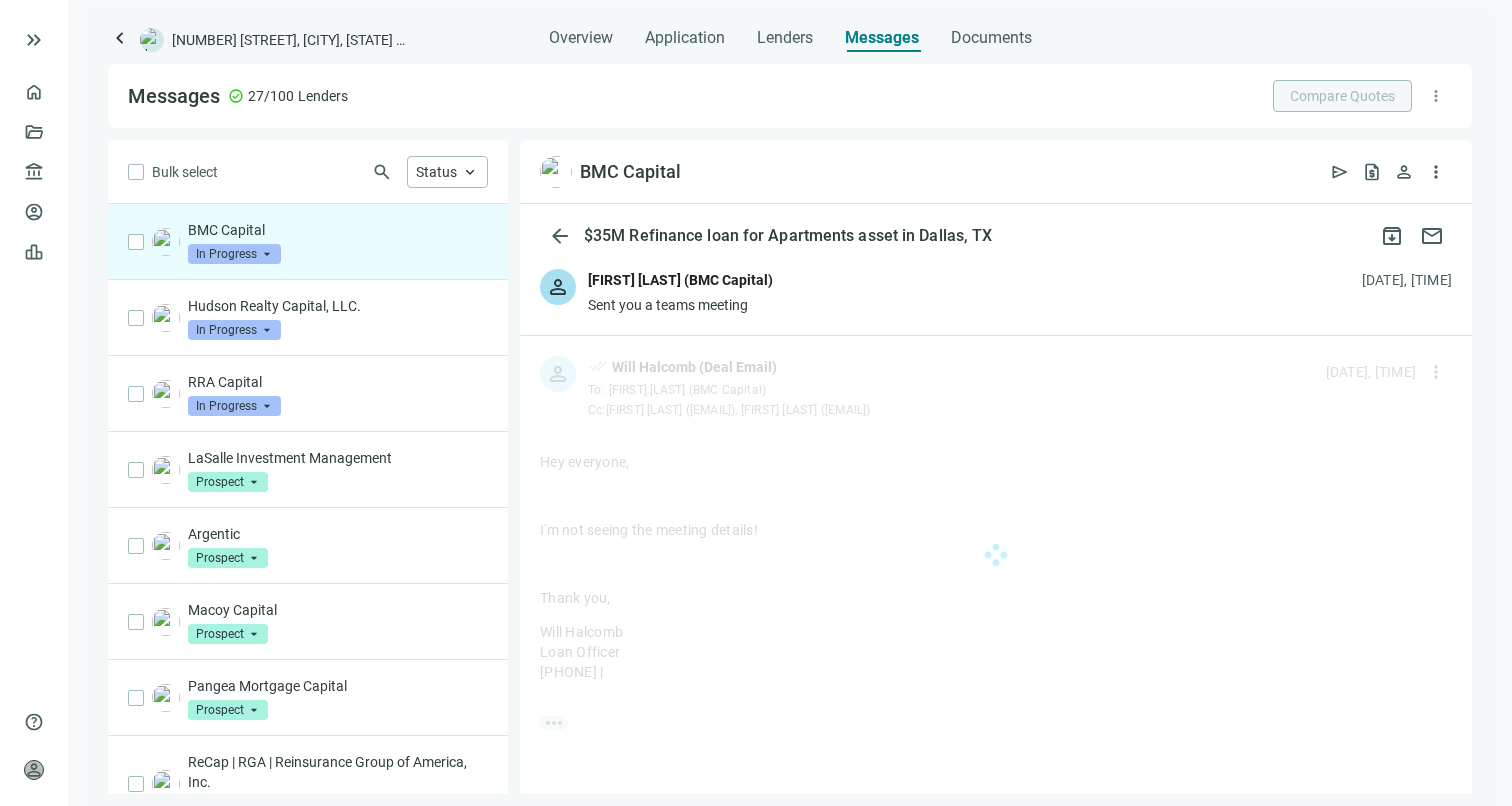 scroll, scrollTop: 826, scrollLeft: 0, axis: vertical 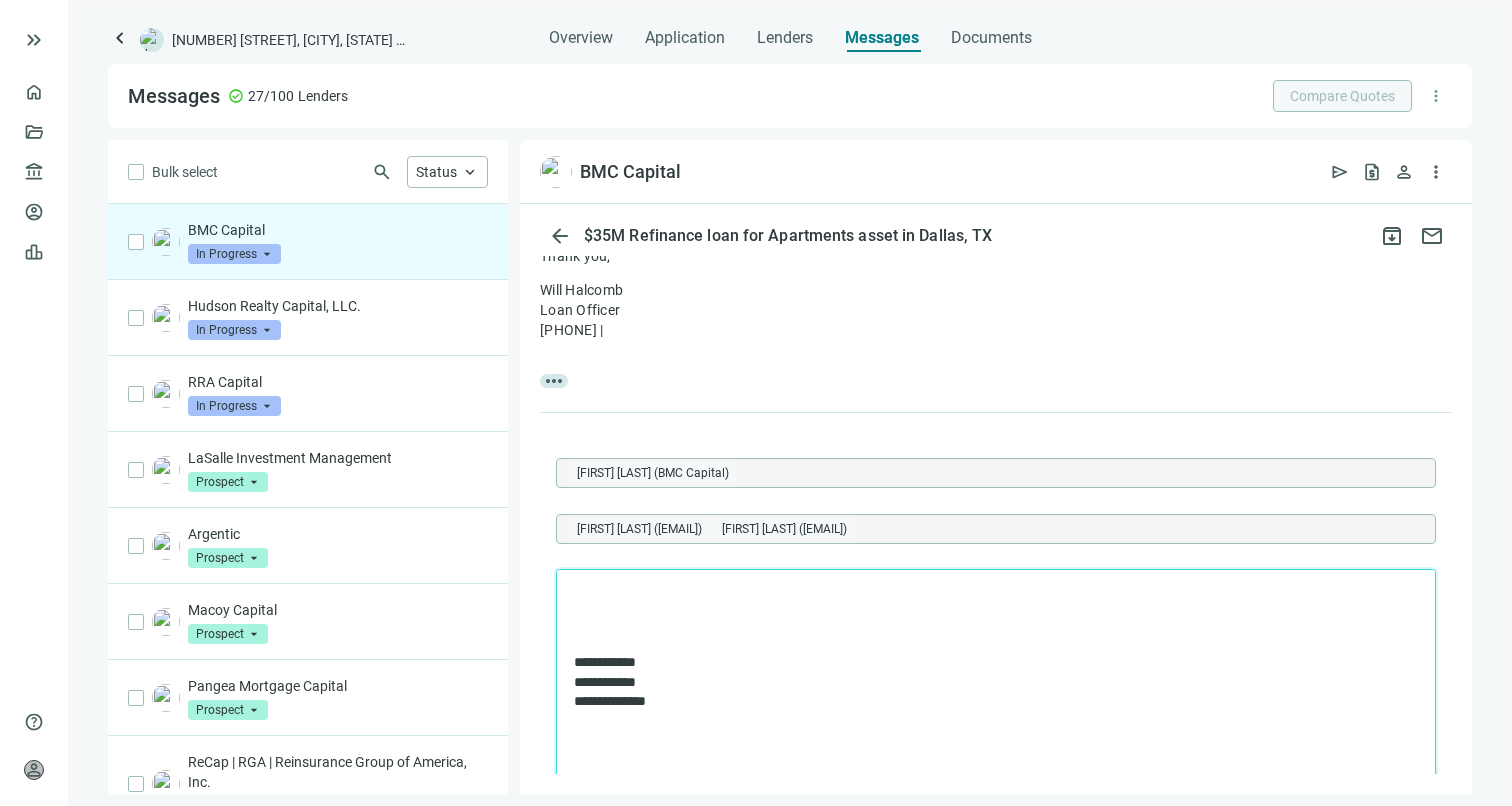 drag, startPoint x: 732, startPoint y: 617, endPoint x: 729, endPoint y: 639, distance: 22.203604 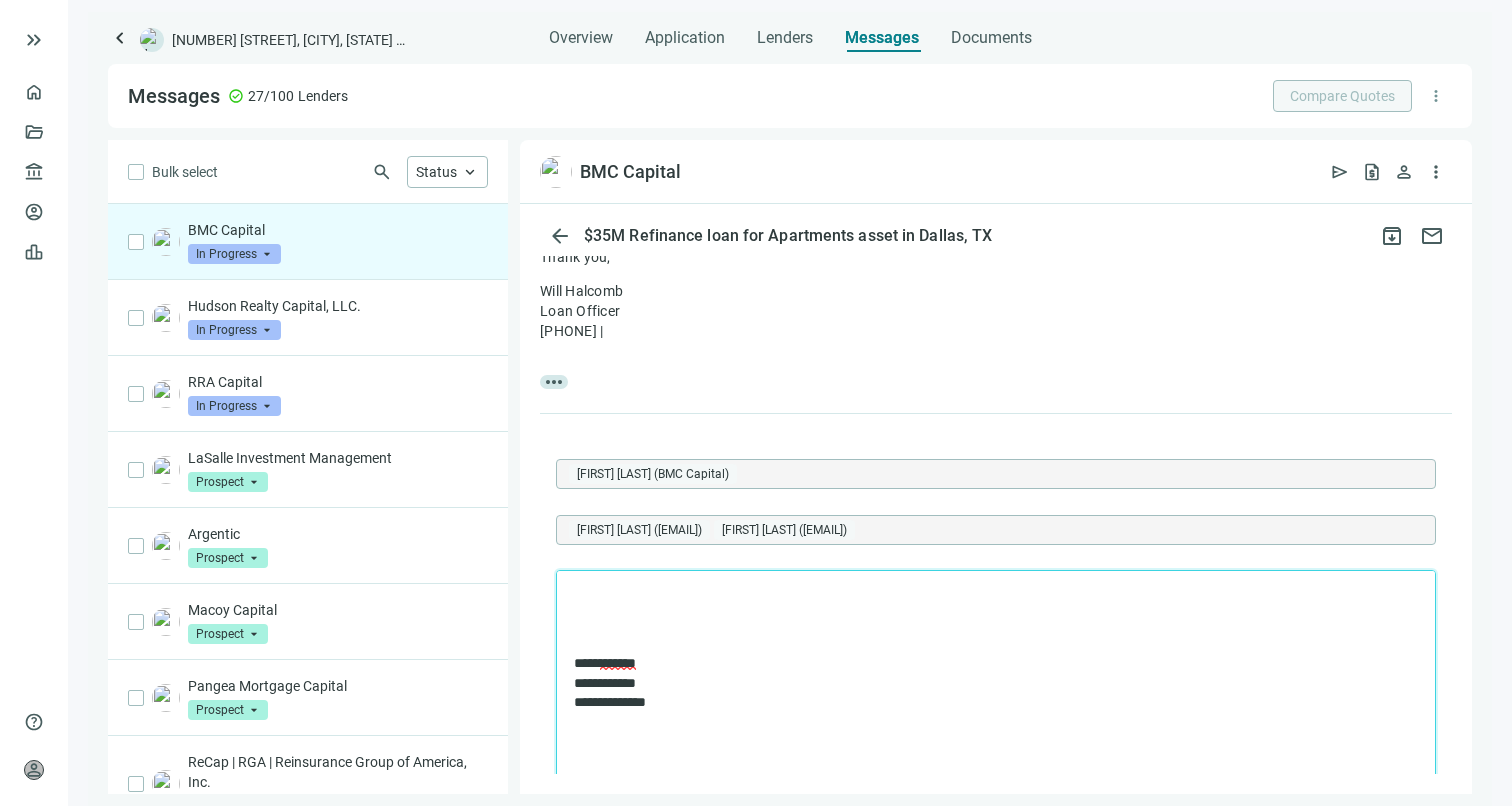 click at bounding box center [996, 597] 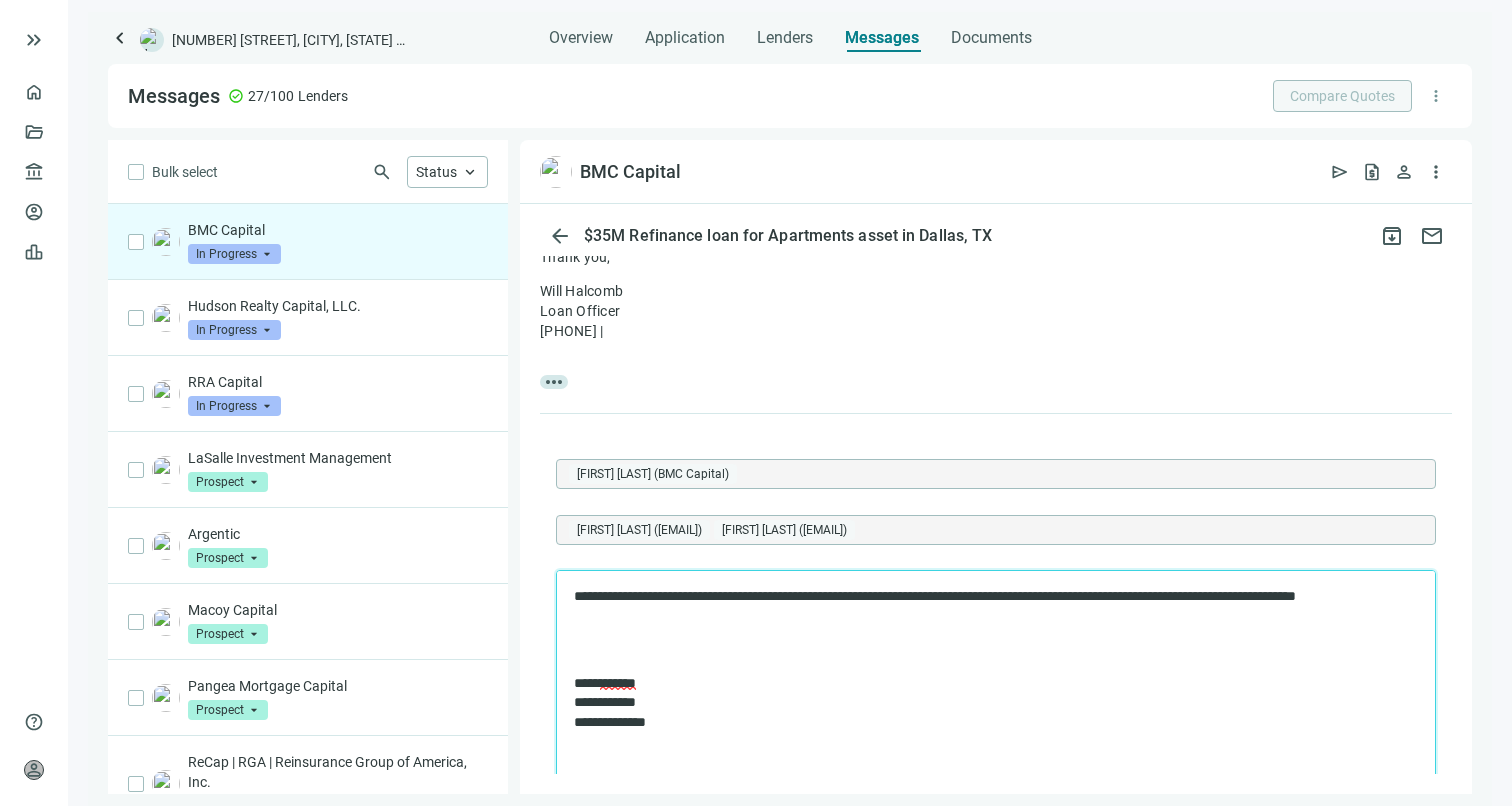 click on "**********" at bounding box center [986, 606] 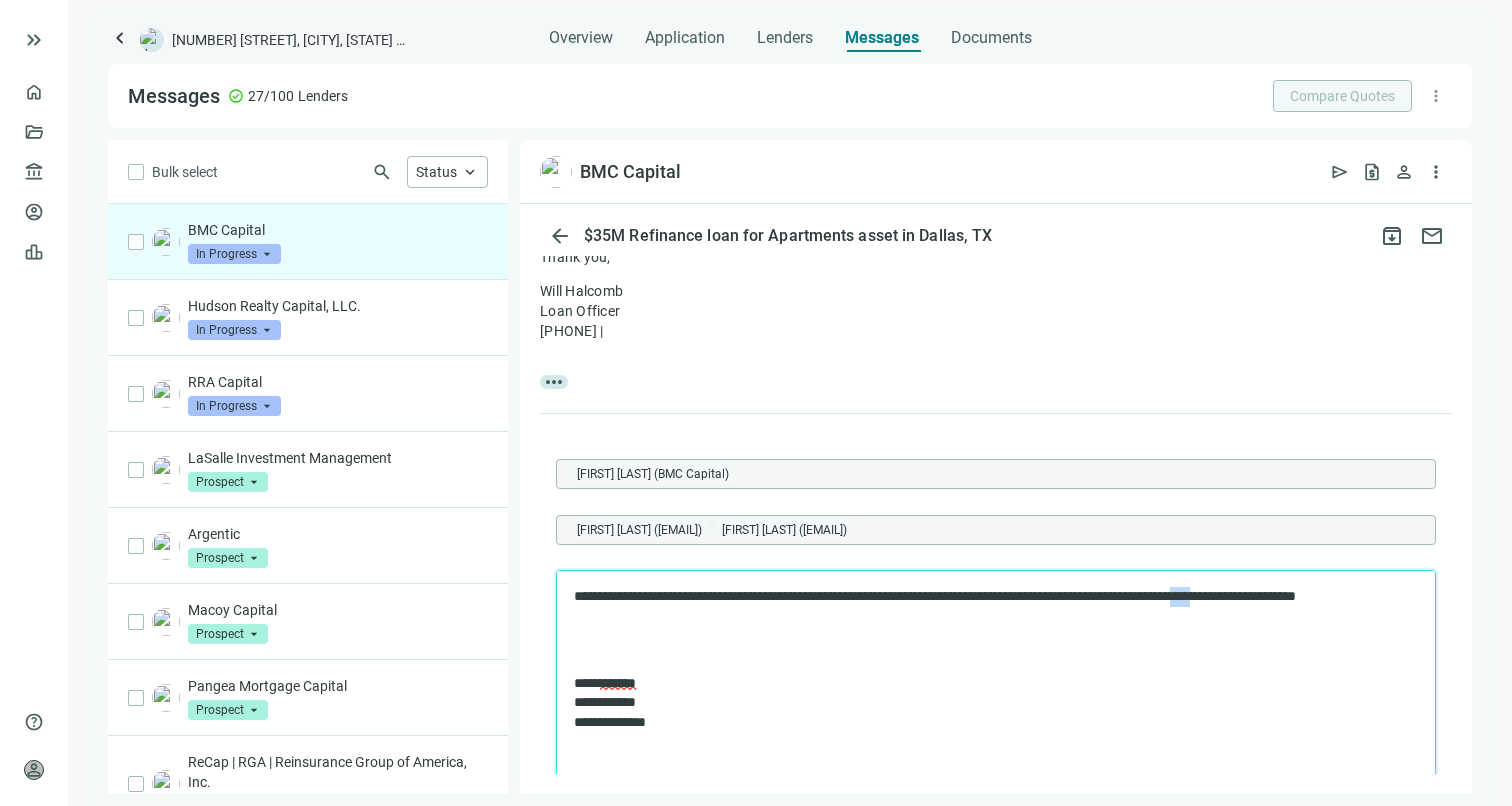 drag, startPoint x: 1310, startPoint y: 593, endPoint x: 1316, endPoint y: 638, distance: 45.39824 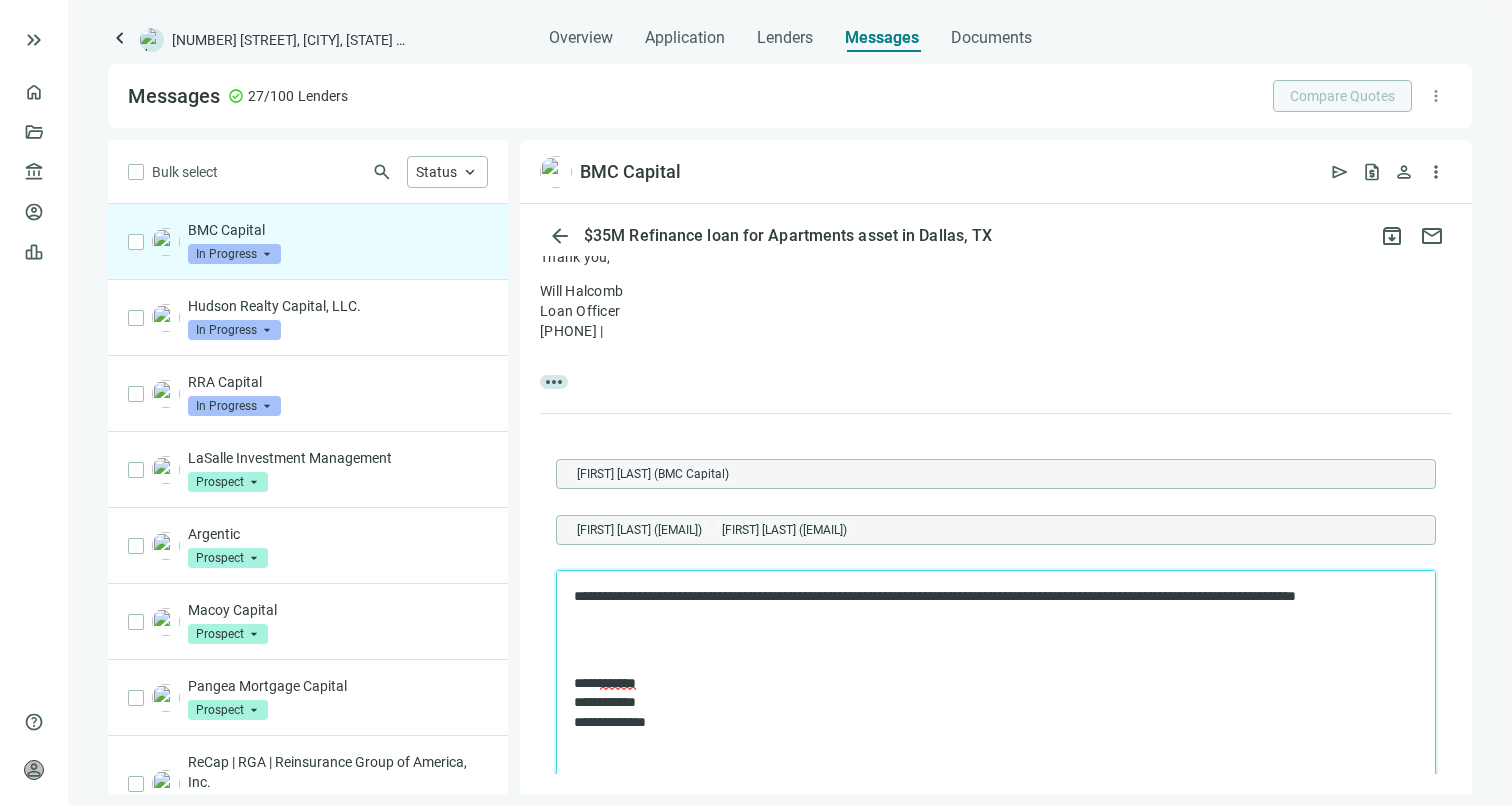 scroll, scrollTop: 1383, scrollLeft: 0, axis: vertical 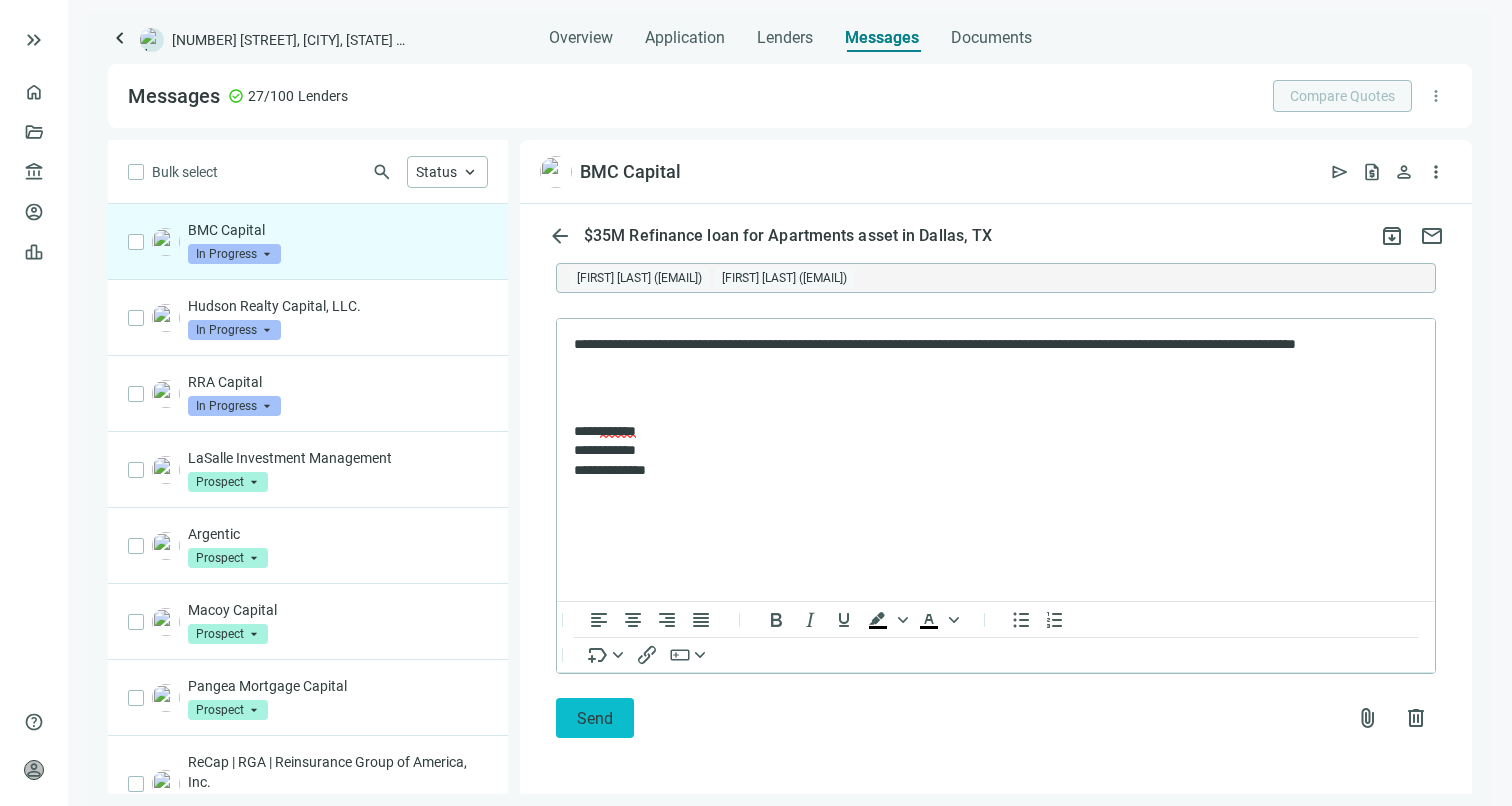 click on "Send" at bounding box center [595, 718] 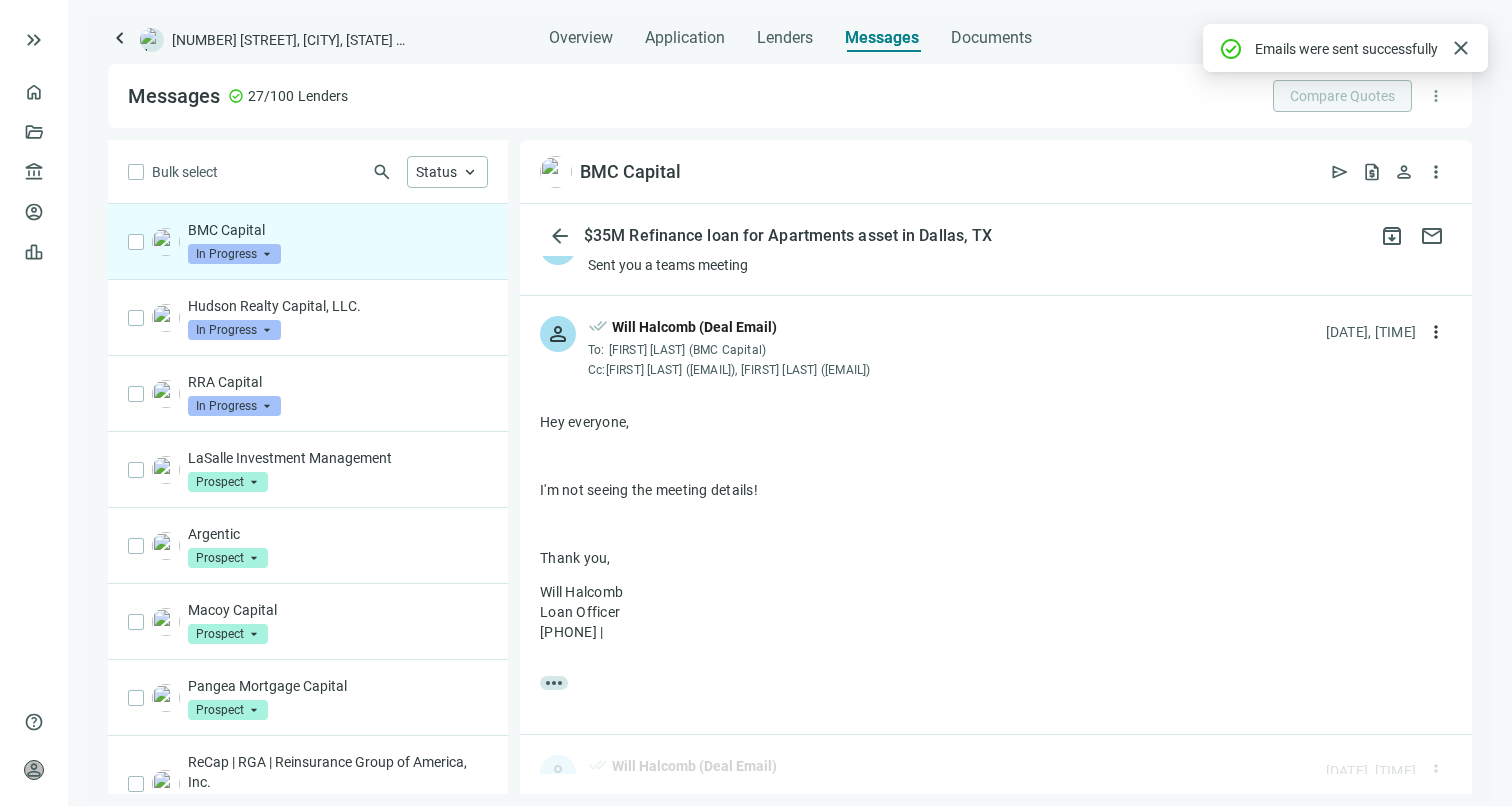scroll, scrollTop: 1187, scrollLeft: 0, axis: vertical 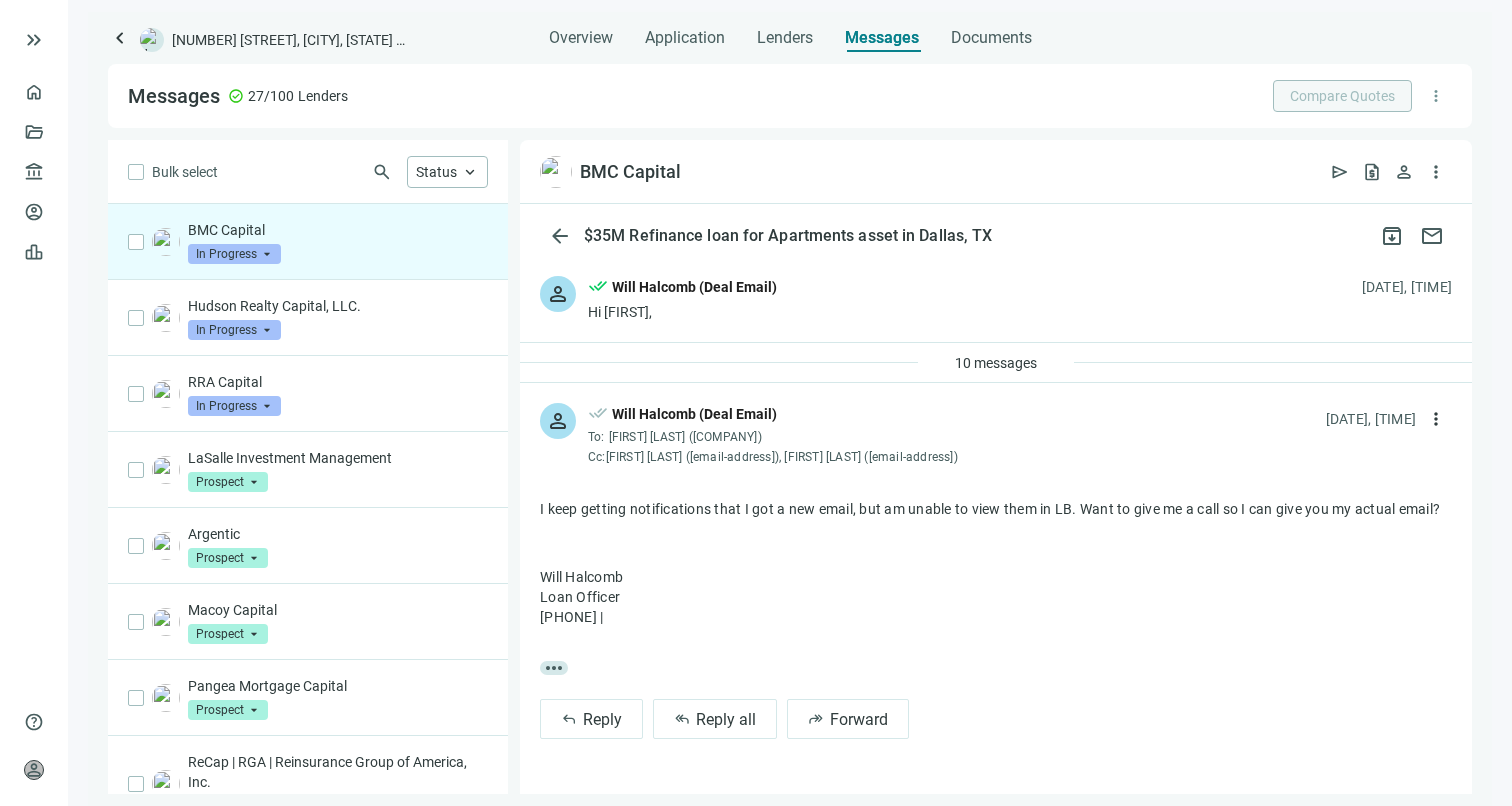 click on "BMC Capital" at bounding box center (338, 230) 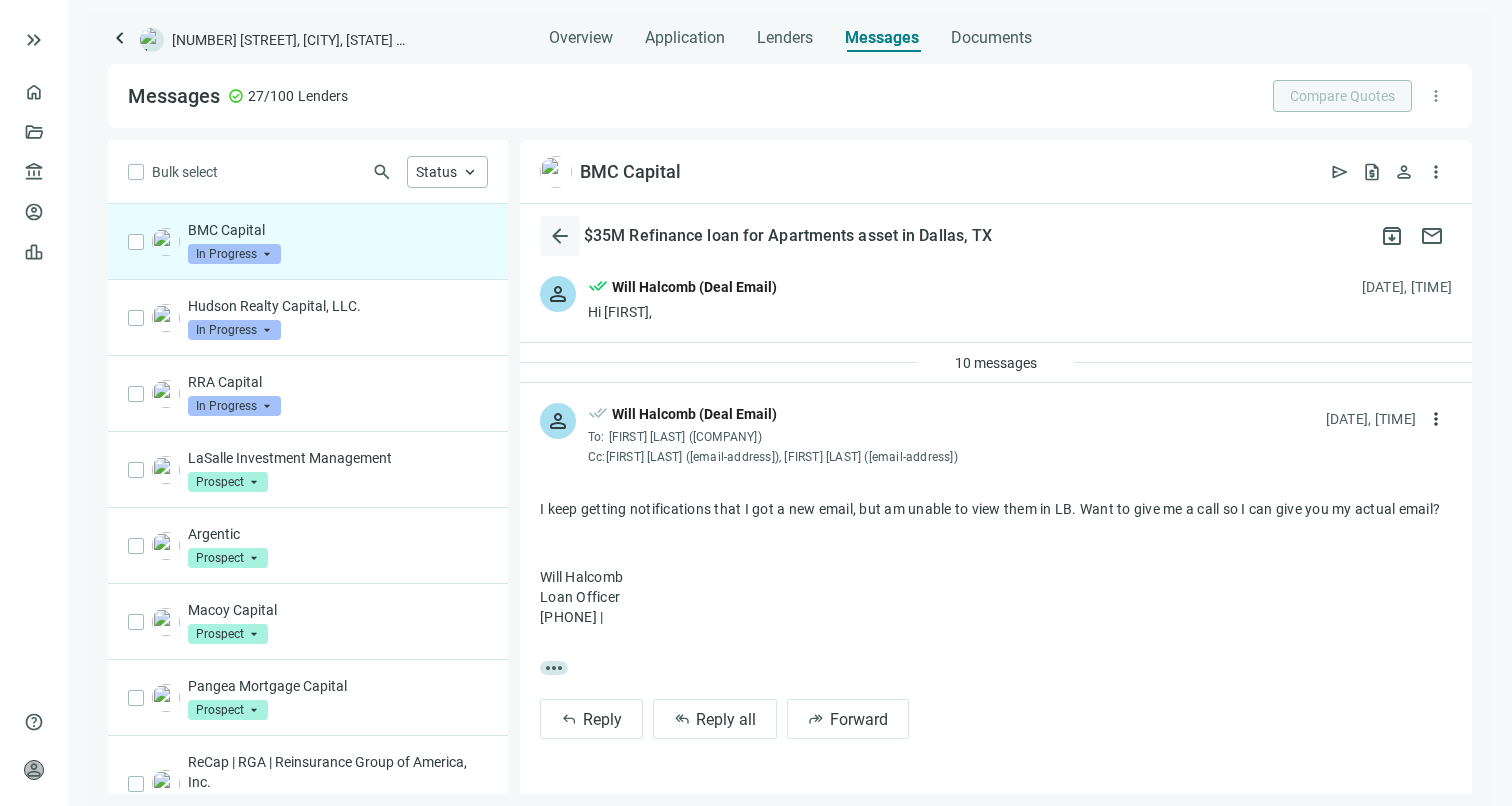 click on "arrow_back" at bounding box center (560, 236) 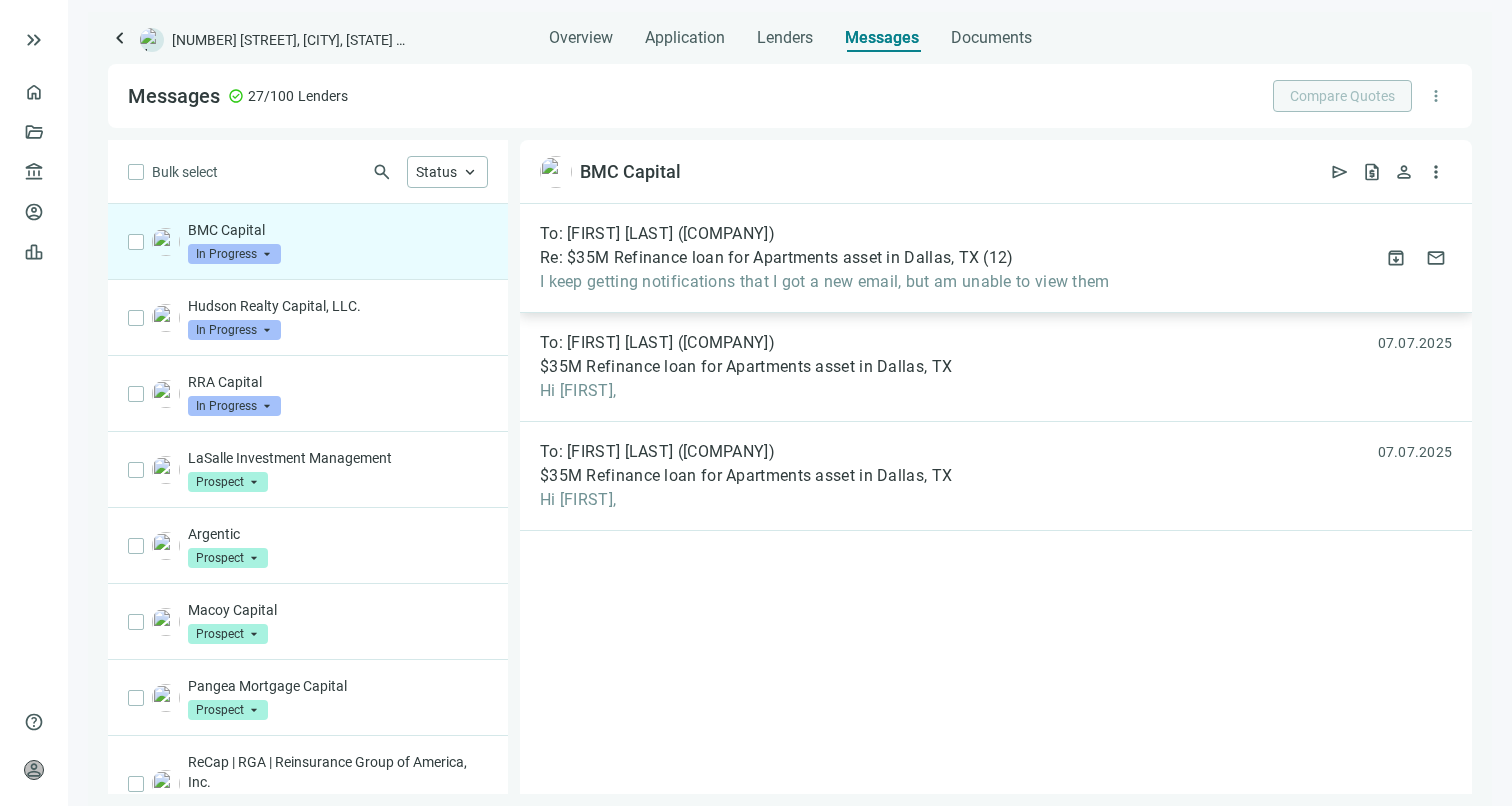 click on "Re: $35M Refinance loan for Apartments asset in Dallas, TX" at bounding box center [759, 258] 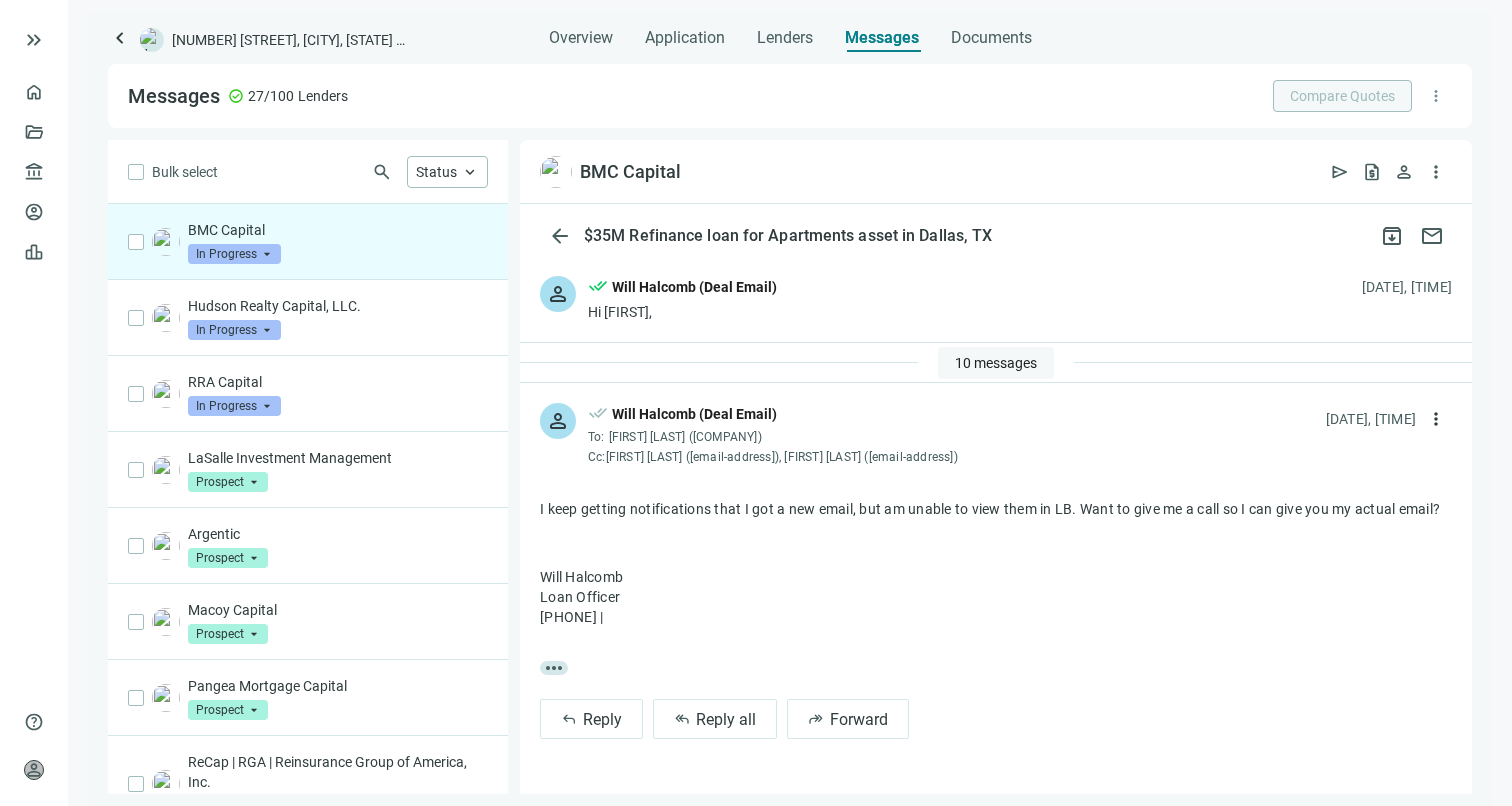 click on "10 messages" at bounding box center (996, 363) 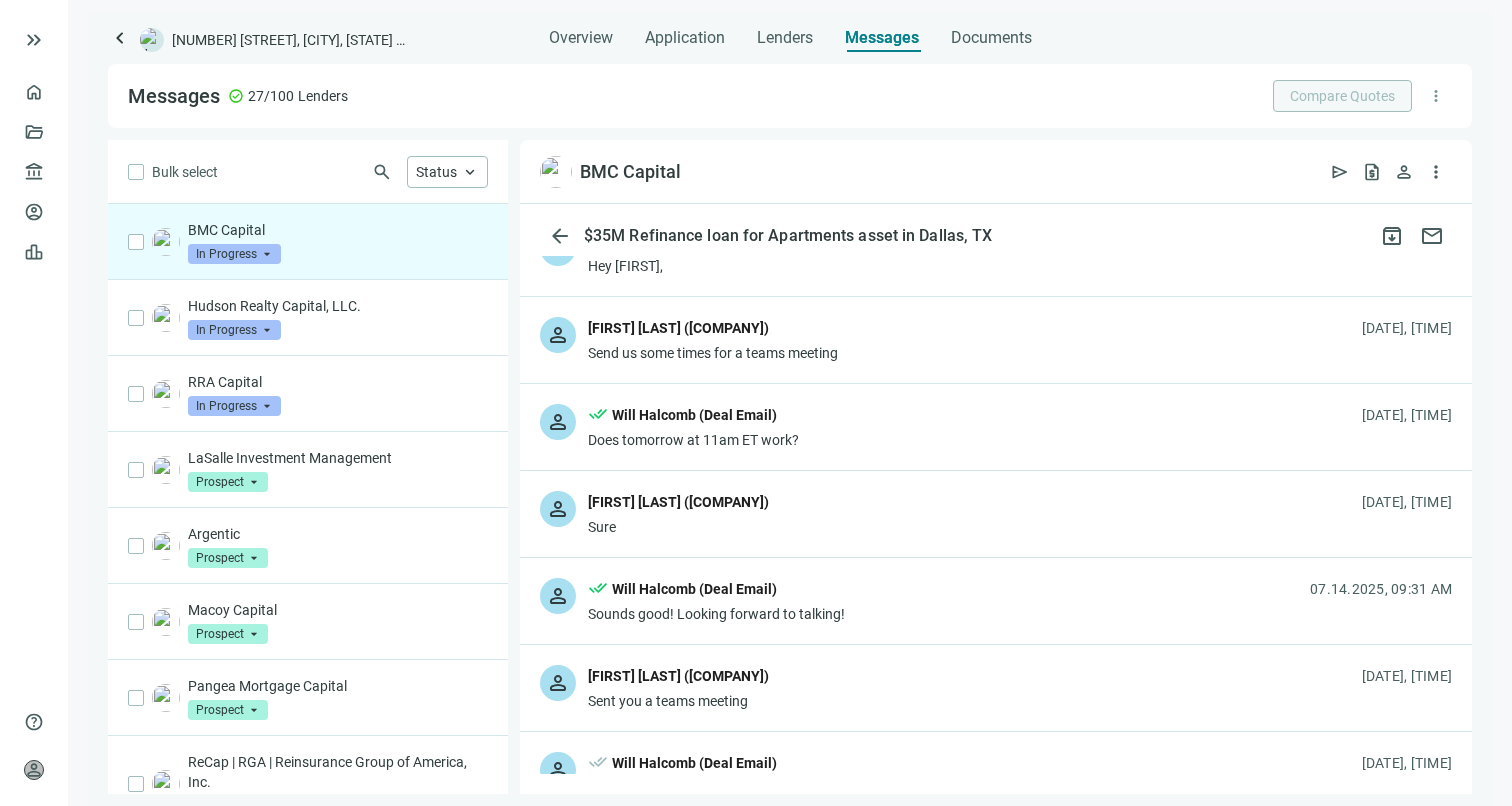 scroll, scrollTop: 835, scrollLeft: 0, axis: vertical 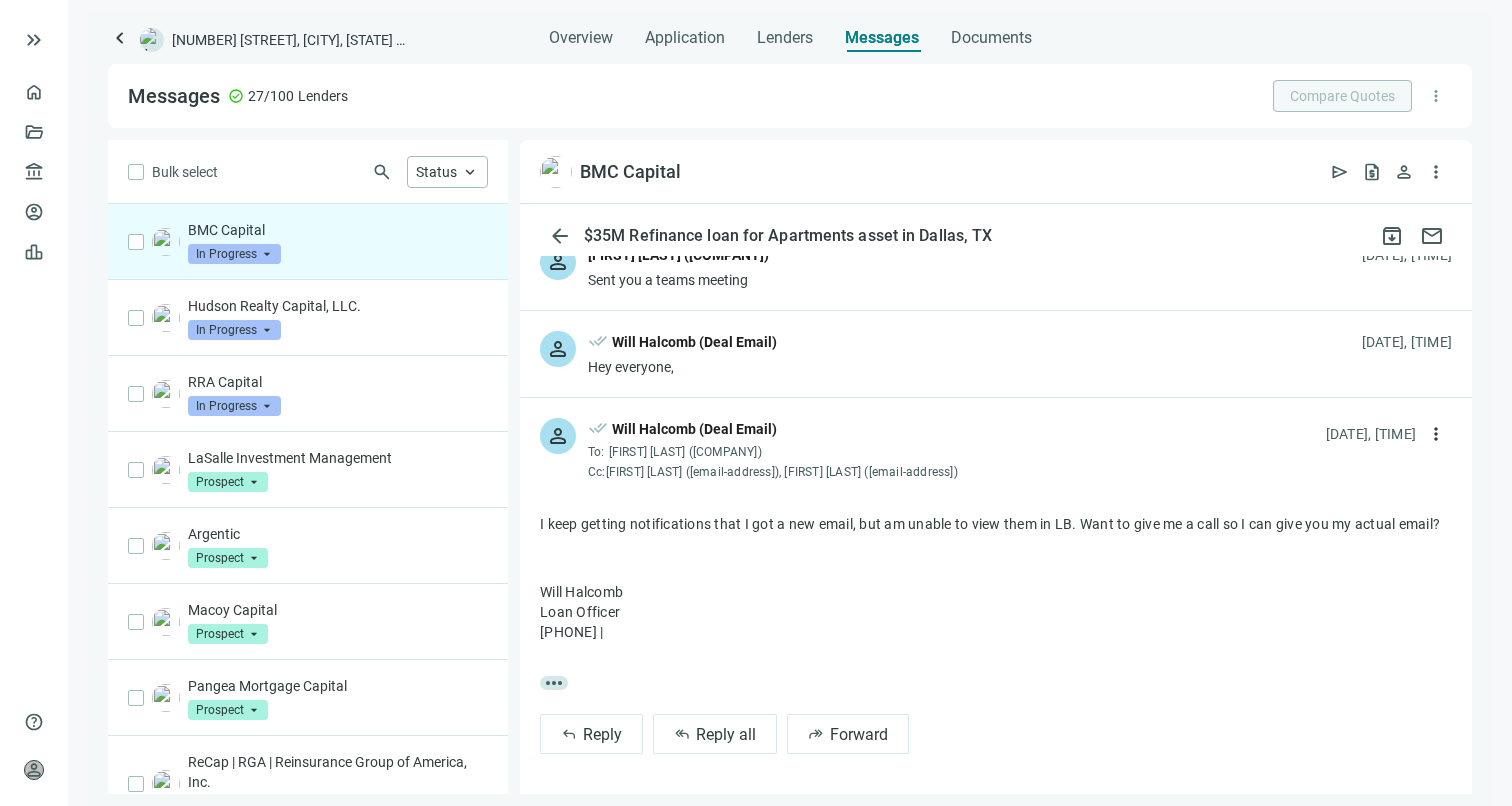 click on "person done_all Will Halcomb (Deal Email) Hey everyone, 07.15.2025, 07:55 AM" at bounding box center [996, 354] 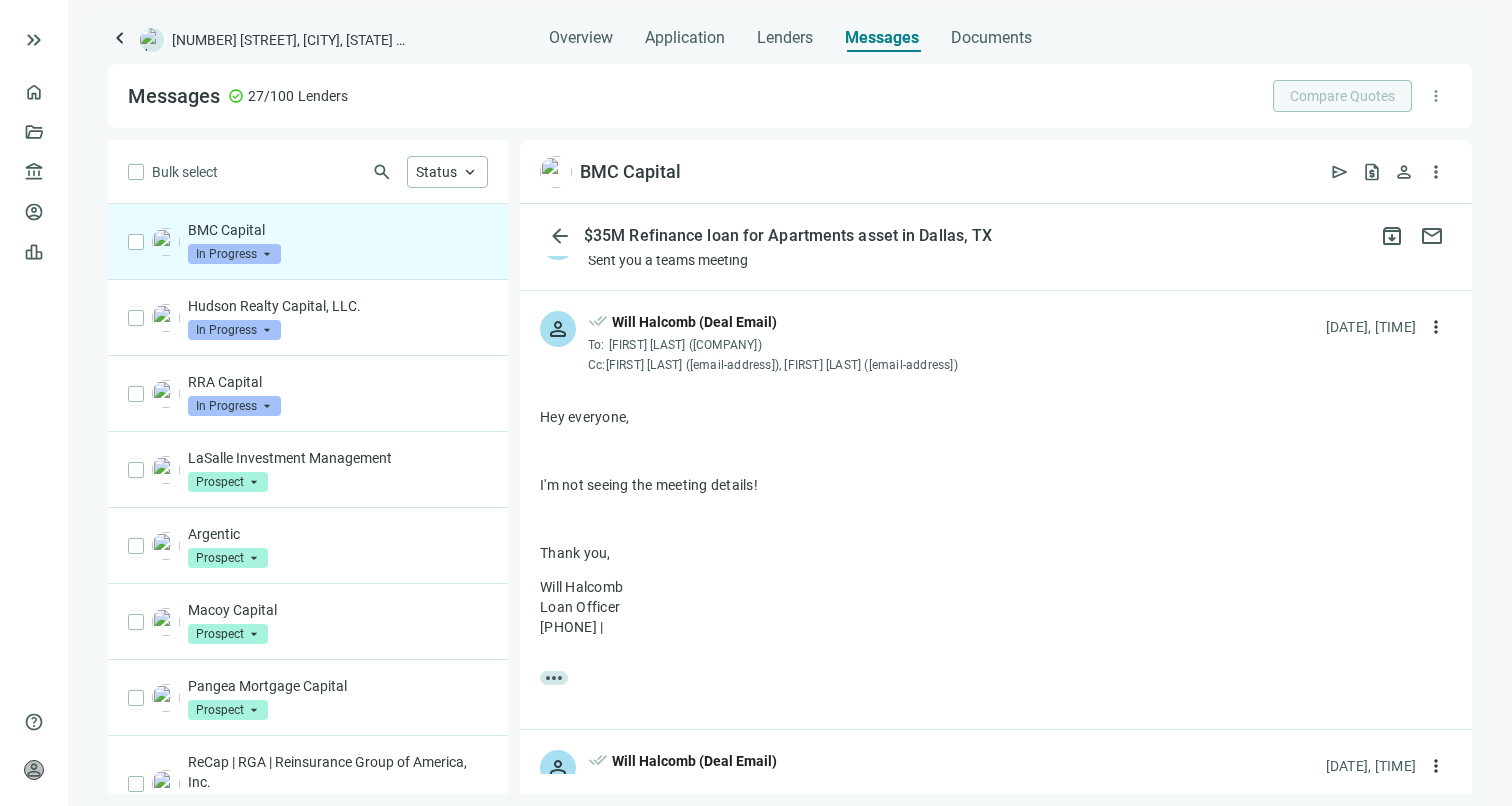 click on "person Grant Garlock (BMC Capital) Sent you a teams meeting 07.15.2025, 07:37 AM" at bounding box center [996, 247] 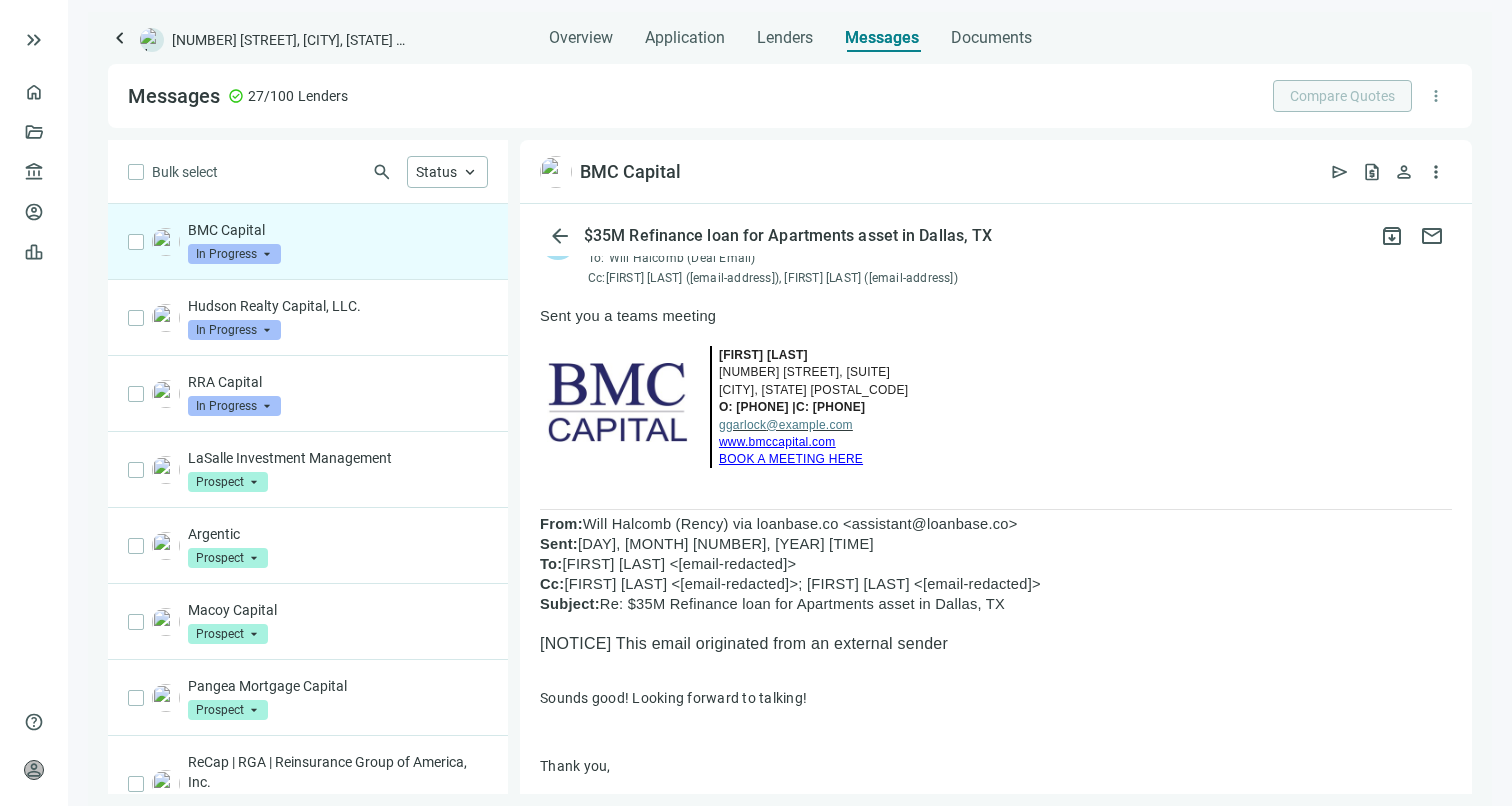 scroll, scrollTop: 649, scrollLeft: 0, axis: vertical 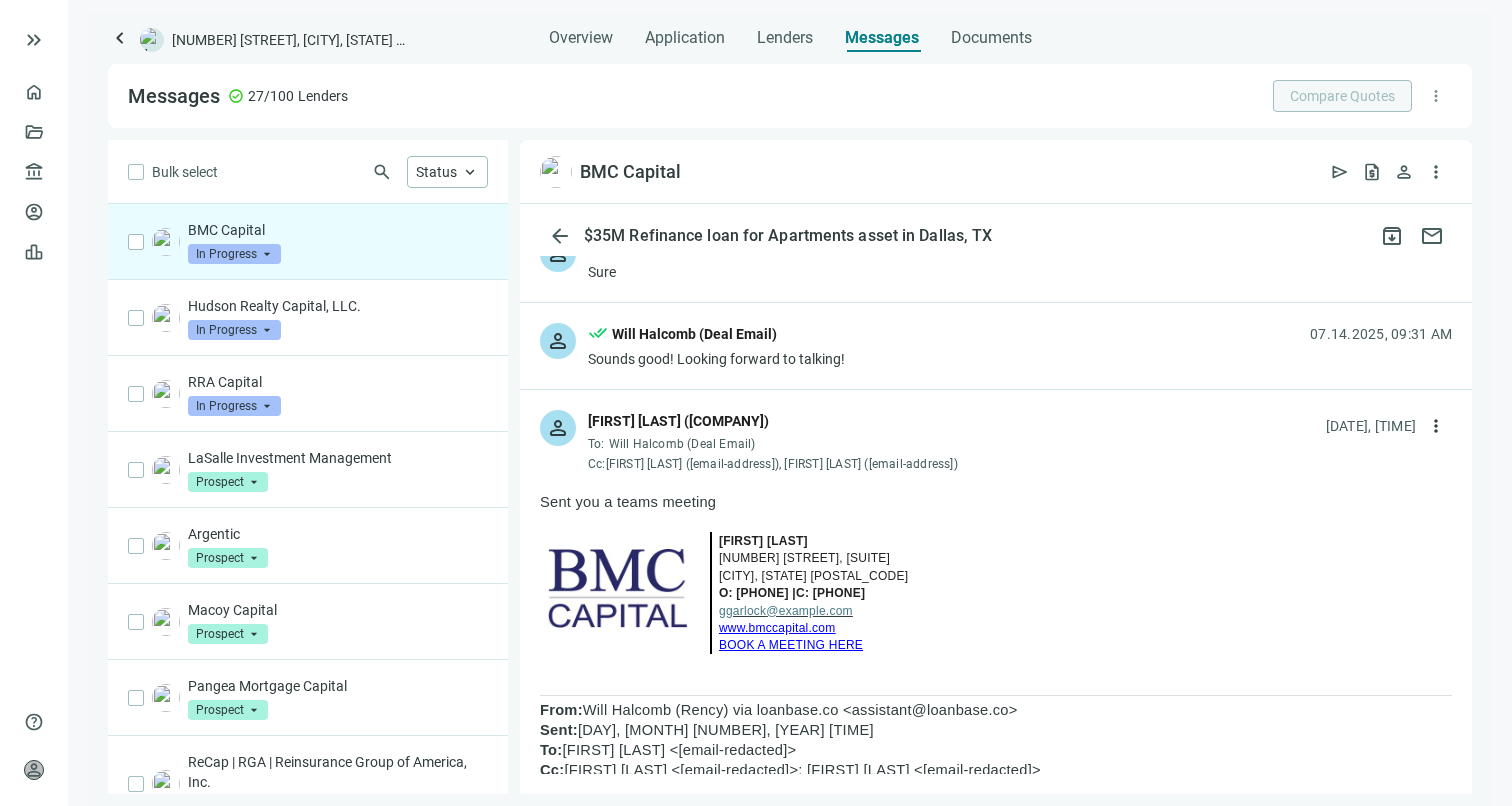 click on "done_all Will Halcomb (Deal Email)" at bounding box center (716, 336) 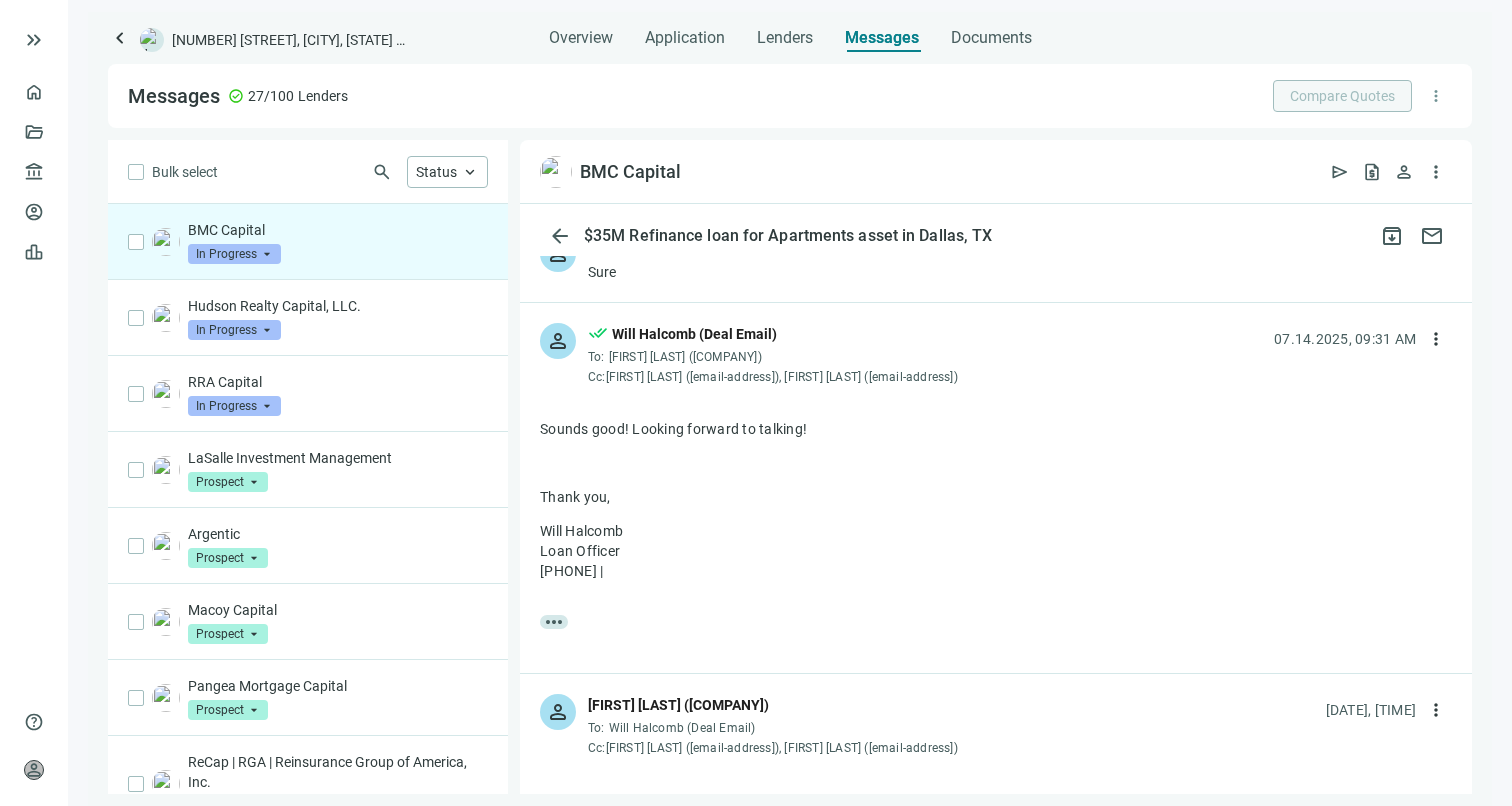 click on "person Grant Garlock (BMC Capital) Sure 07.14.2025, 09:19 AM" at bounding box center [996, 259] 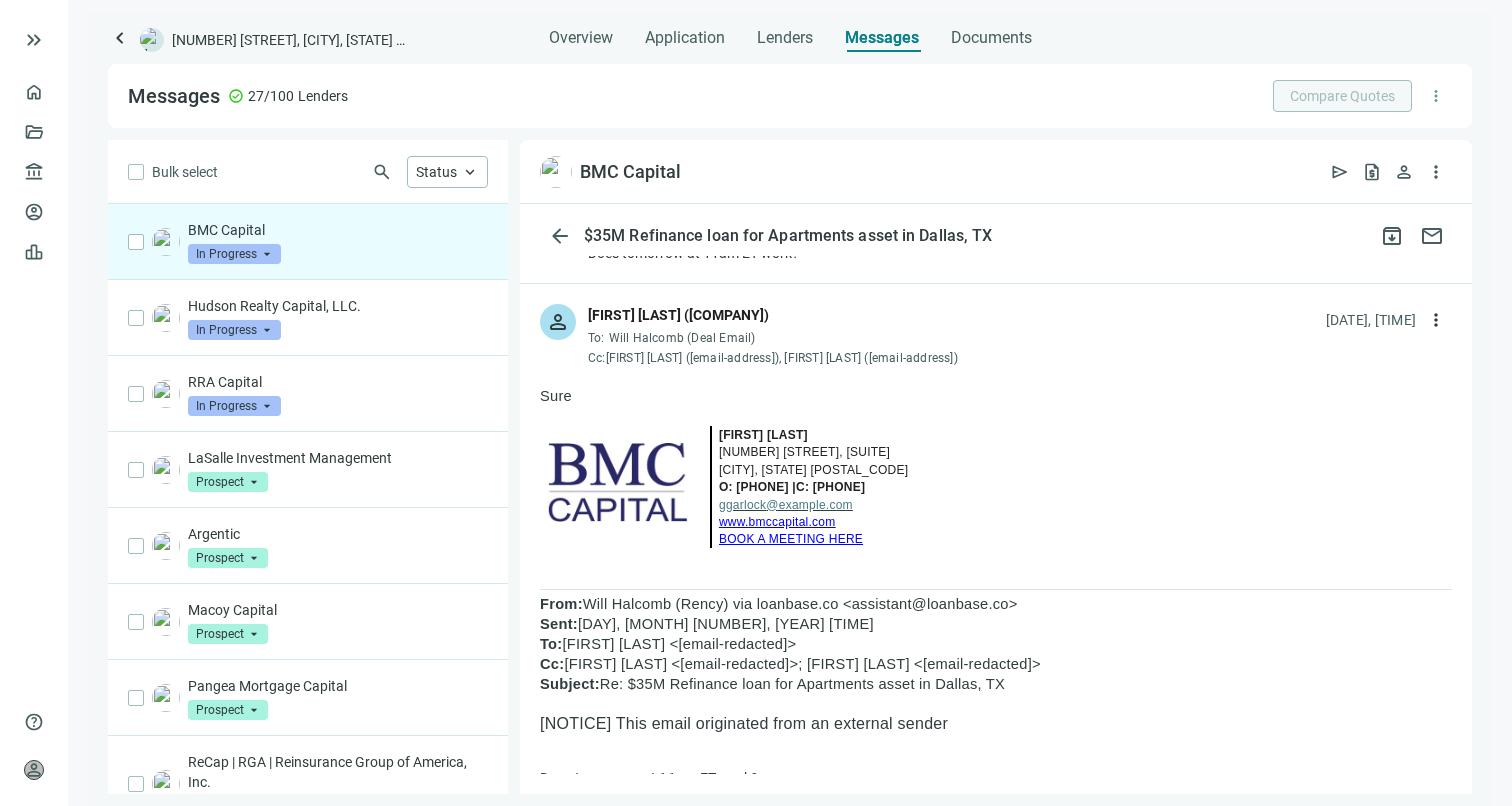 scroll, scrollTop: 464, scrollLeft: 0, axis: vertical 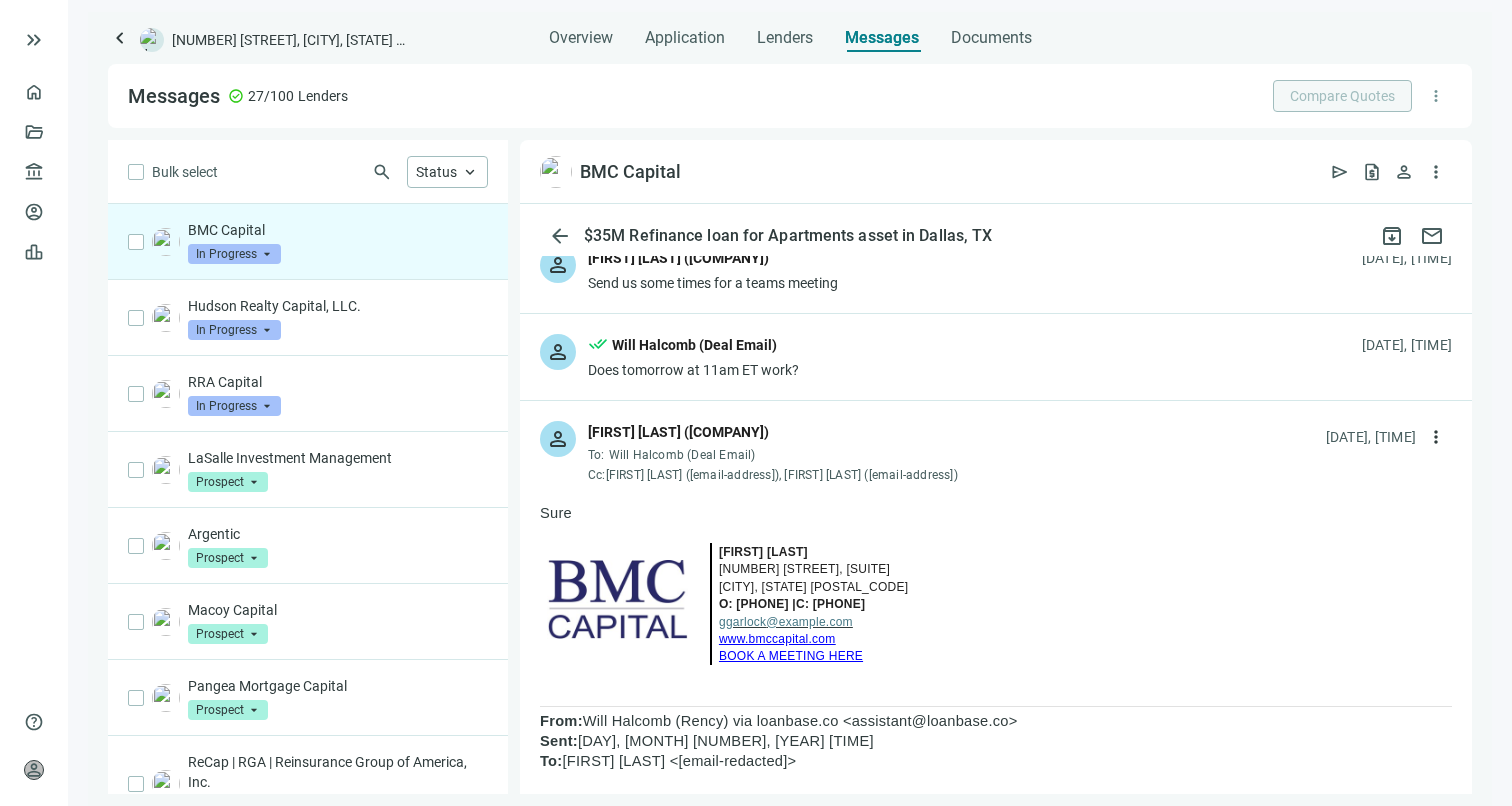 click on "person done_all Will Halcomb (Deal Email) Does tomorrow at 11am ET work? 07.14.2025, 09:15 AM" at bounding box center [996, 357] 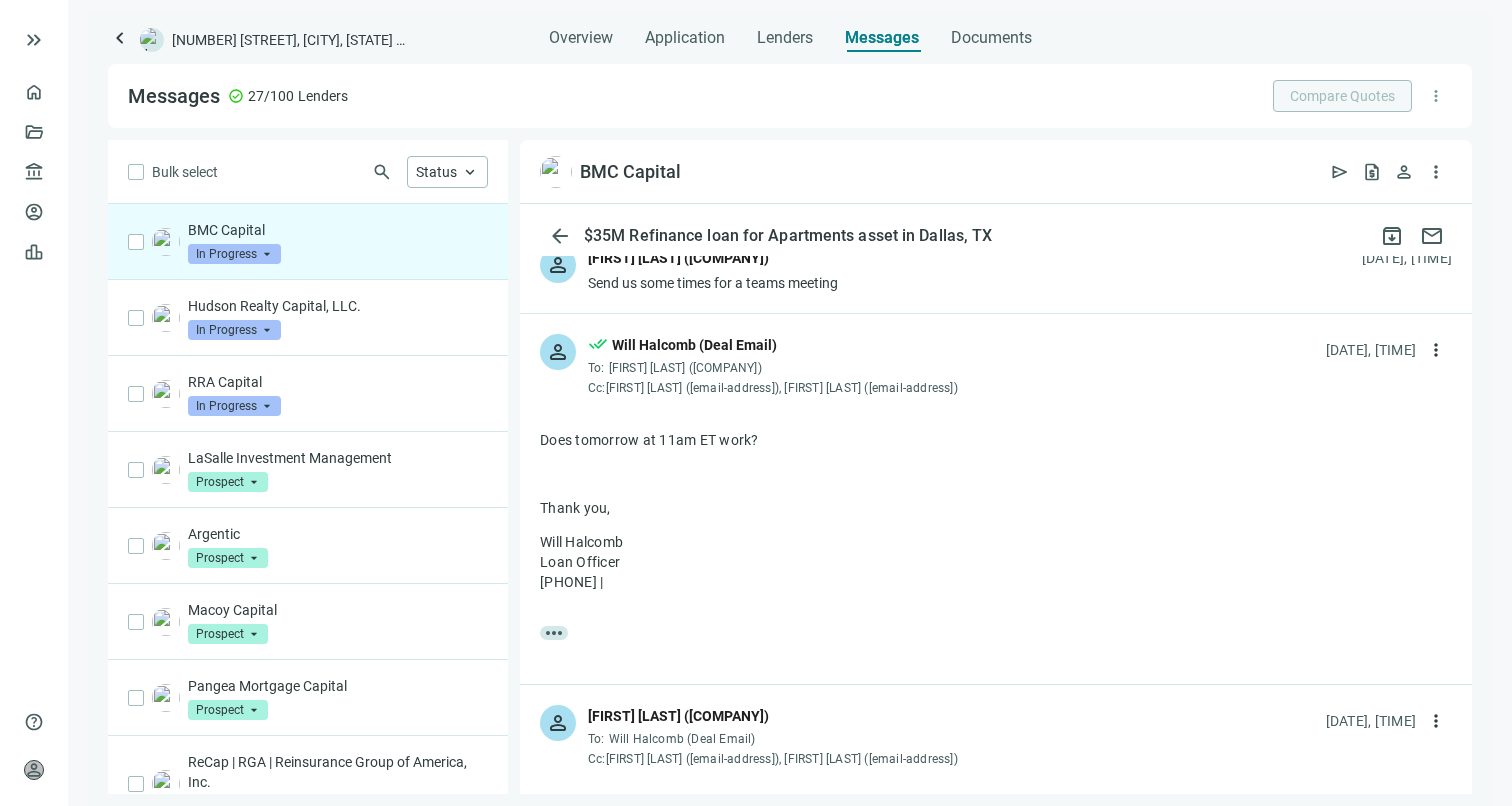 click on "person Grant Garlock (BMC Capital) Send us some times for a teams meeting 07.14.2025, 08:56 AM" at bounding box center [996, 270] 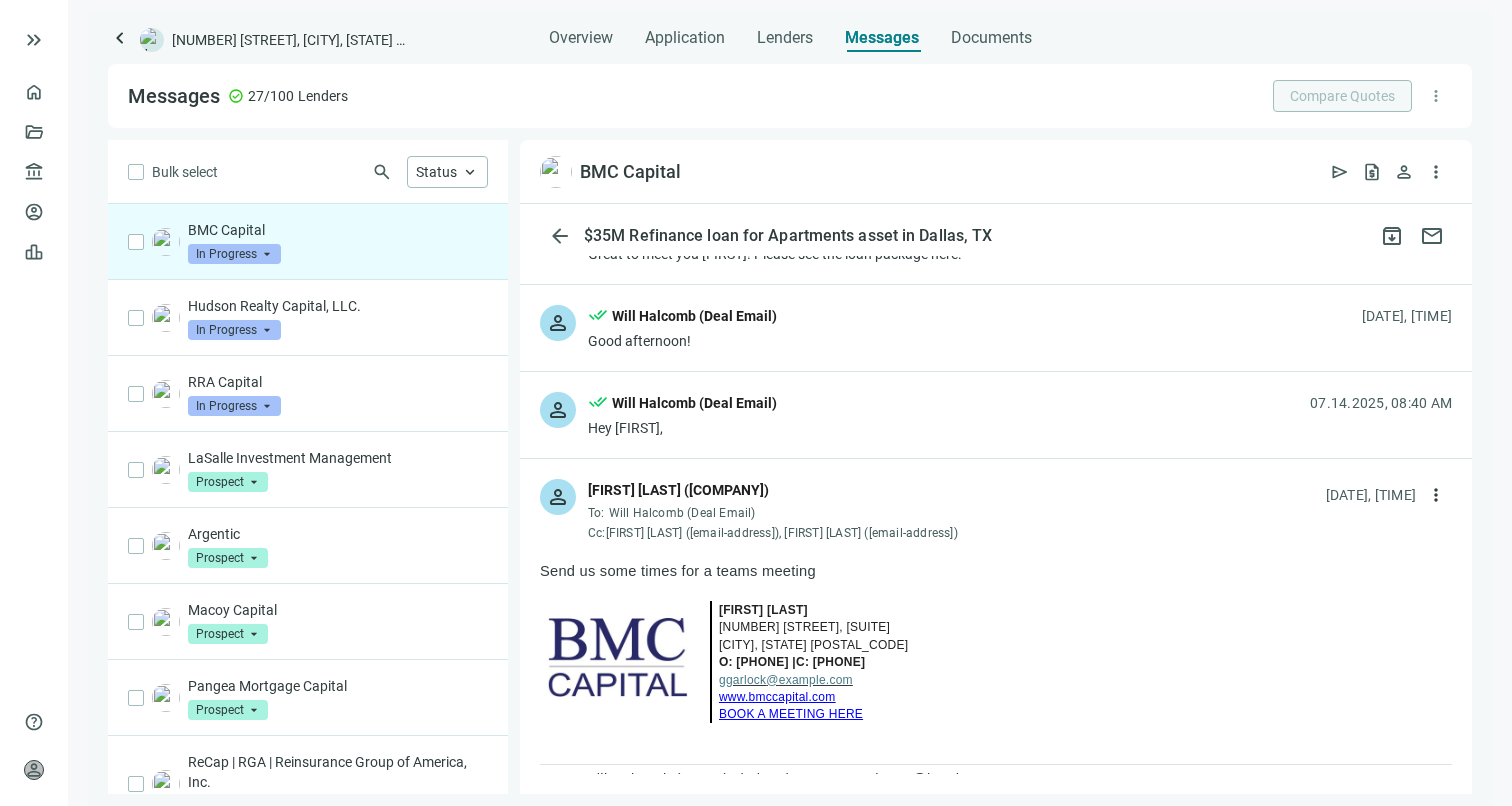 click on "person done_all Will Halcomb (Deal Email) Hey Grant, 07.14.2025, 08:40 AM" at bounding box center [996, 415] 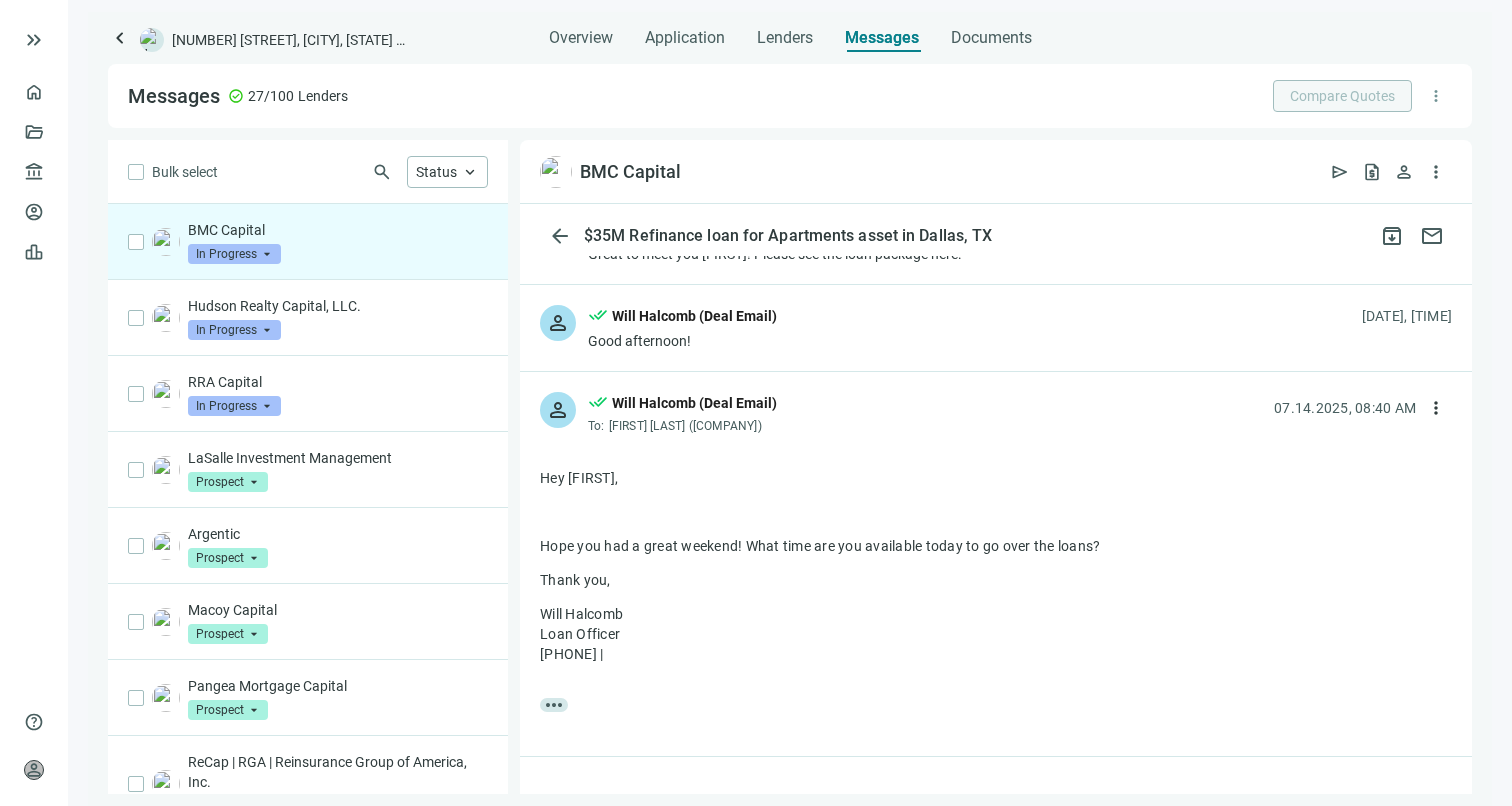scroll, scrollTop: 230, scrollLeft: 0, axis: vertical 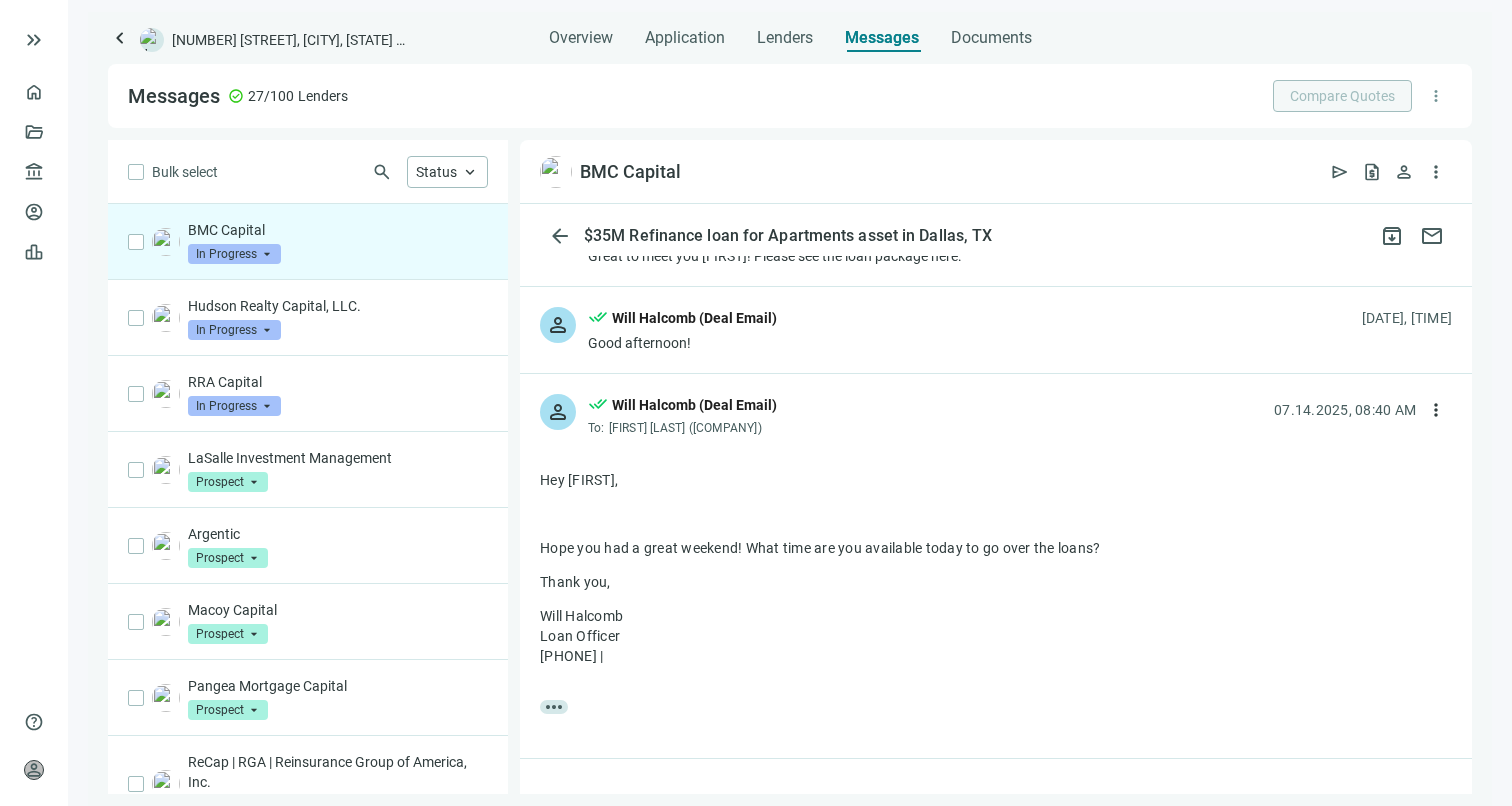 click on "person done_all Will Halcomb (Deal Email) Good afternoon! 07.11.2025, 10:49 AM" at bounding box center (996, 330) 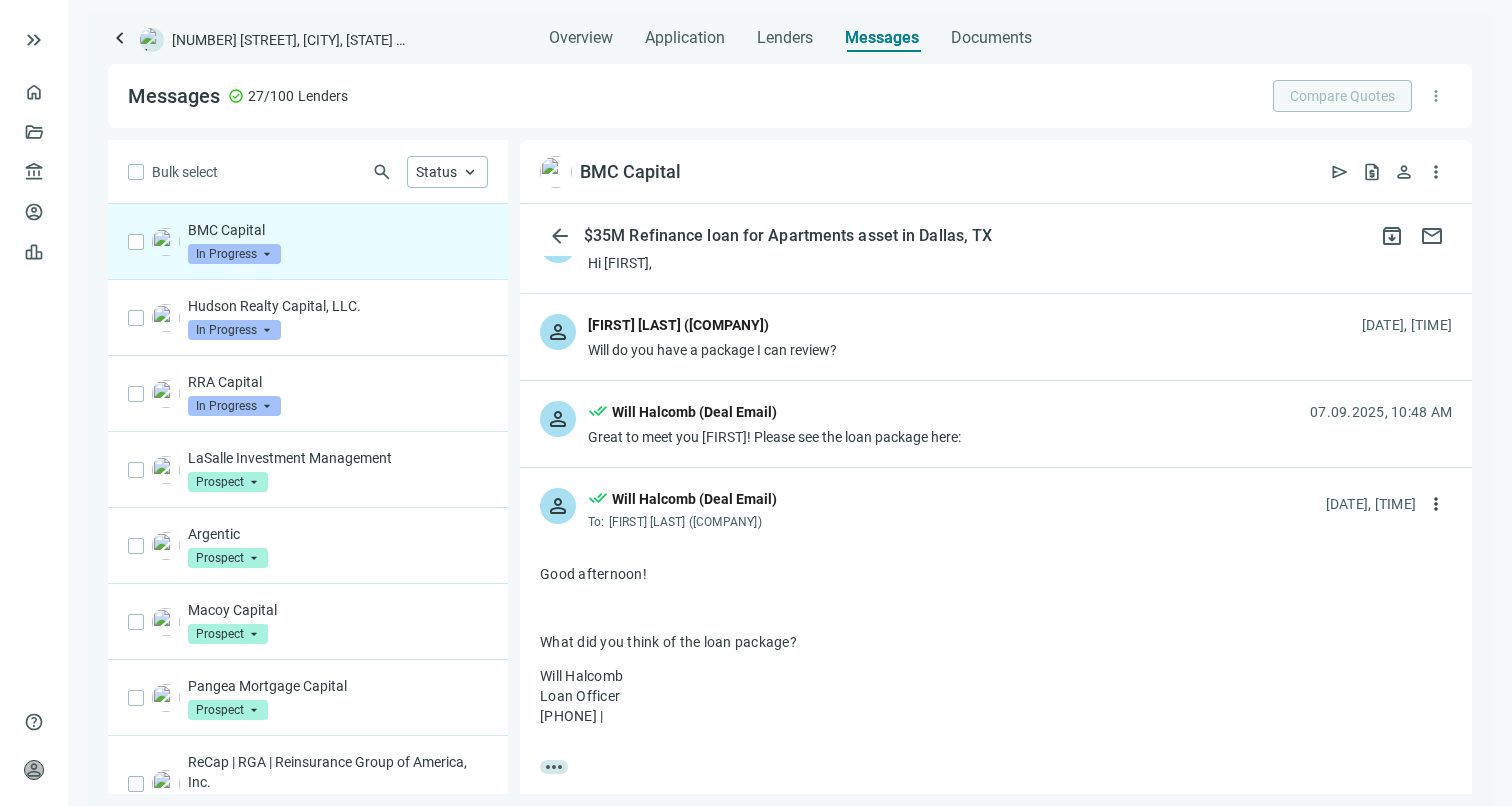 scroll, scrollTop: 7, scrollLeft: 0, axis: vertical 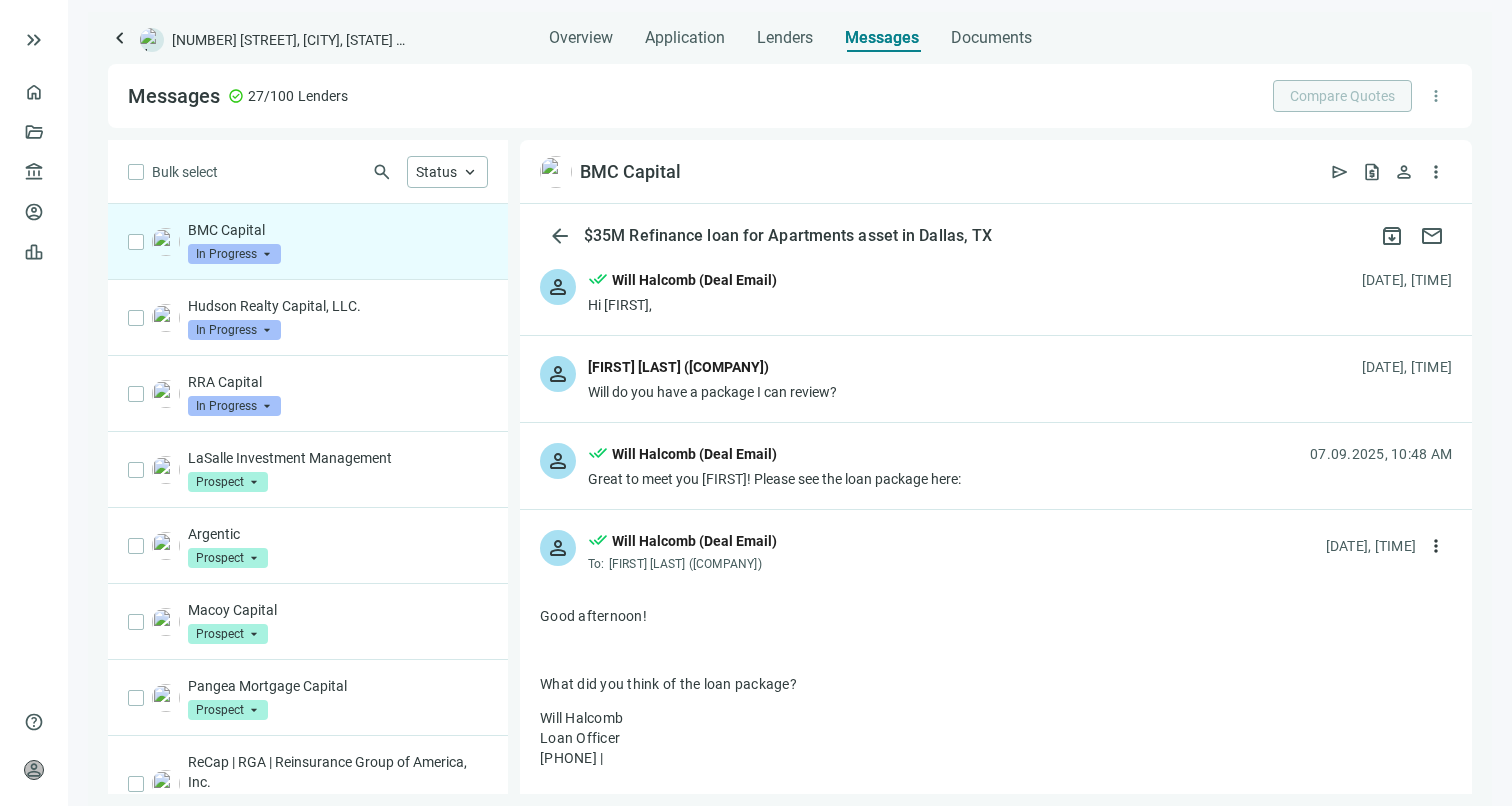 click on "Great to meet you [FIRST]! Please see the loan package here:" at bounding box center [774, 479] 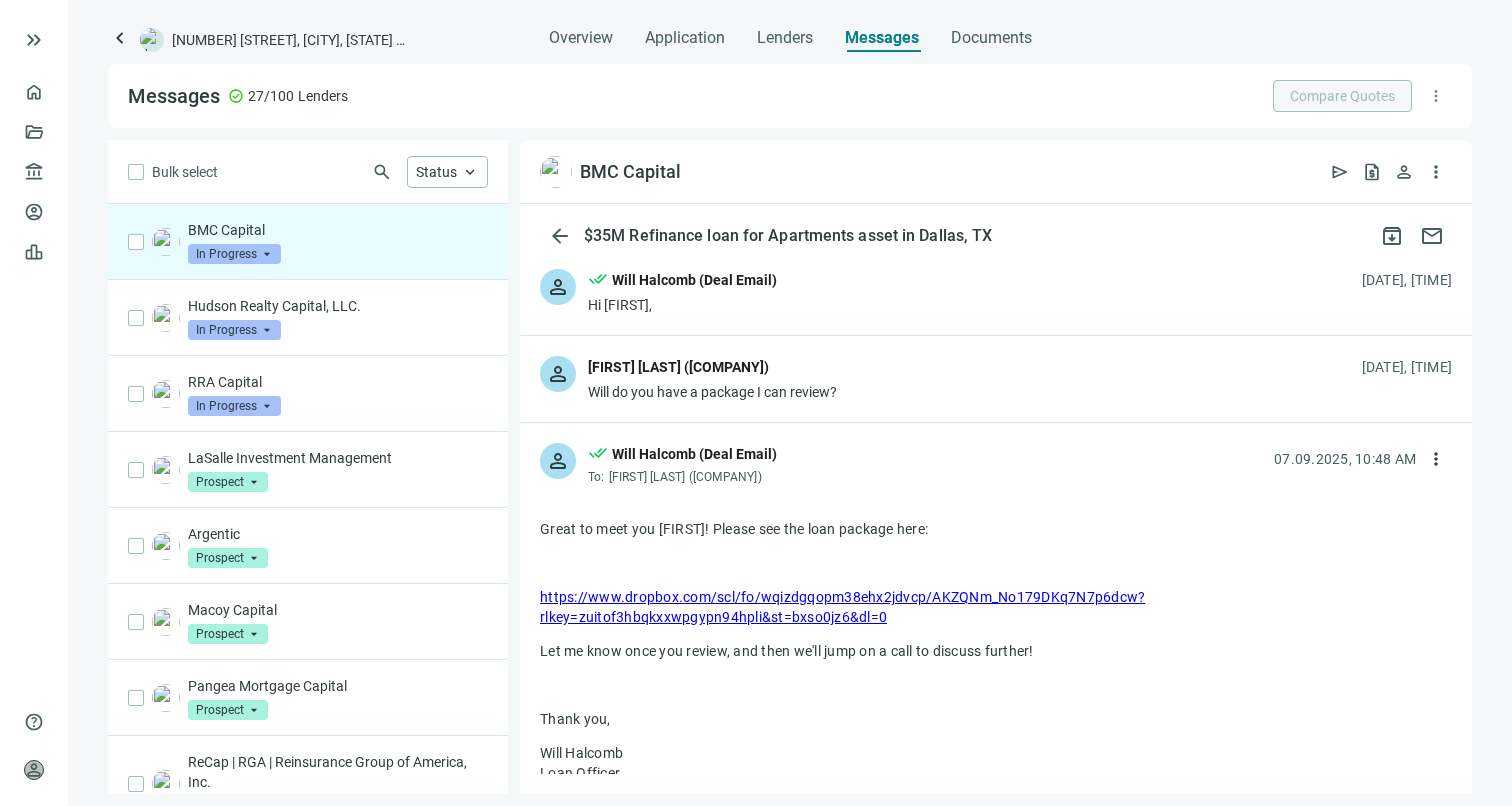 click on "person Grant Garlock (BMC Capital) Will do you have a package I can review? 07.07.2025, 01:30 PM" at bounding box center (996, 379) 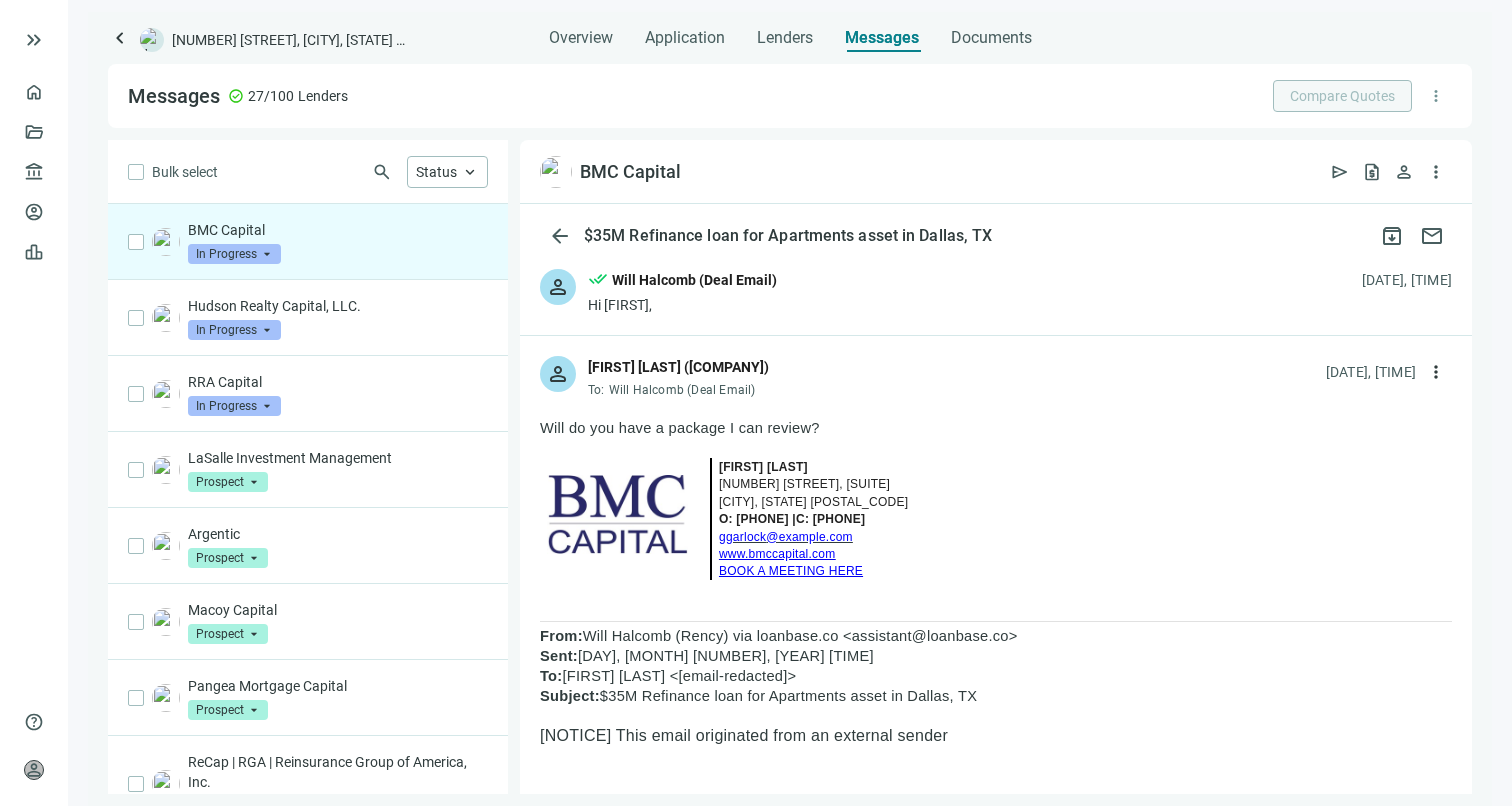 click on "person done_all Will Halcomb (Deal Email) Hi Grant, 07.07.2025, 12:39 PM" at bounding box center (996, 292) 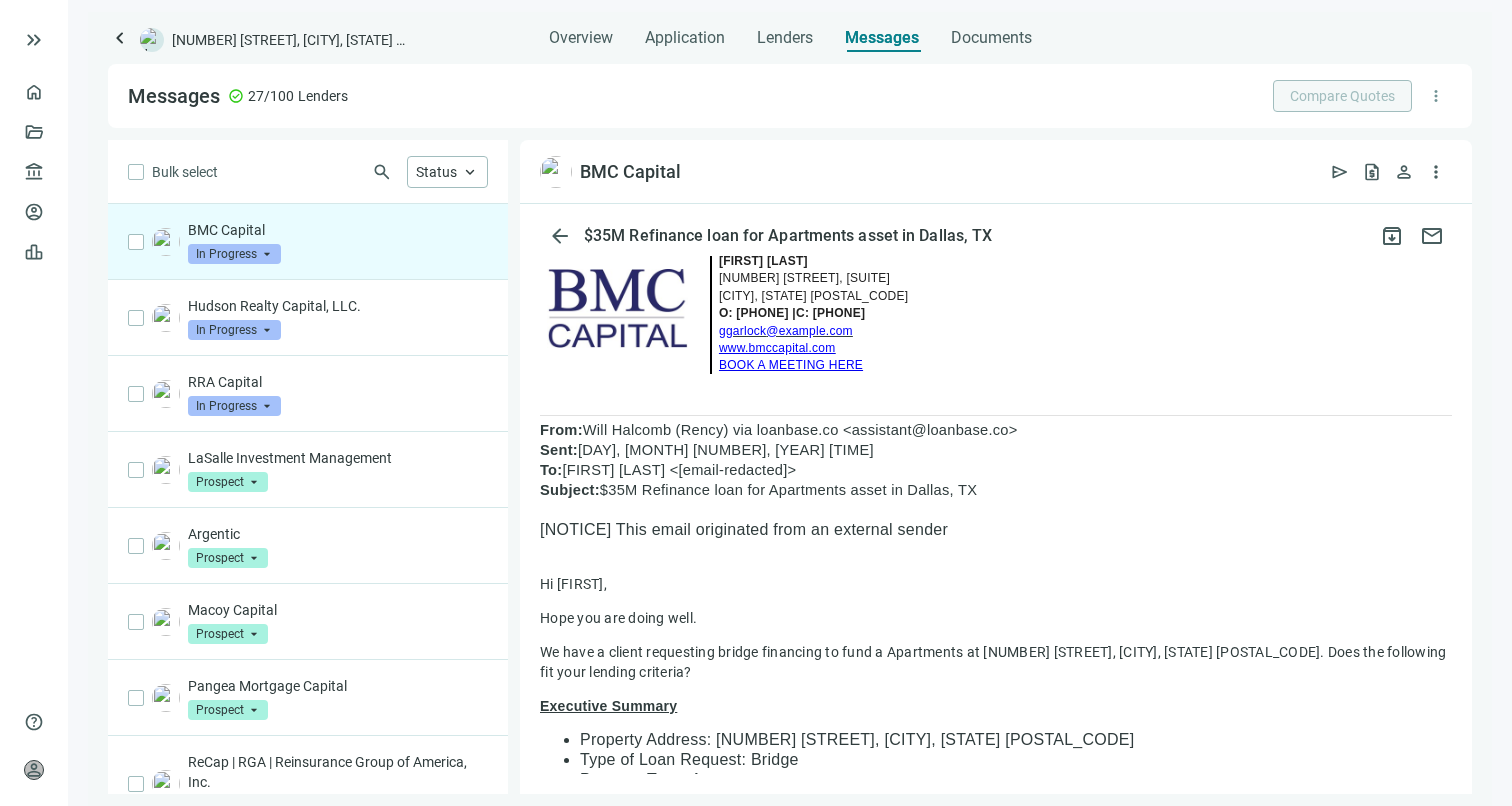 scroll, scrollTop: 843, scrollLeft: 0, axis: vertical 